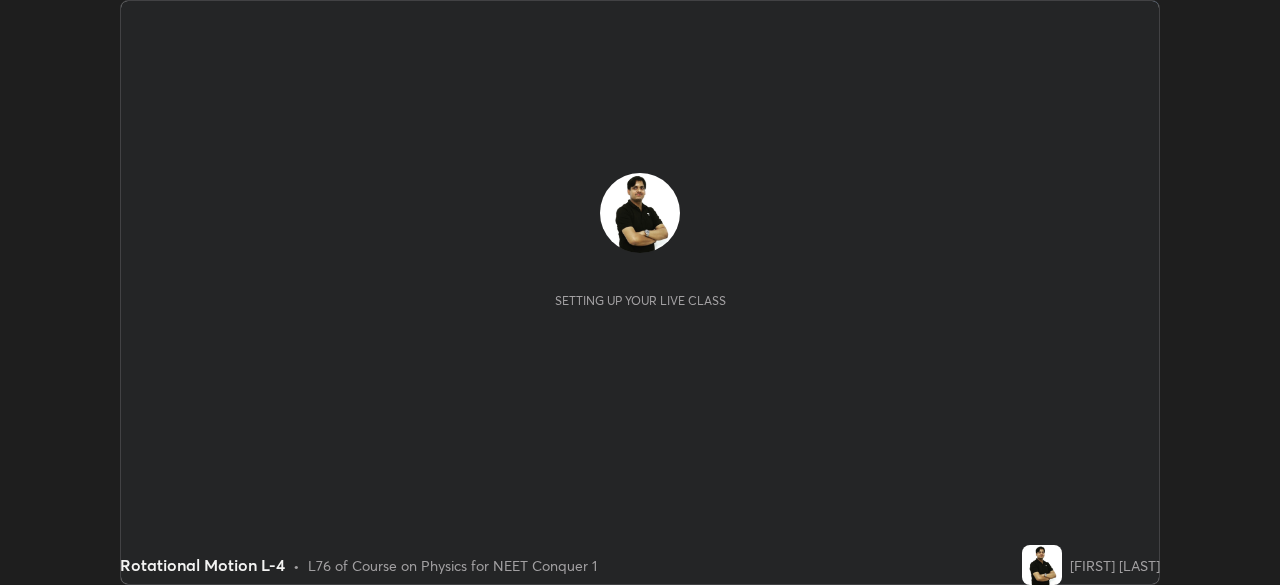 scroll, scrollTop: 0, scrollLeft: 0, axis: both 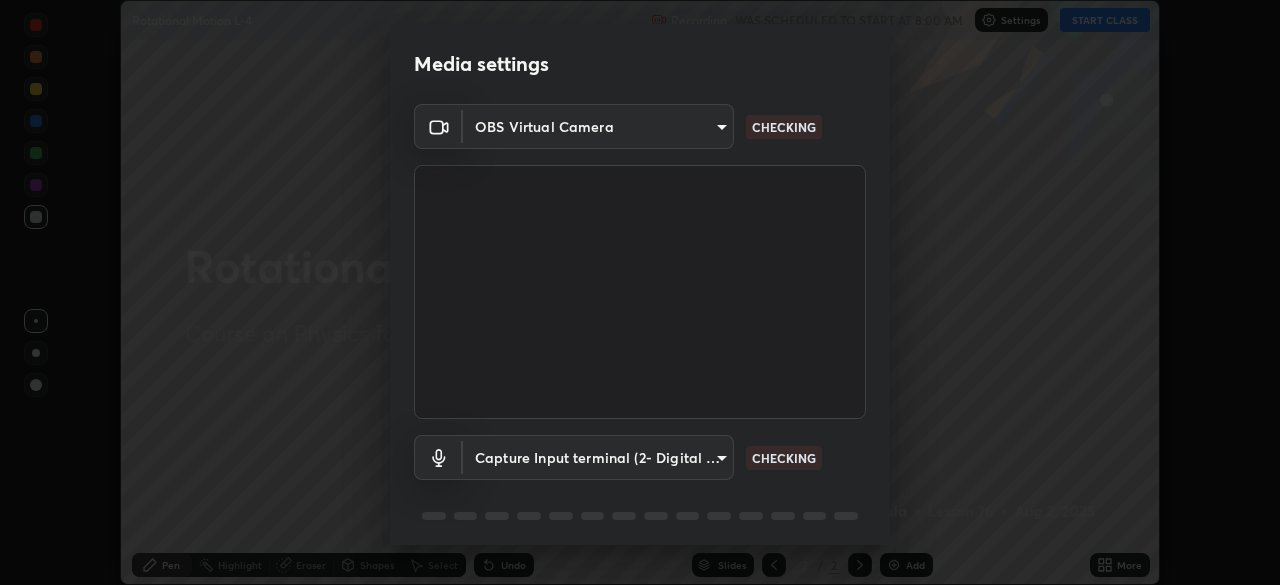 type on "ef407f58ae65e10c1af5a040b6eccf178273e27ca296938399710cc3d85b5032" 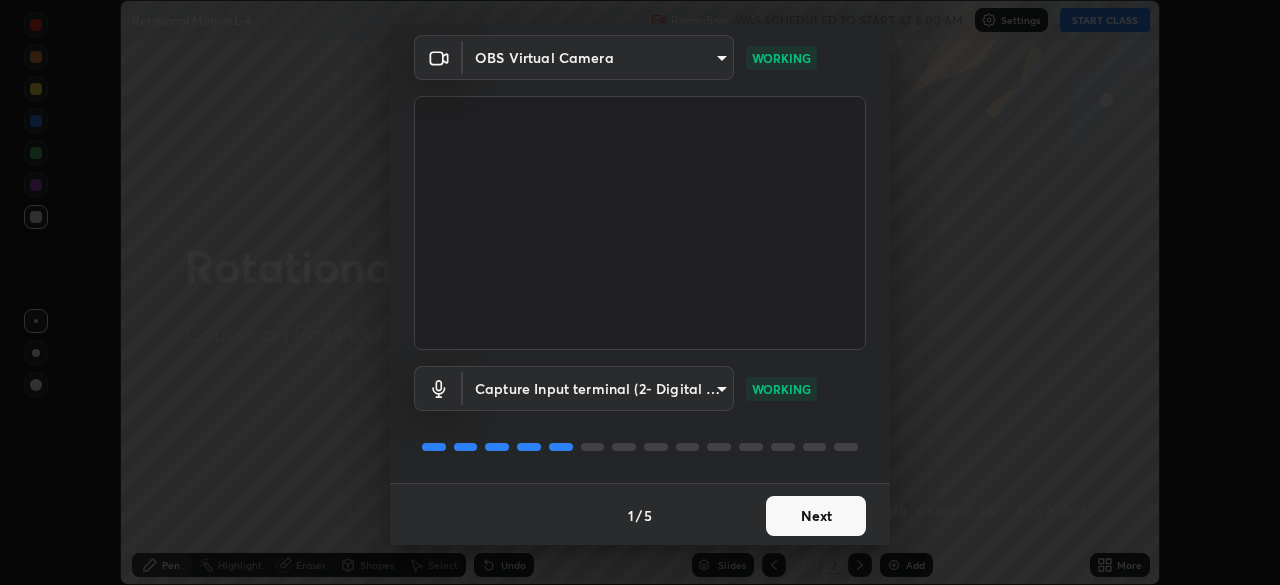 scroll, scrollTop: 71, scrollLeft: 0, axis: vertical 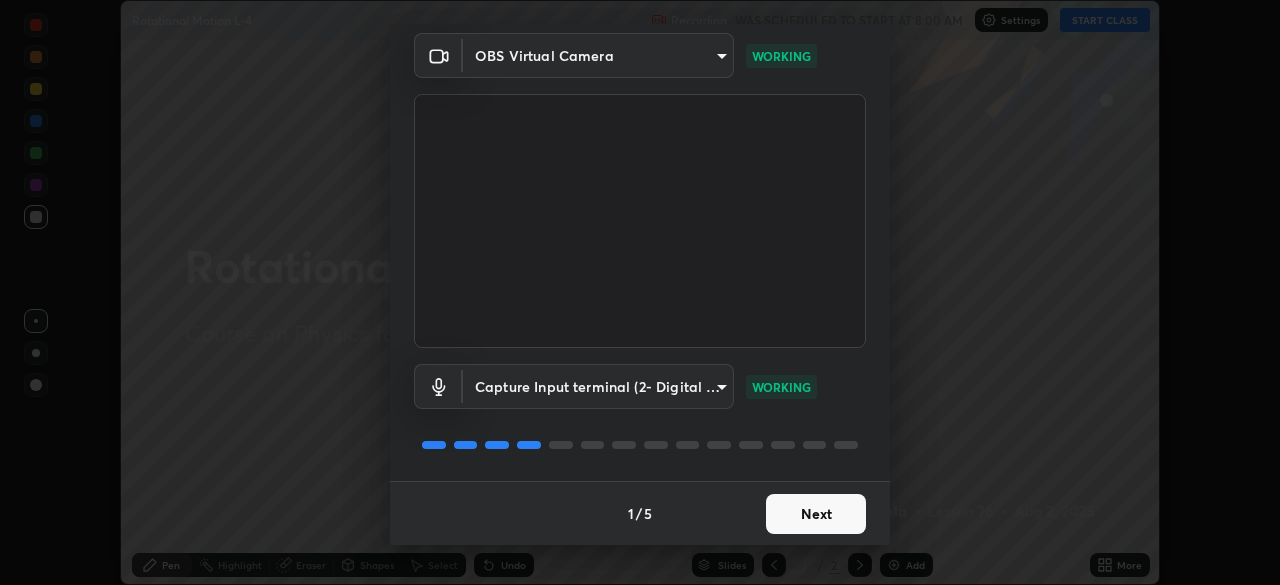 click on "Next" at bounding box center [816, 514] 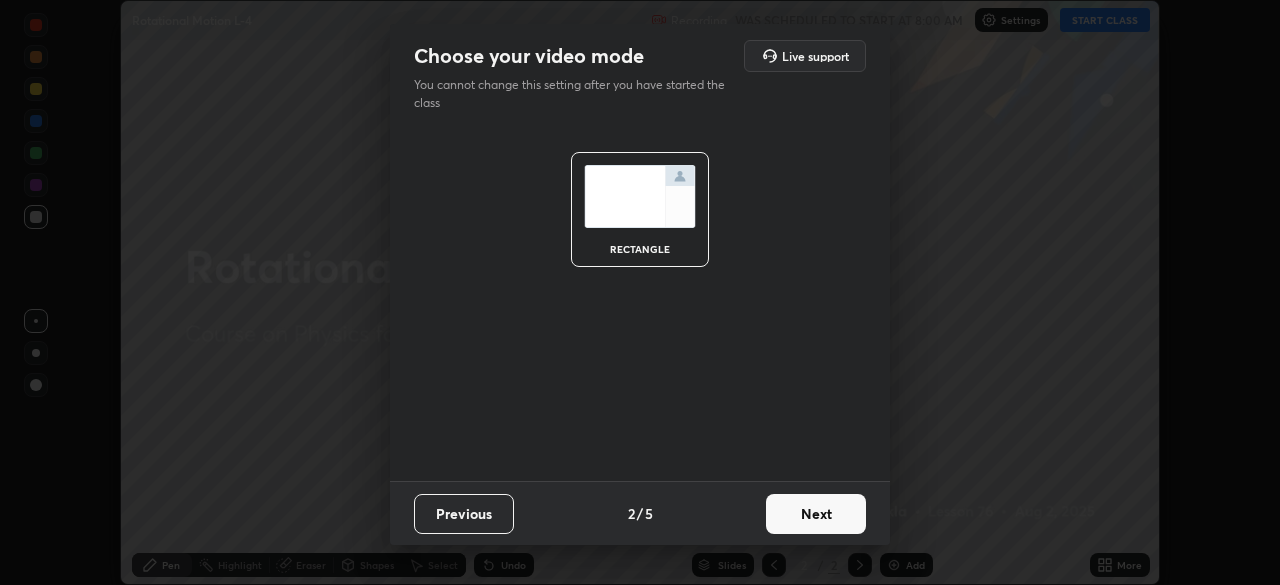 scroll, scrollTop: 0, scrollLeft: 0, axis: both 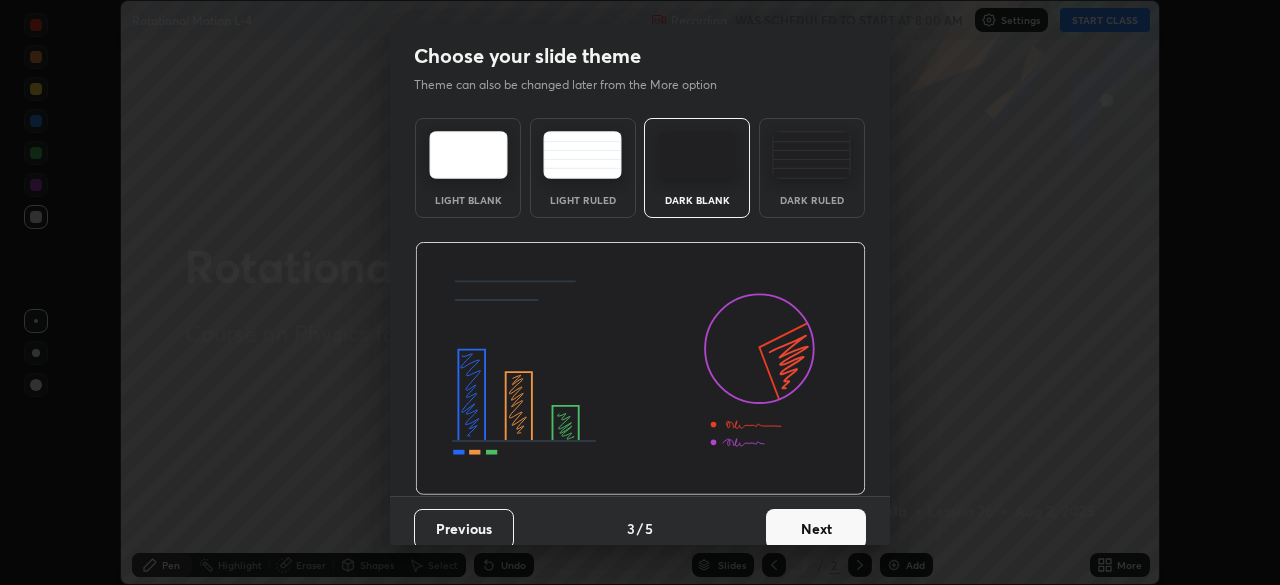 click on "Next" at bounding box center [816, 529] 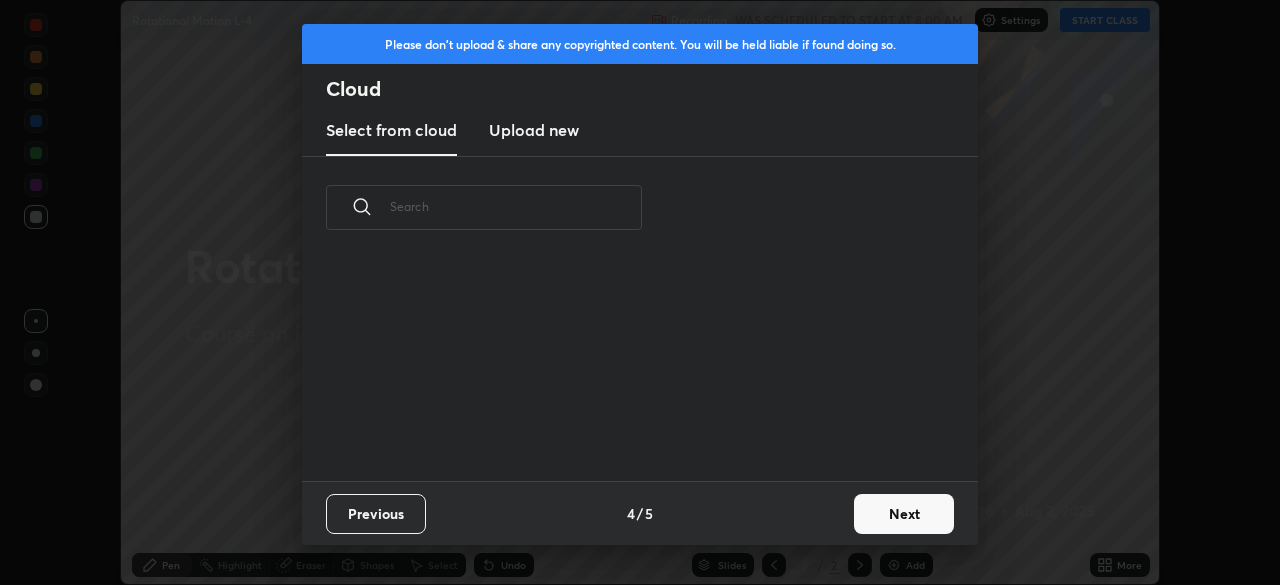 click on "Next" at bounding box center (904, 514) 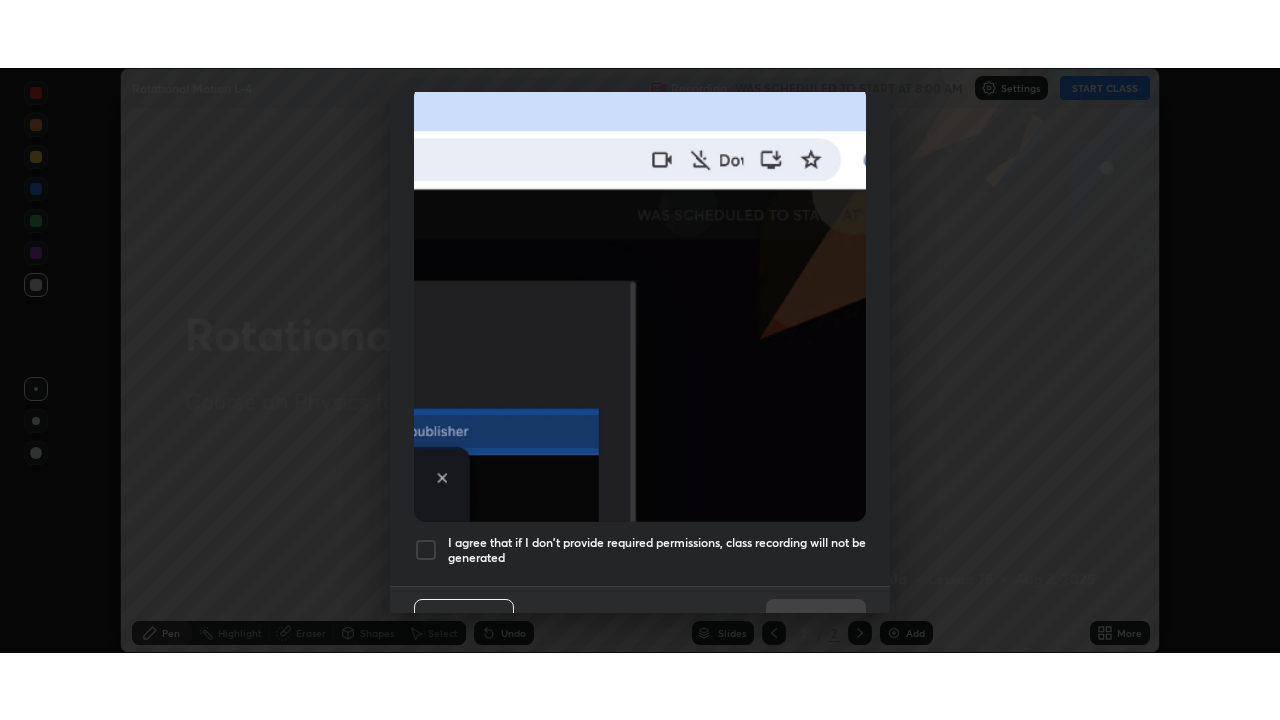 scroll, scrollTop: 479, scrollLeft: 0, axis: vertical 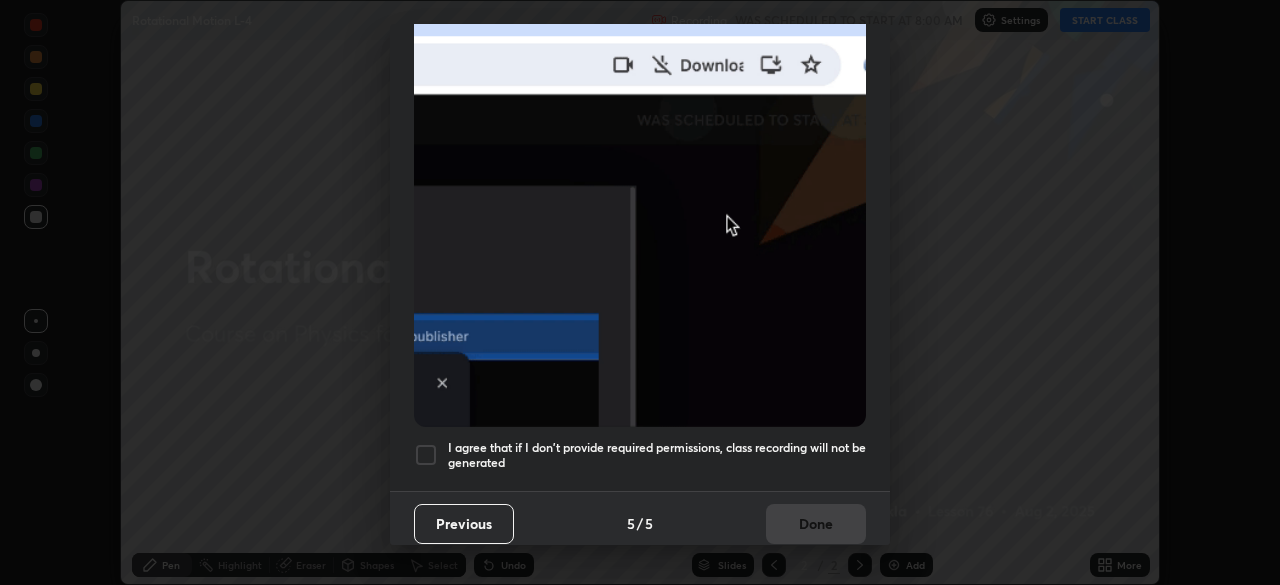 click at bounding box center [426, 455] 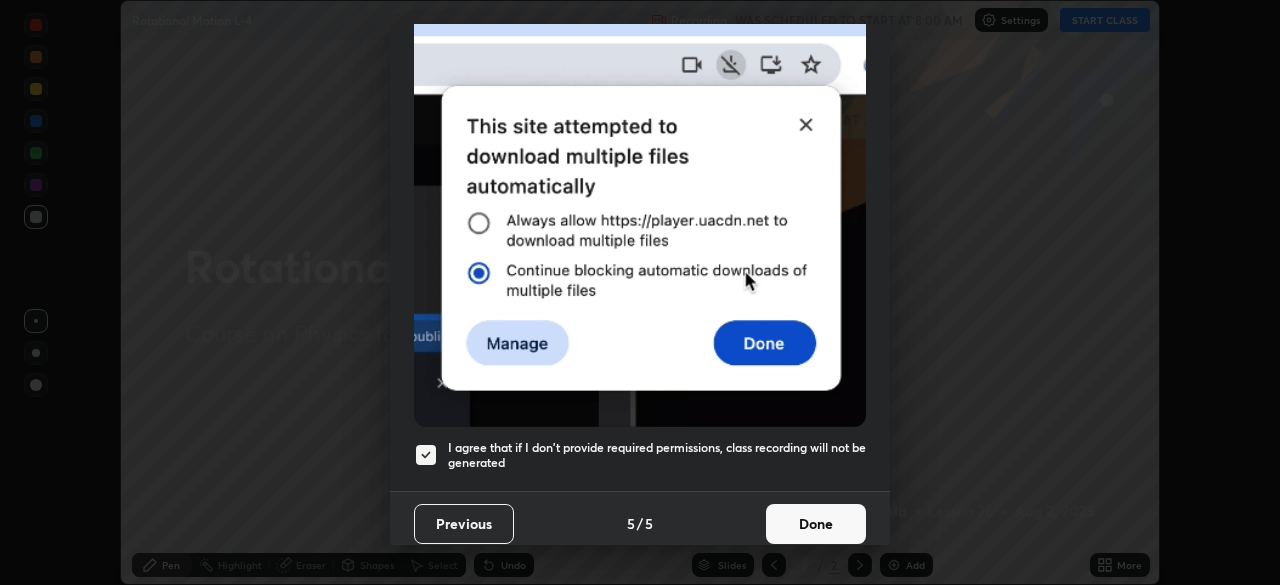 click on "Done" at bounding box center (816, 524) 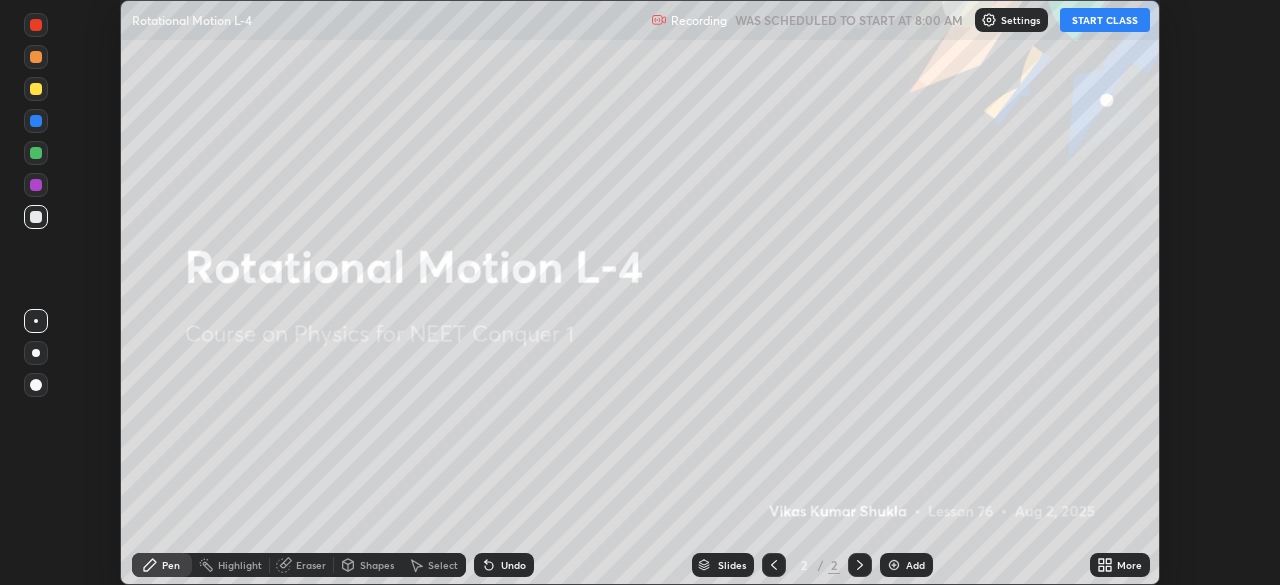 click on "START CLASS" at bounding box center [1105, 20] 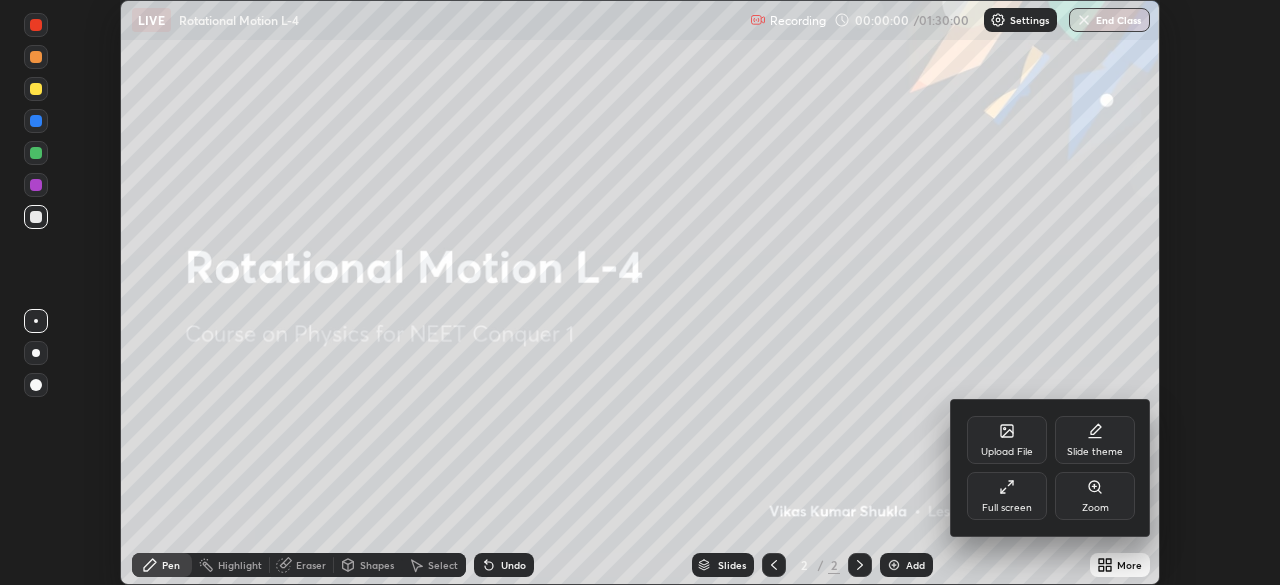 click on "Full screen" at bounding box center (1007, 496) 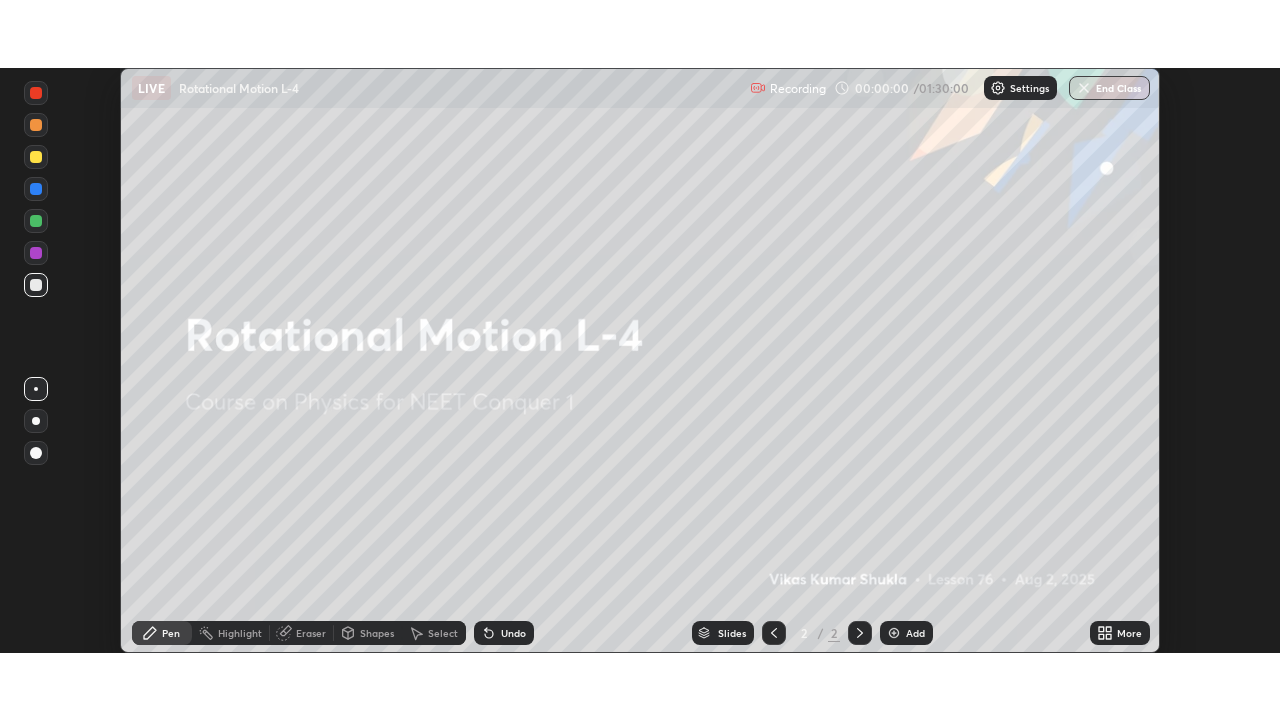 scroll, scrollTop: 99280, scrollLeft: 98720, axis: both 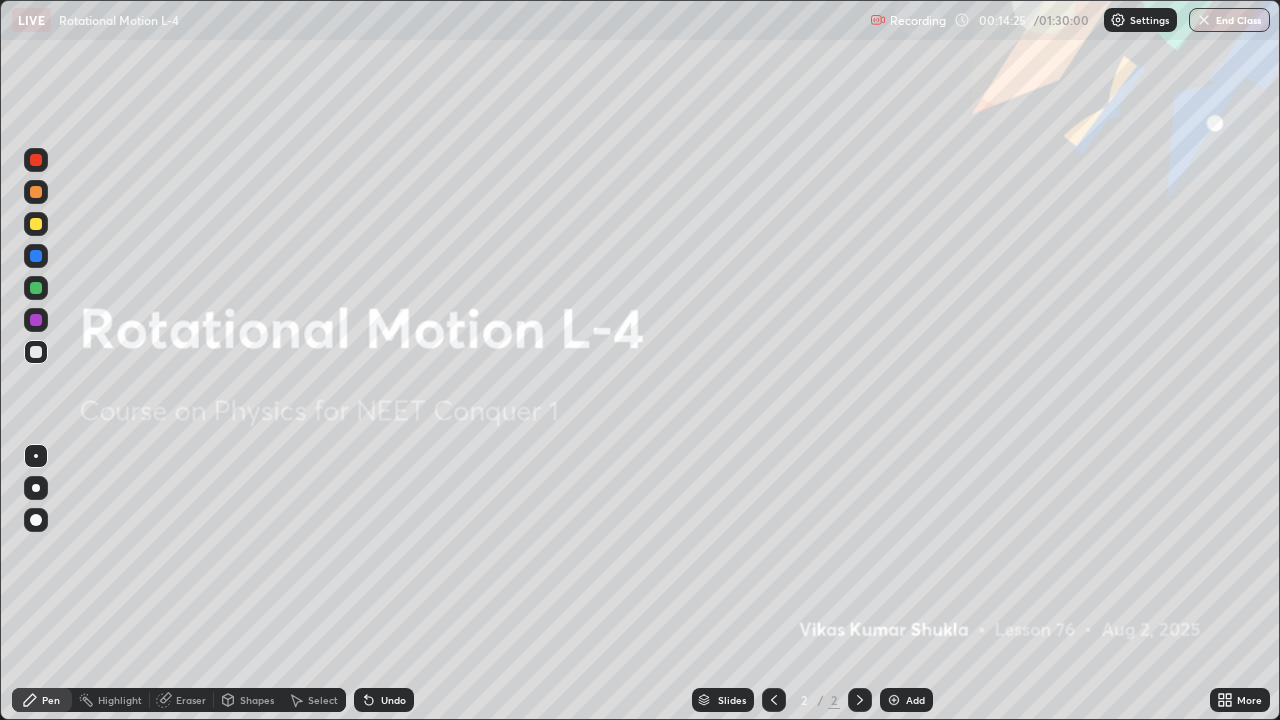 click on "Undo" at bounding box center (393, 700) 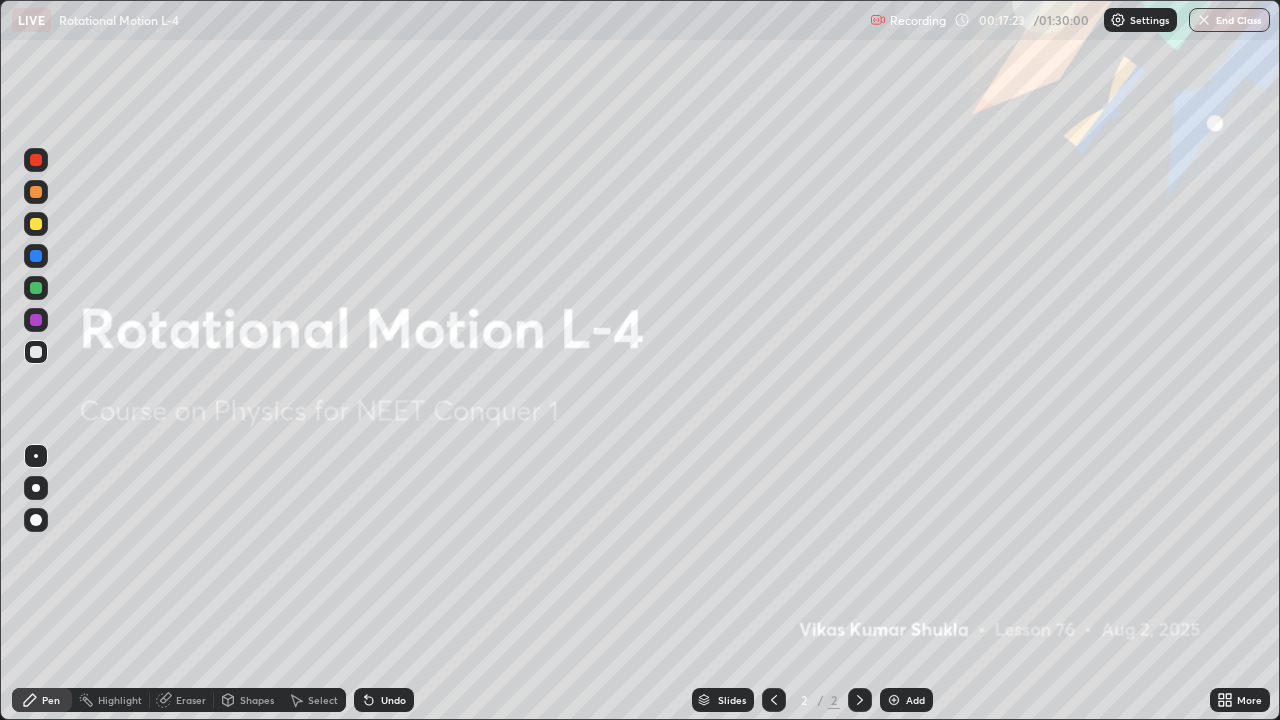 click on "Add" at bounding box center (906, 700) 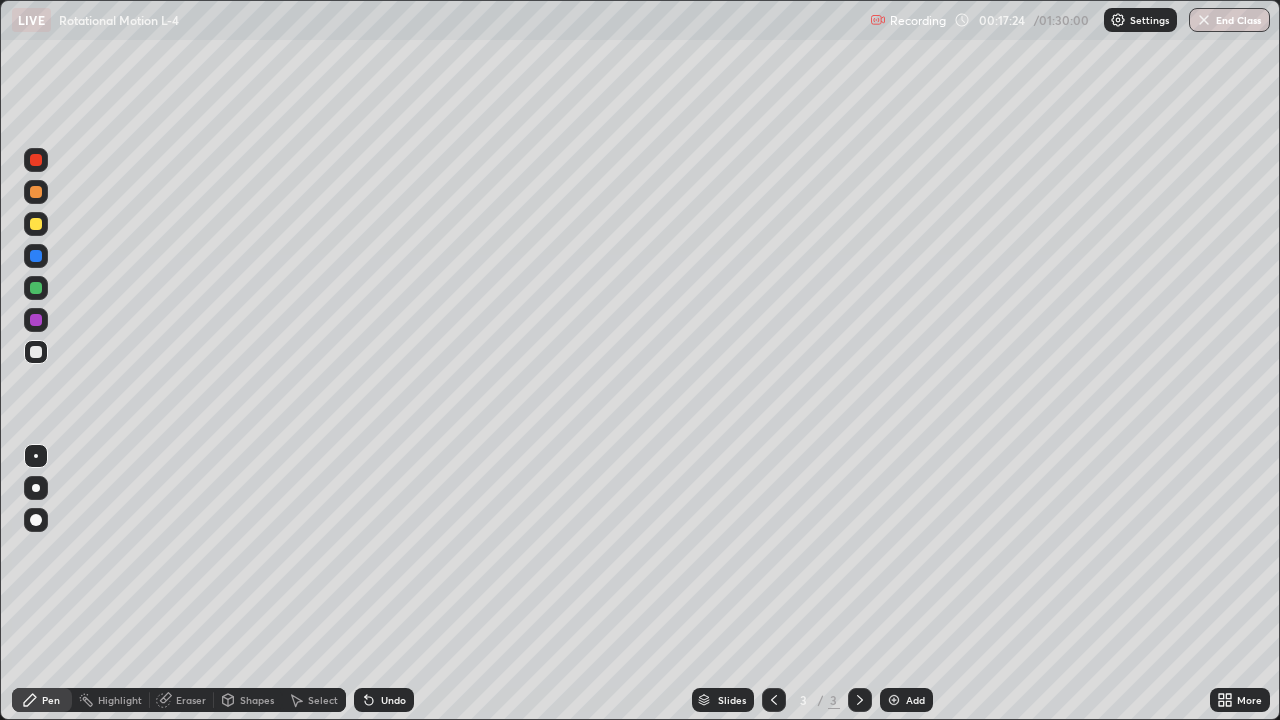 click on "Shapes" at bounding box center [257, 700] 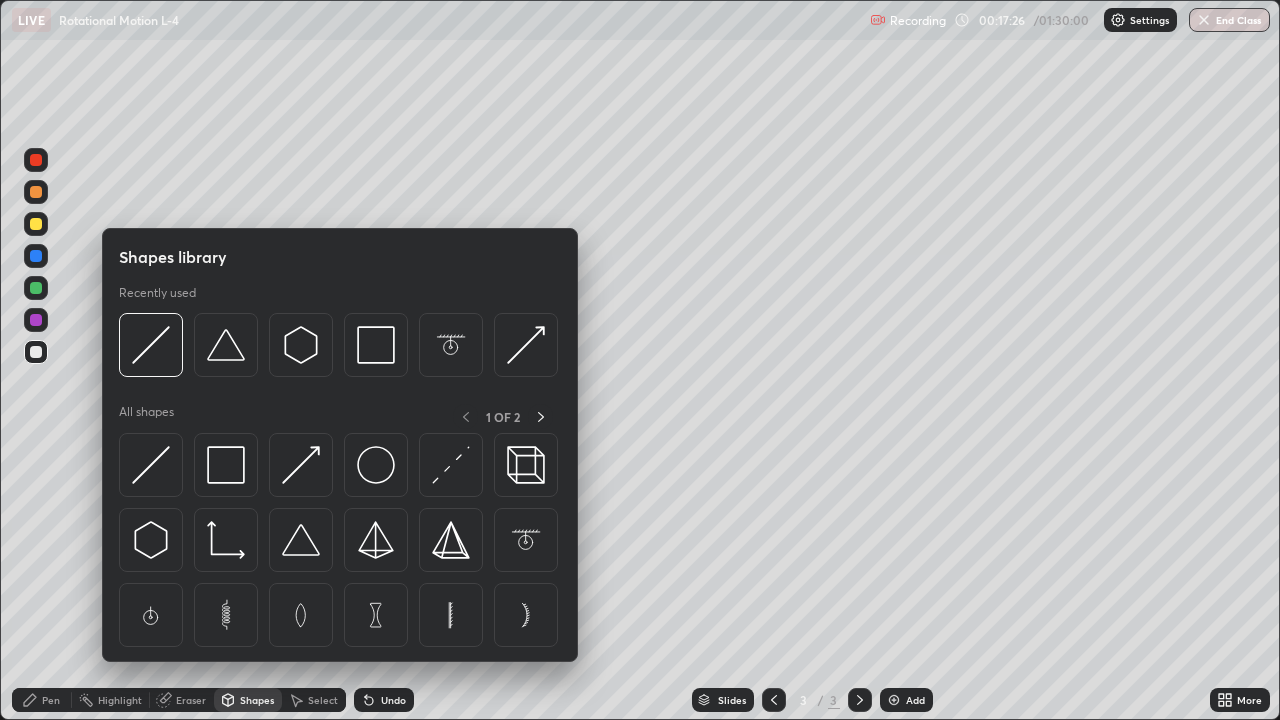 click at bounding box center [376, 345] 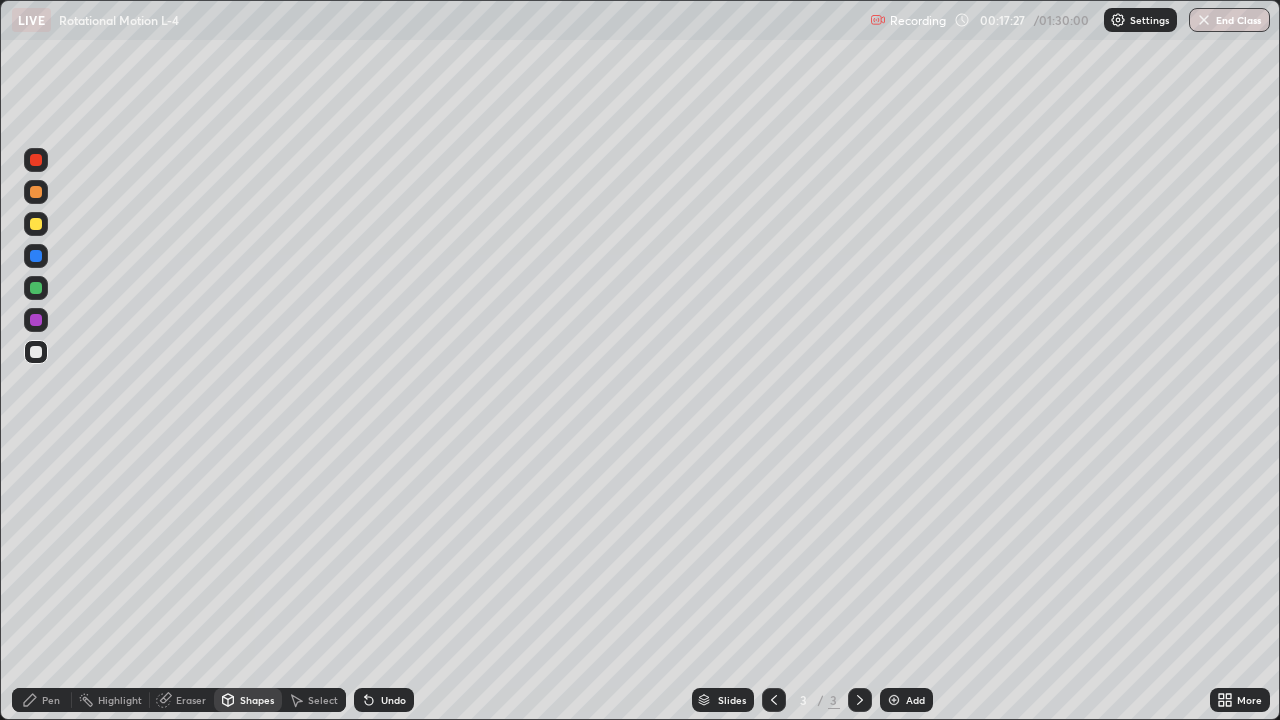 click at bounding box center (36, 288) 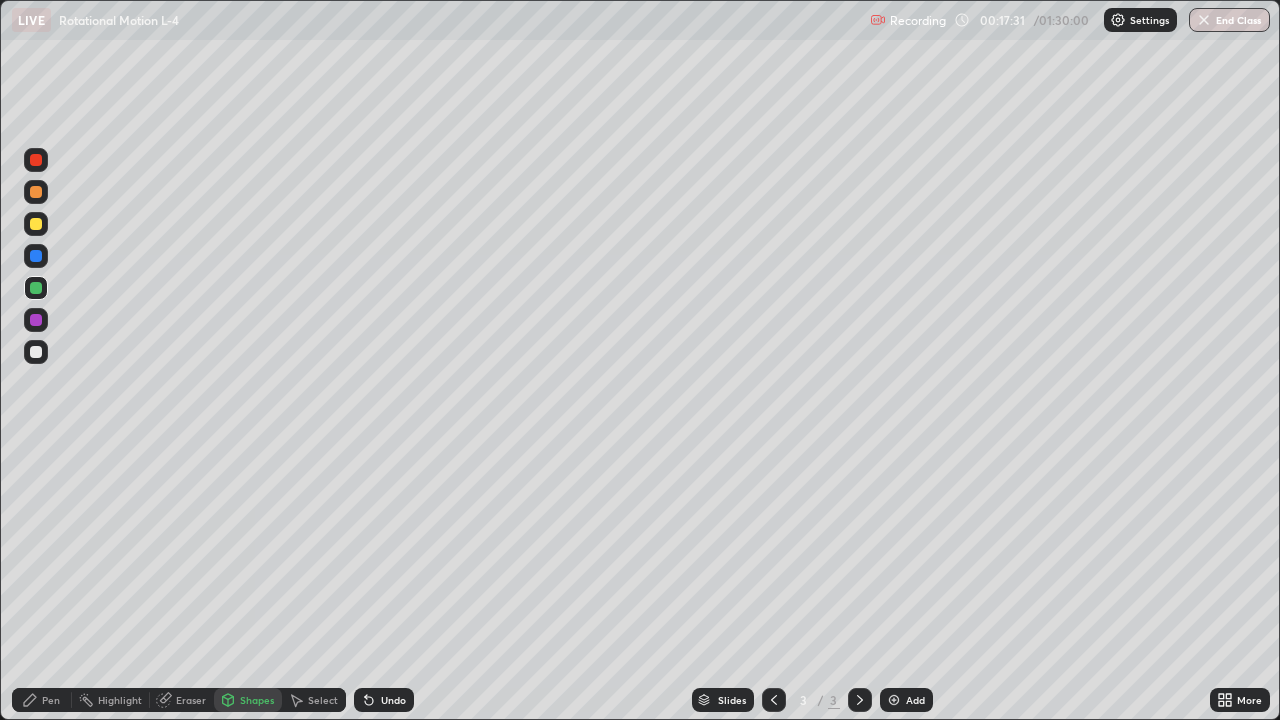 click on "Undo" at bounding box center [393, 700] 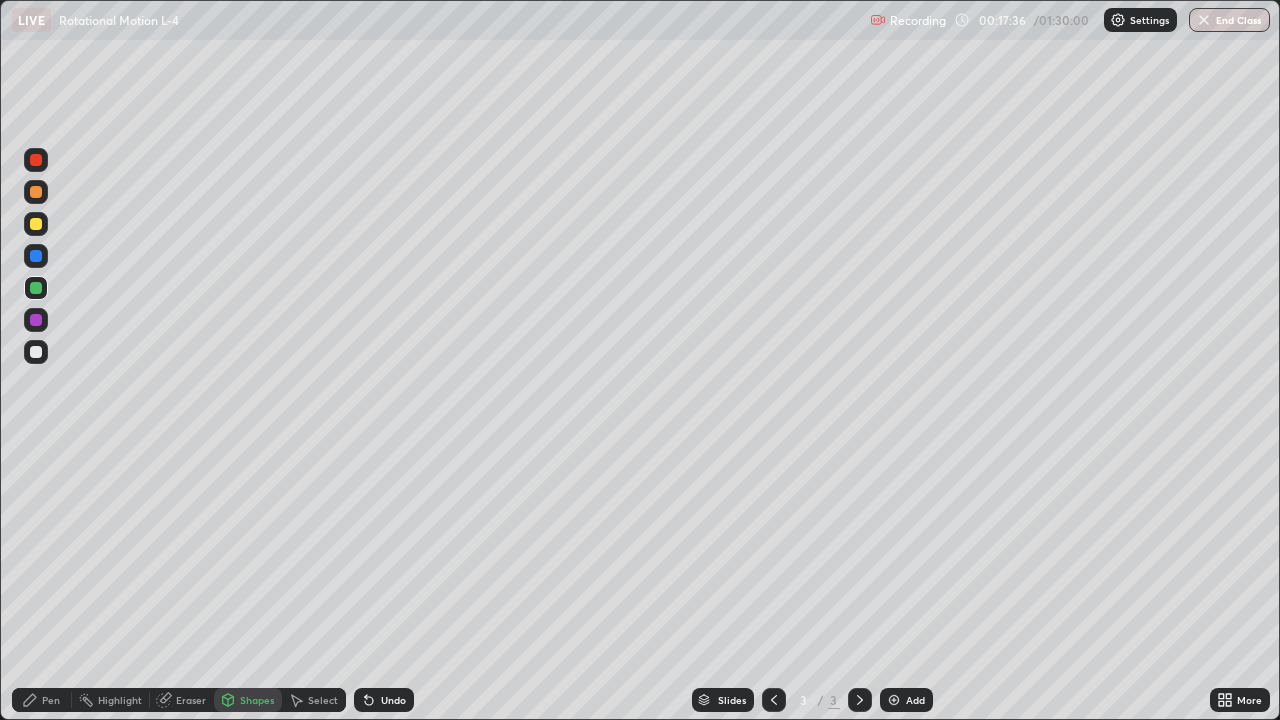 click at bounding box center (36, 224) 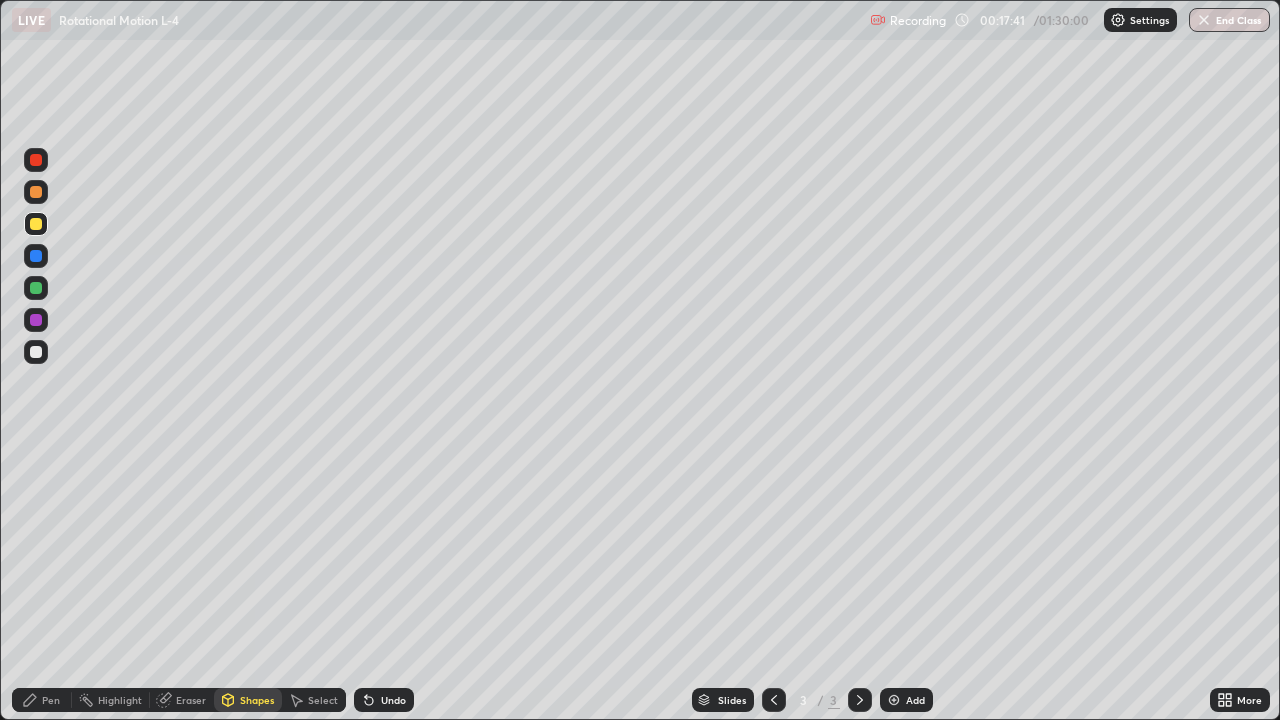 click on "Shapes" at bounding box center (257, 700) 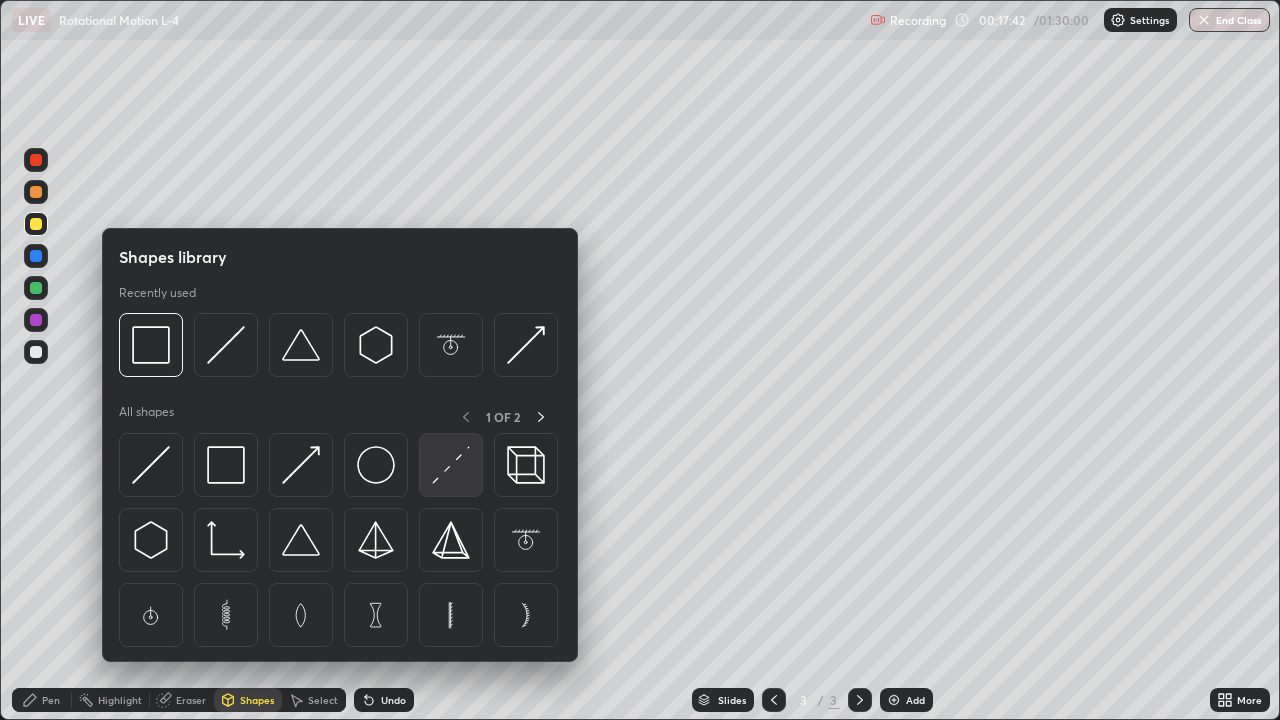 click at bounding box center [451, 465] 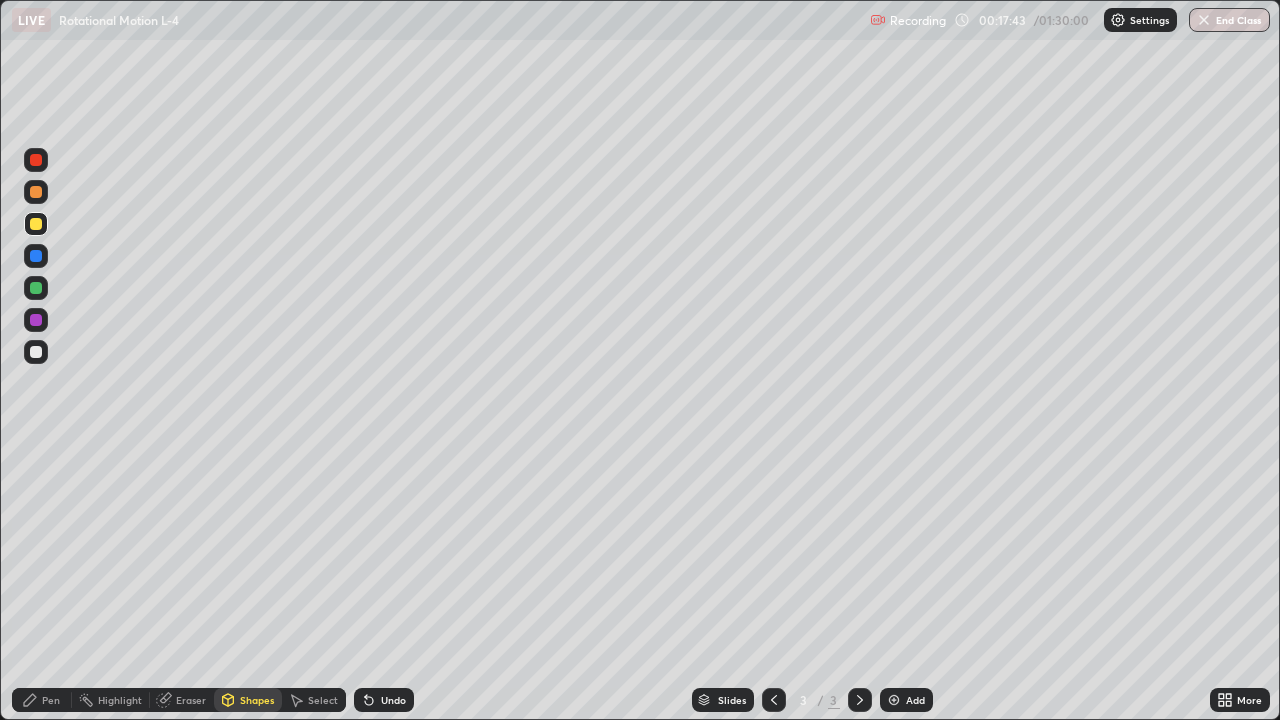click at bounding box center [36, 160] 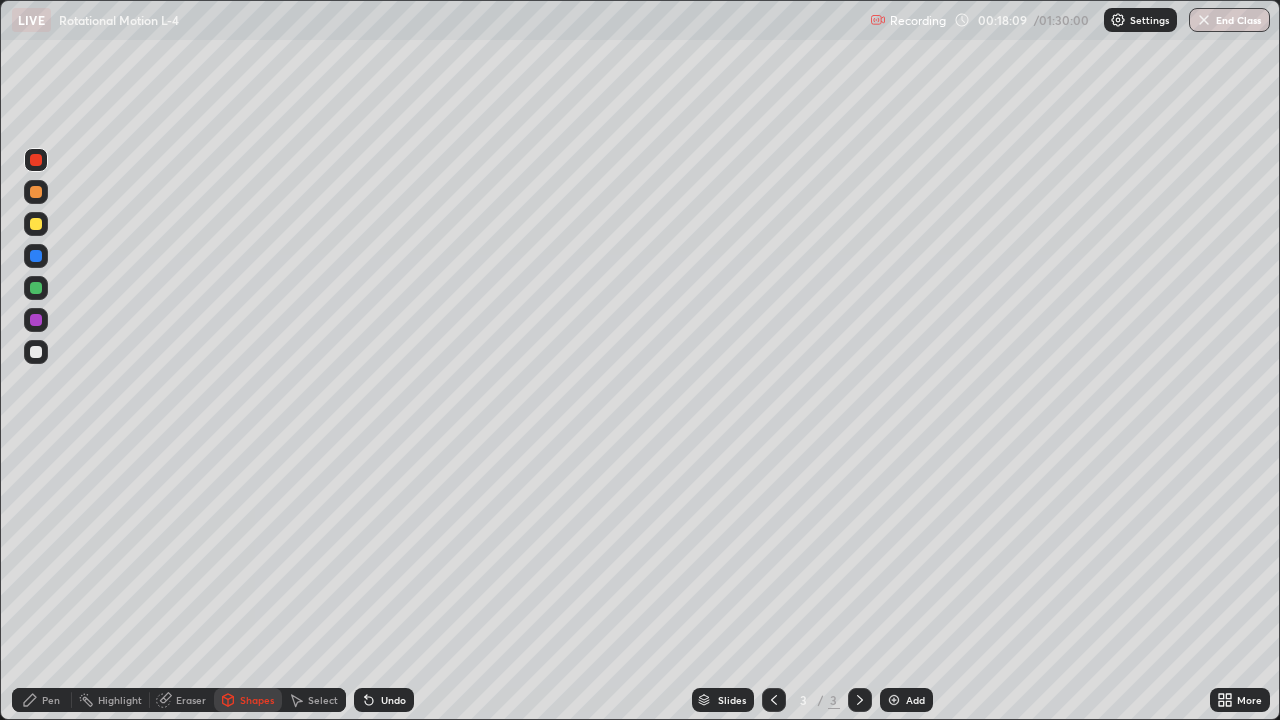 click on "Pen" at bounding box center (51, 700) 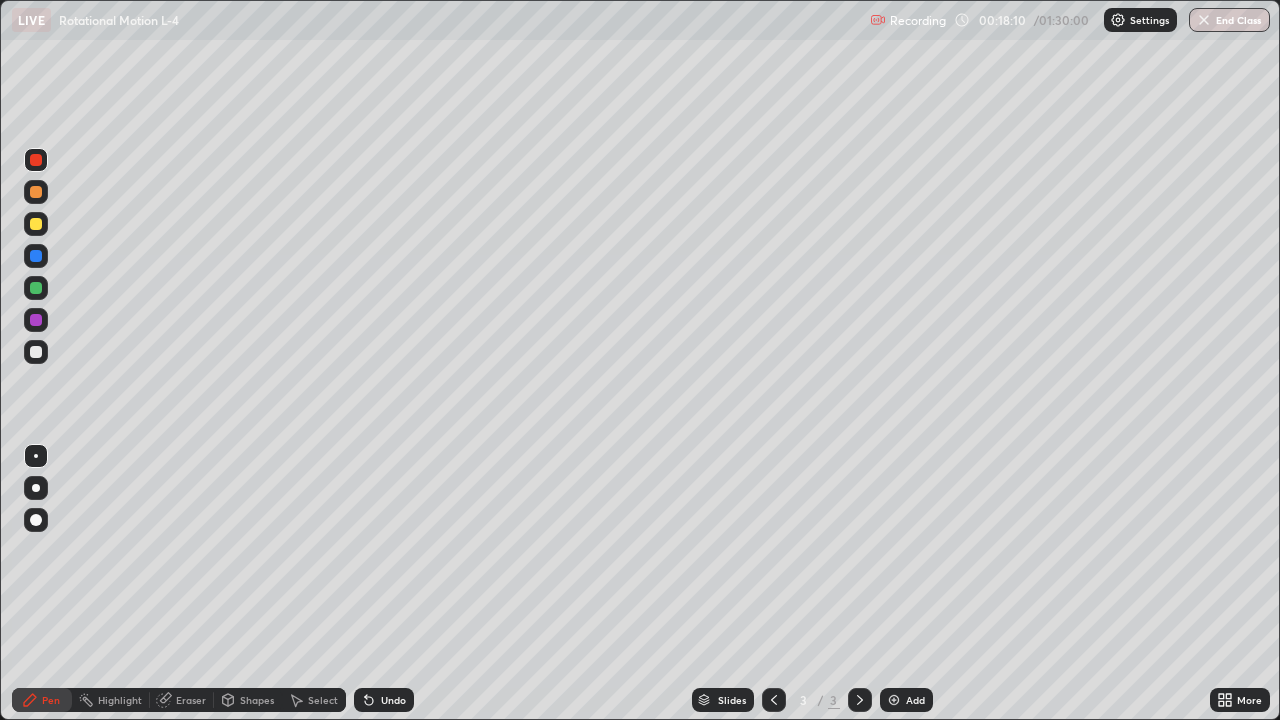 click at bounding box center (36, 224) 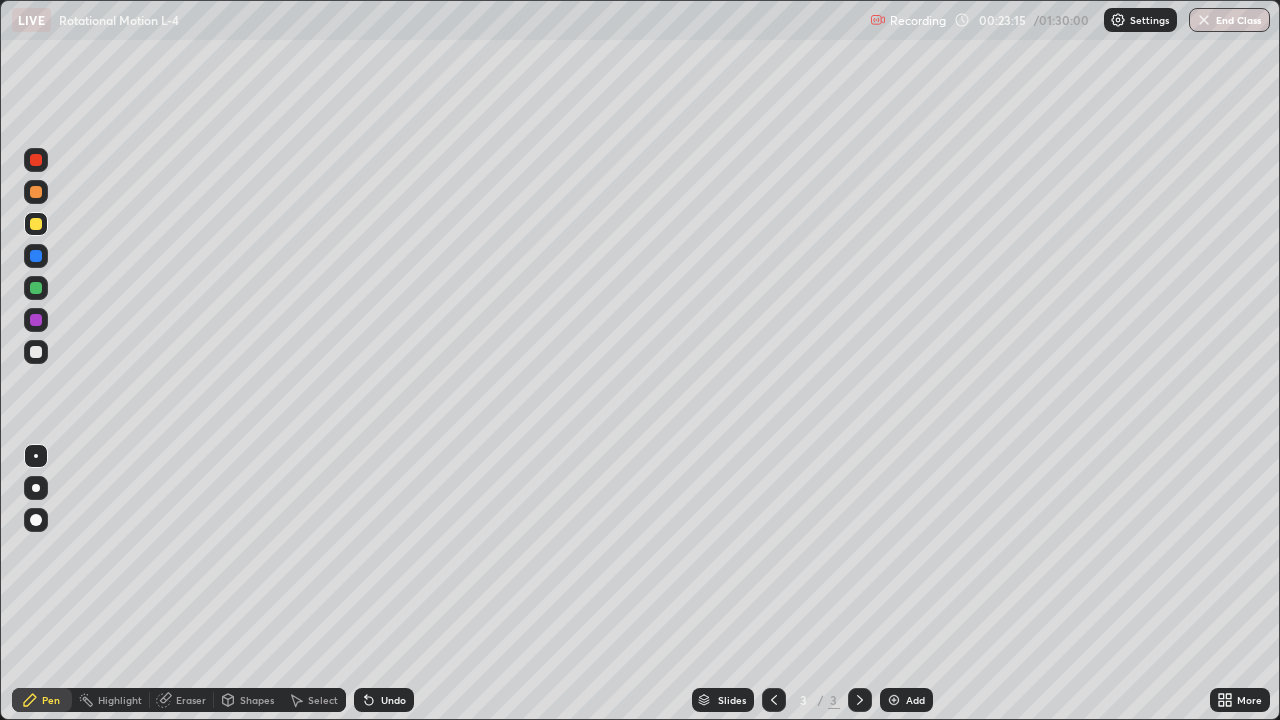 click on "Add" at bounding box center (906, 700) 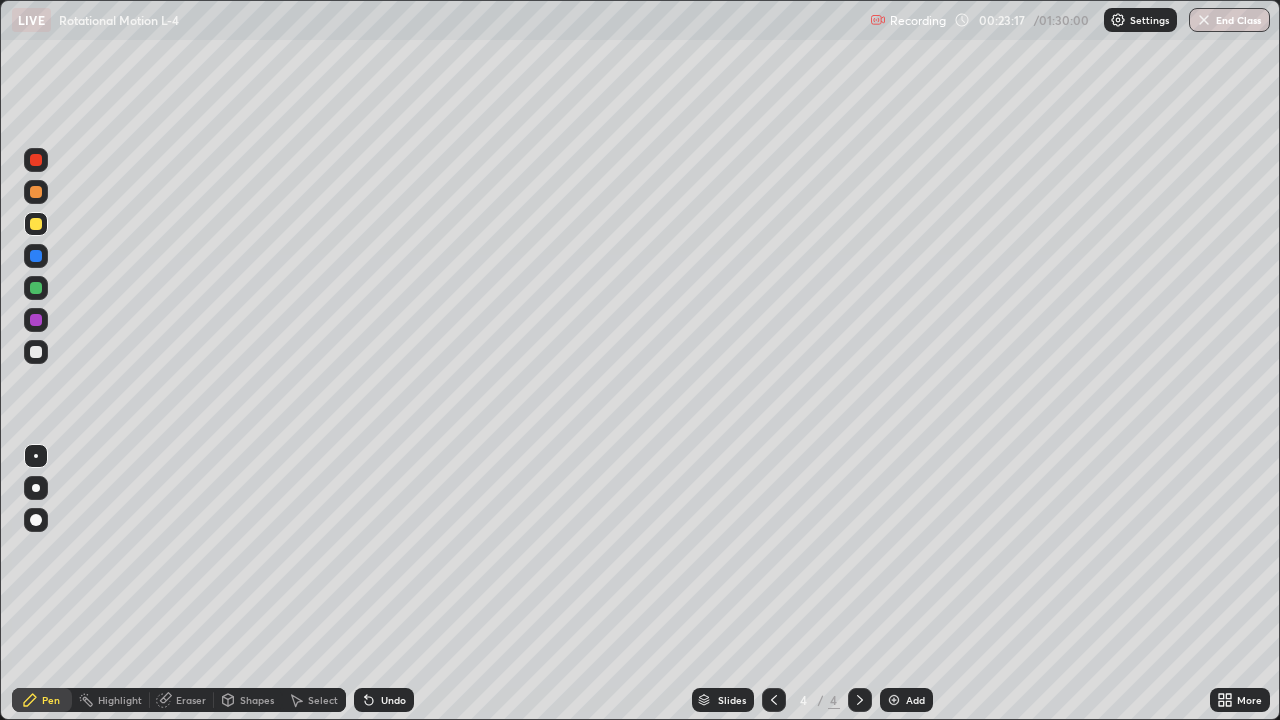 click on "Shapes" at bounding box center (257, 700) 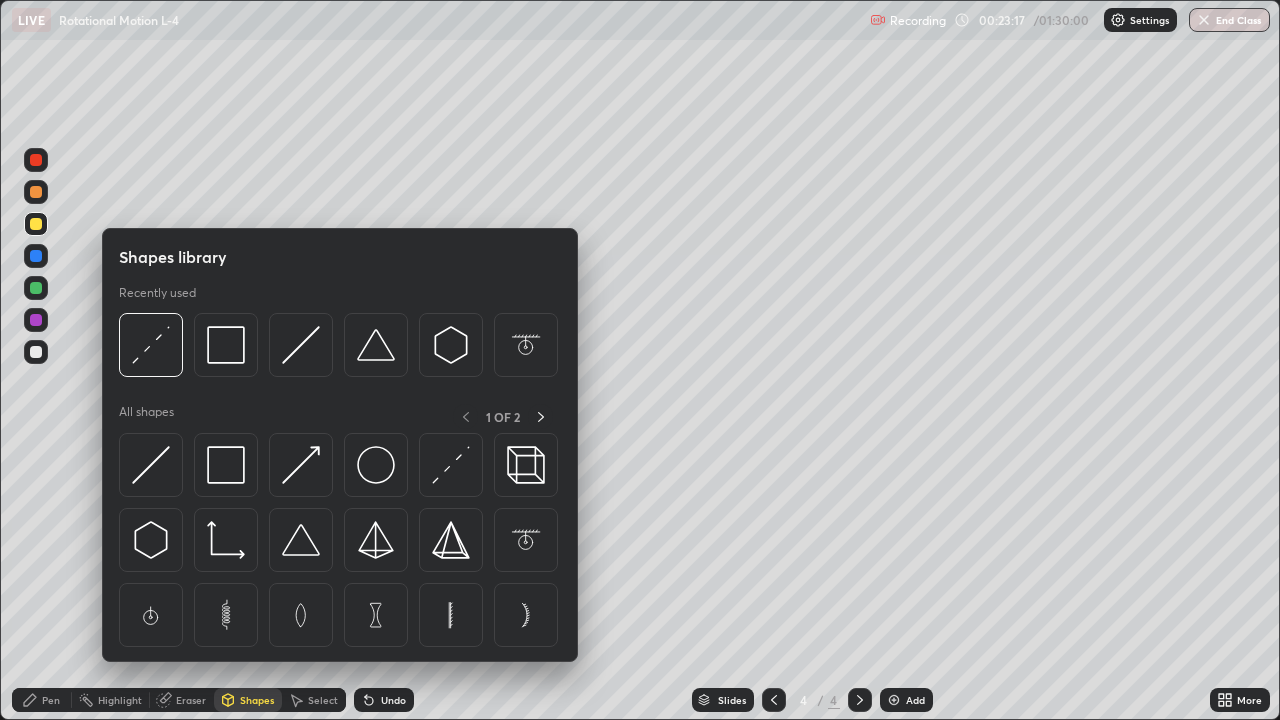 click at bounding box center (226, 465) 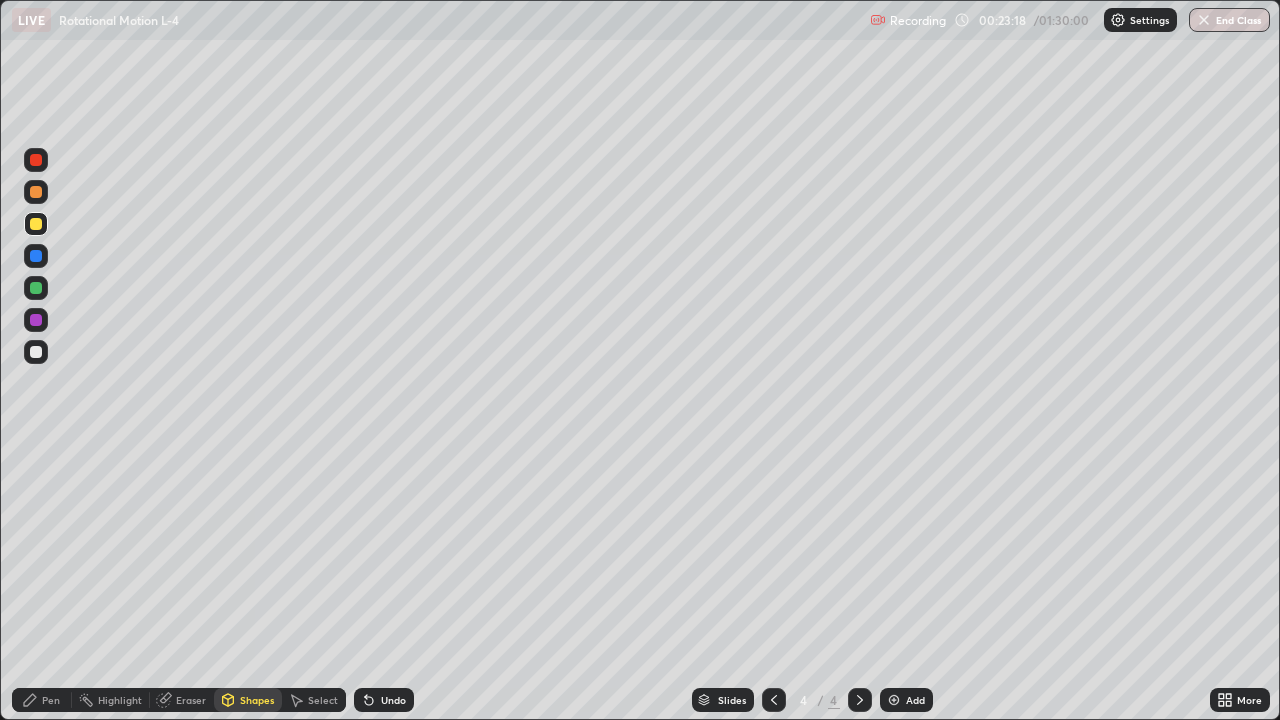 click at bounding box center (36, 192) 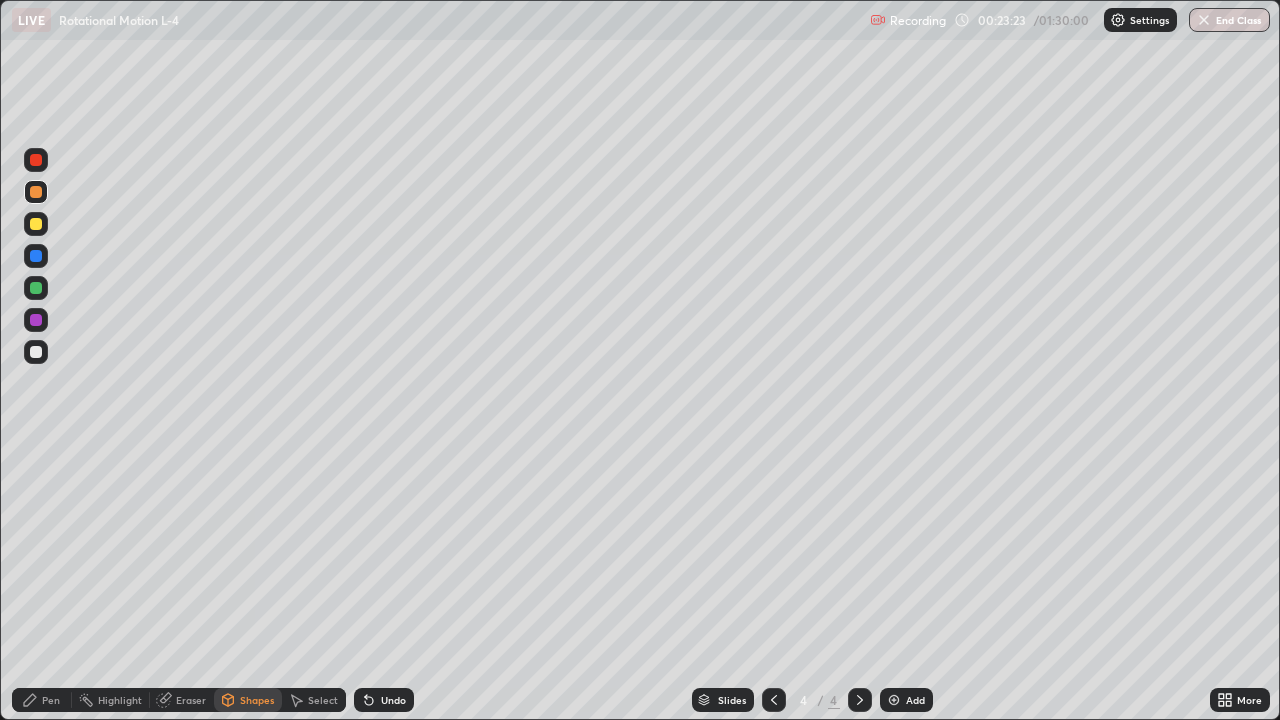click on "Pen" at bounding box center [51, 700] 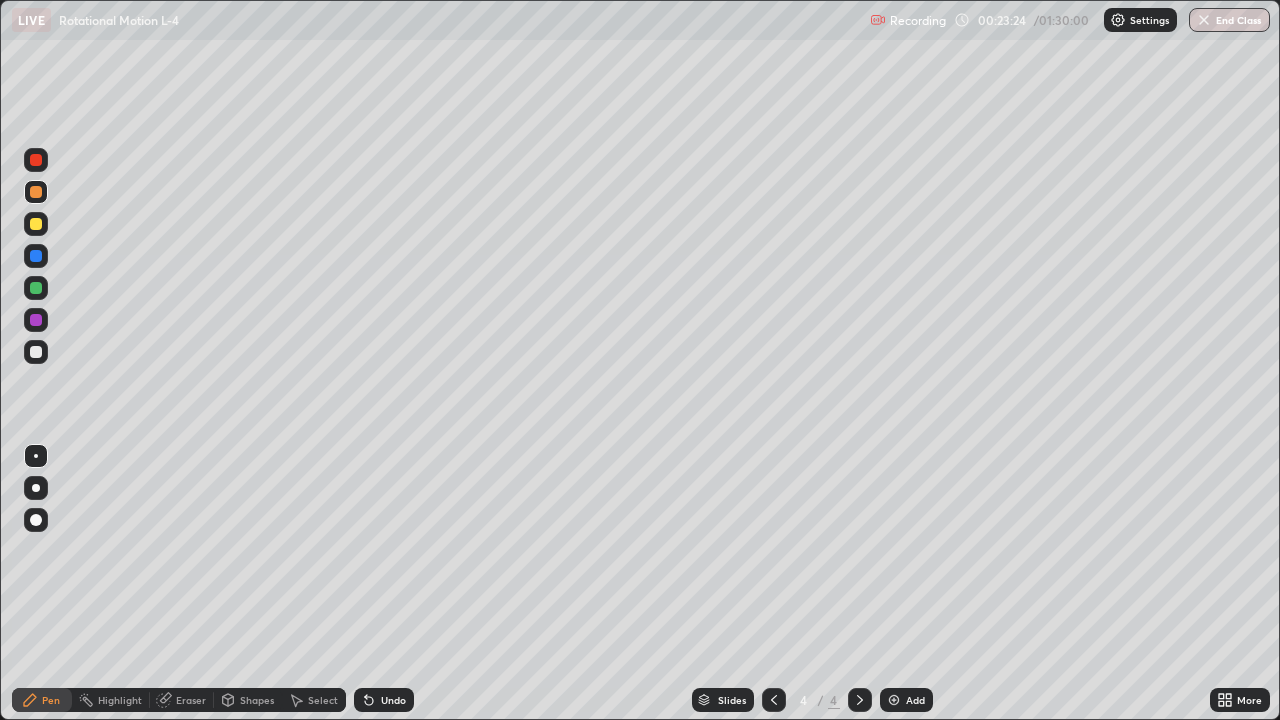 click at bounding box center [36, 352] 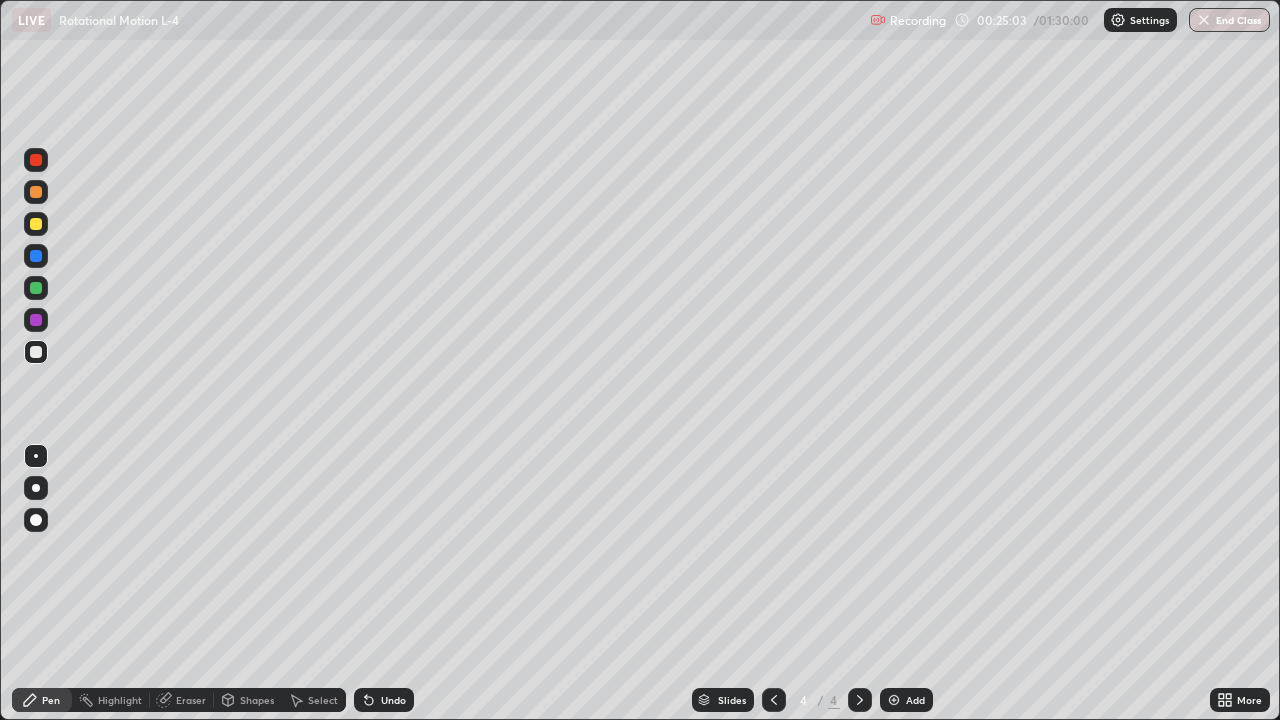 click at bounding box center [36, 288] 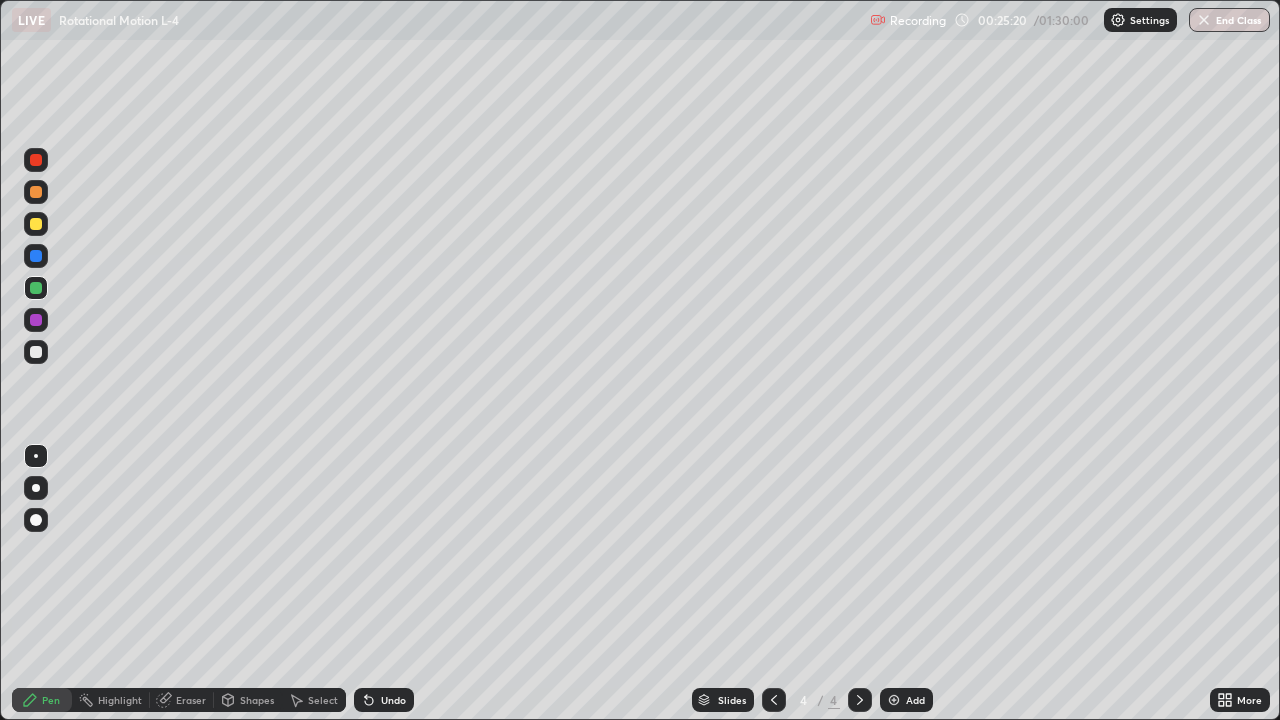 click at bounding box center [36, 224] 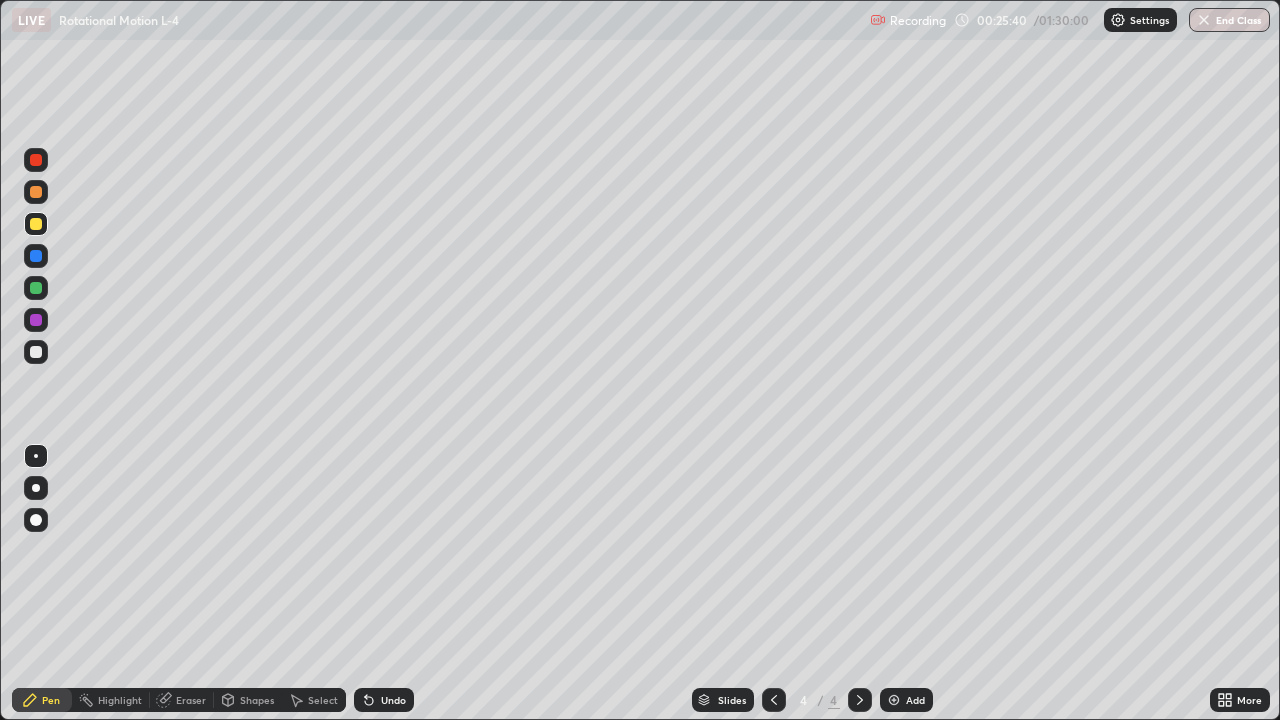 click on "Select" at bounding box center (323, 700) 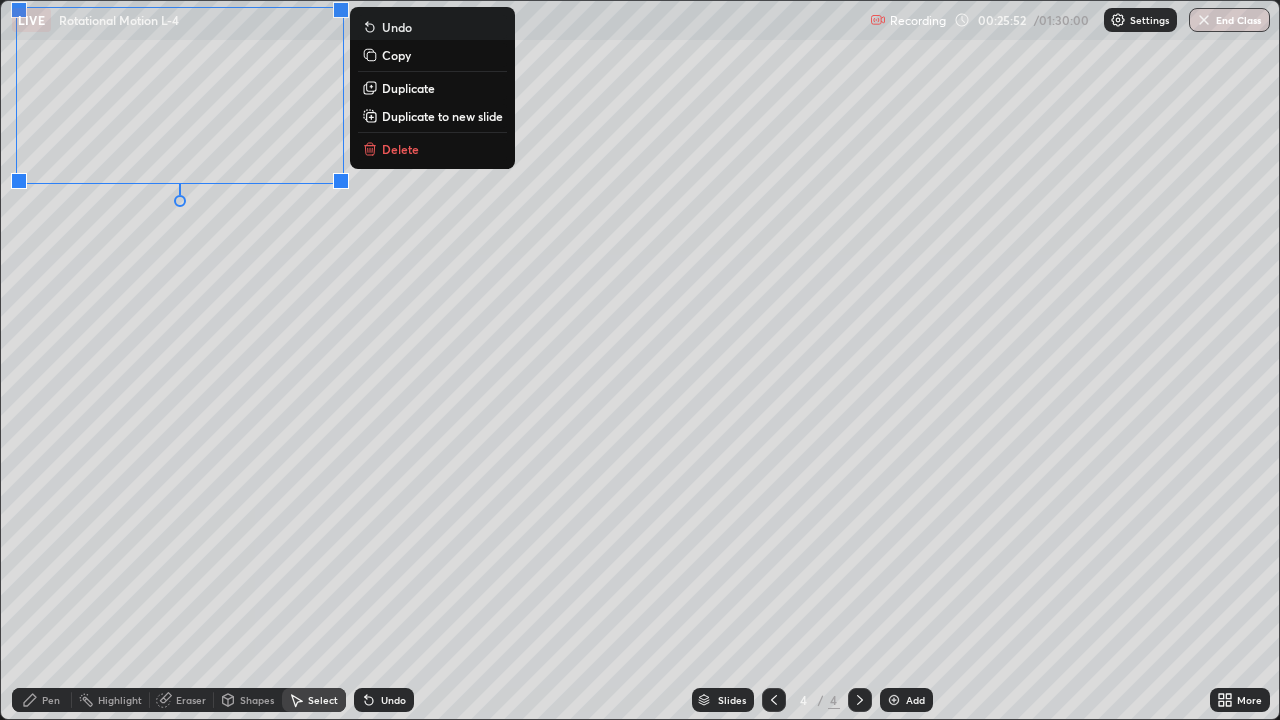 click on "0 ° Undo Copy Duplicate Duplicate to new slide Delete" at bounding box center [640, 360] 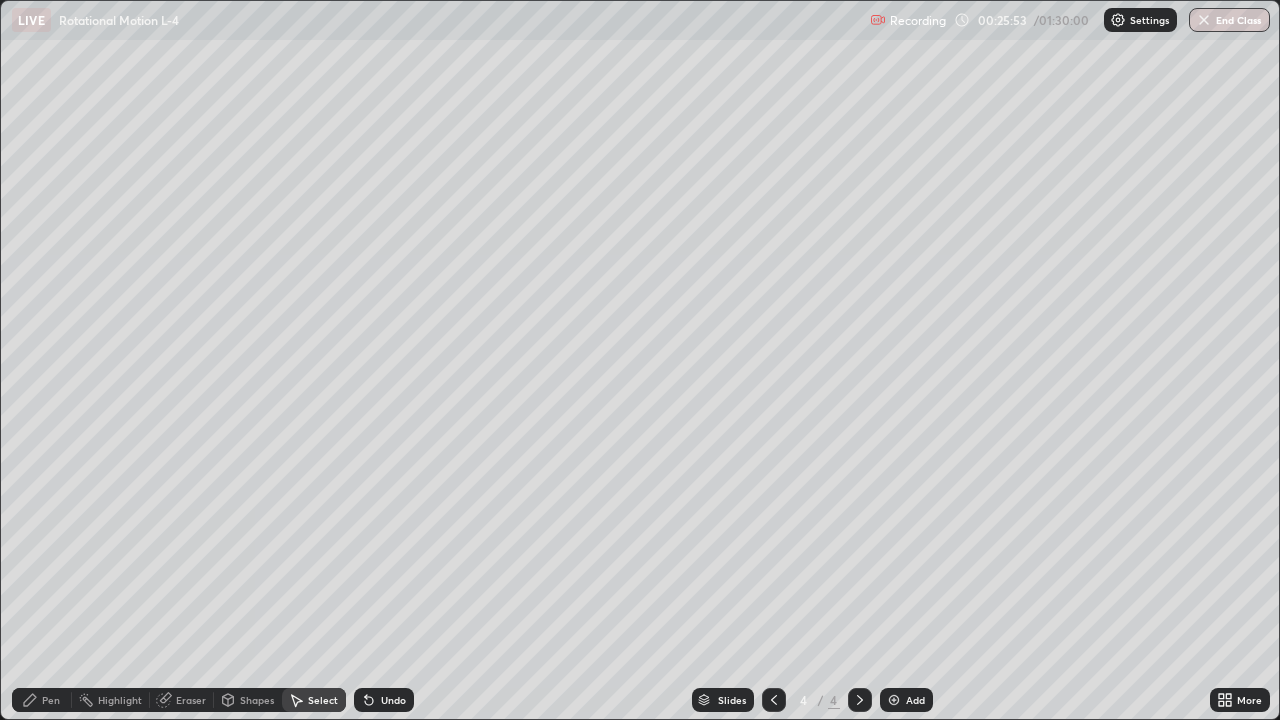 click on "Pen" at bounding box center (42, 700) 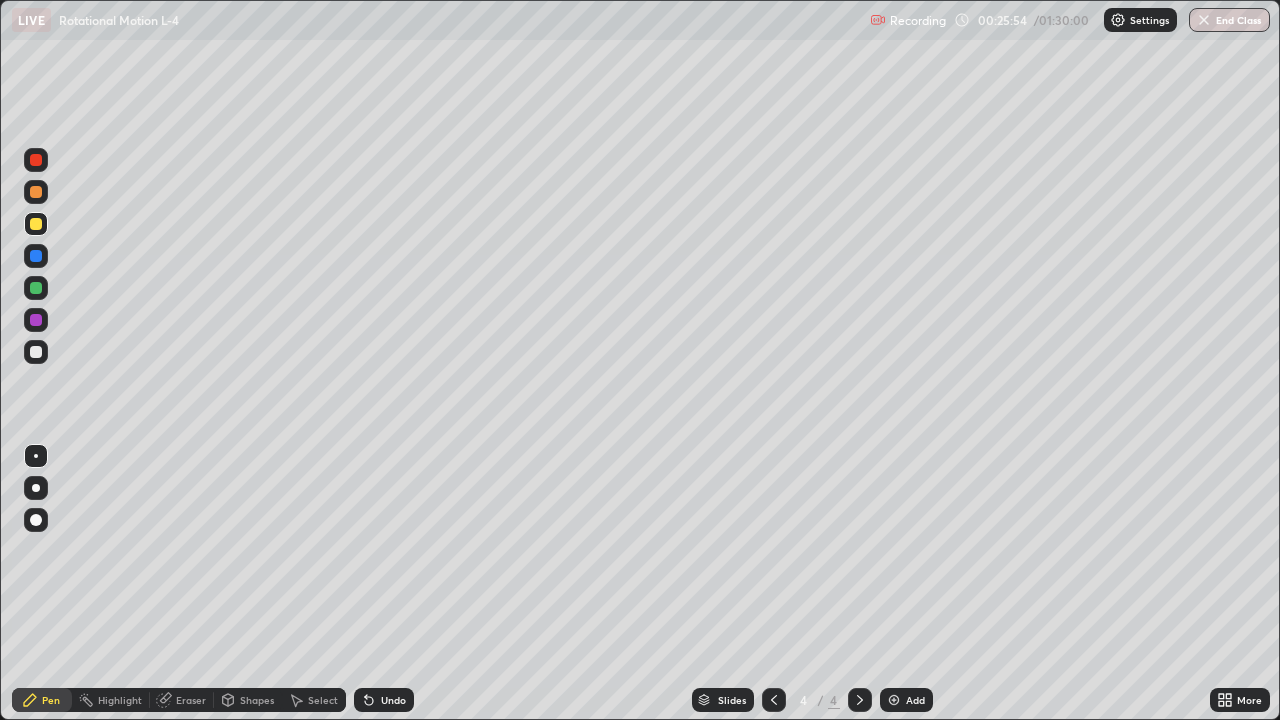 click at bounding box center (36, 352) 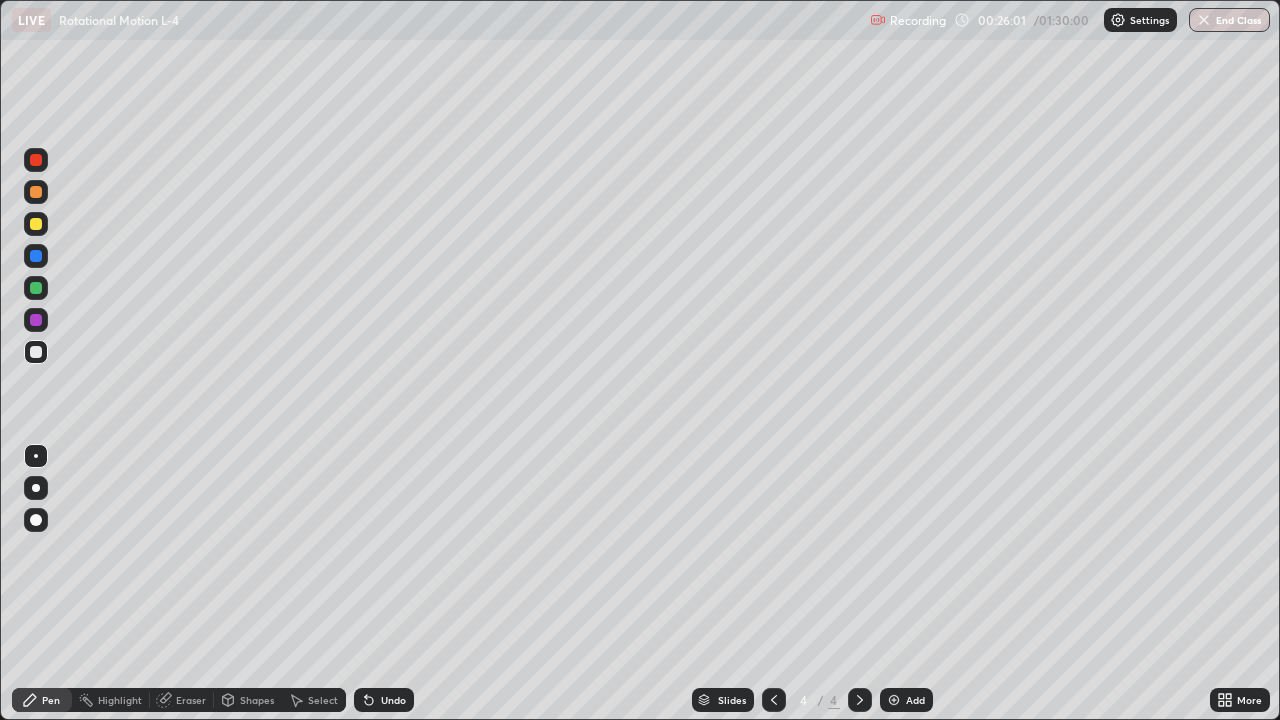 click on "Shapes" at bounding box center [257, 700] 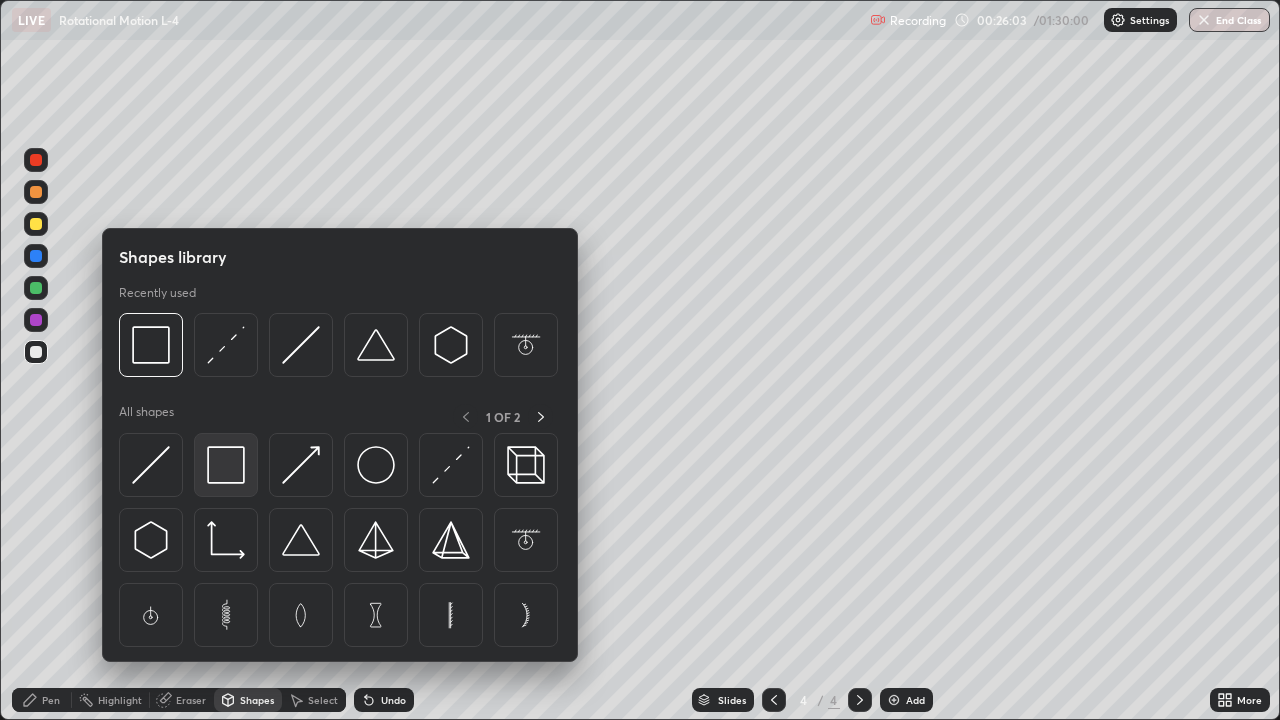 click at bounding box center (226, 465) 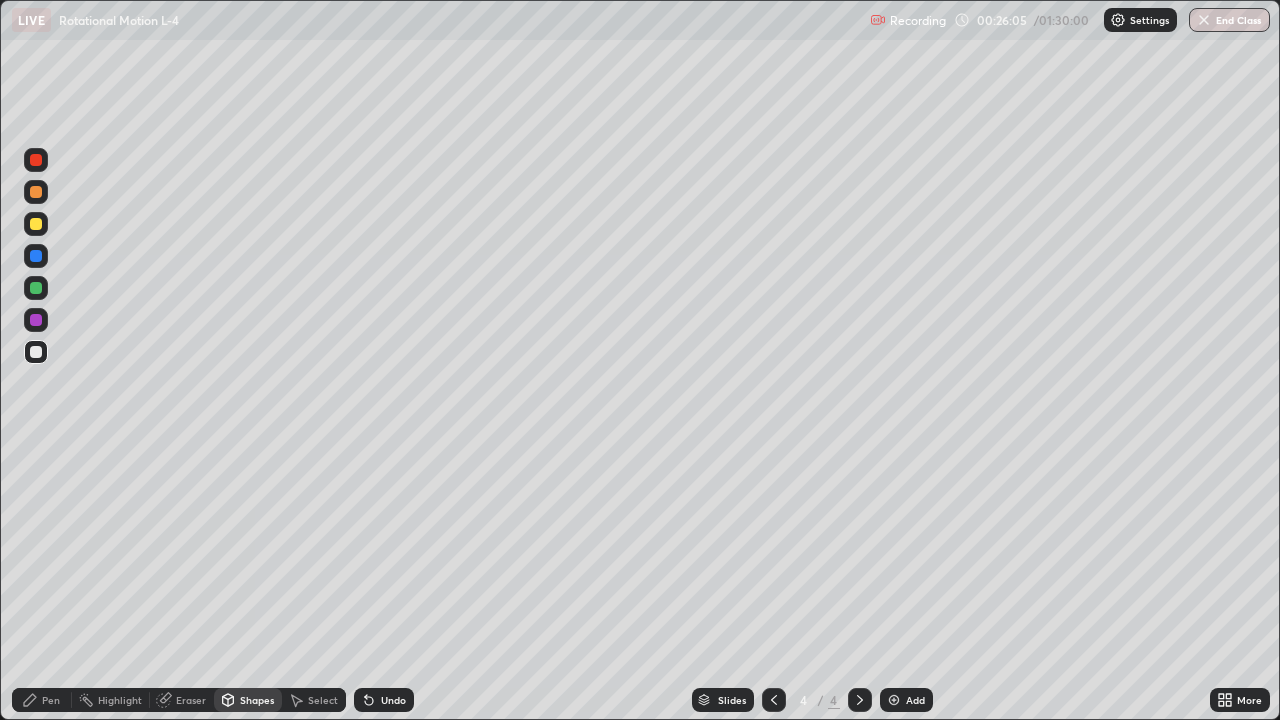 click at bounding box center [36, 192] 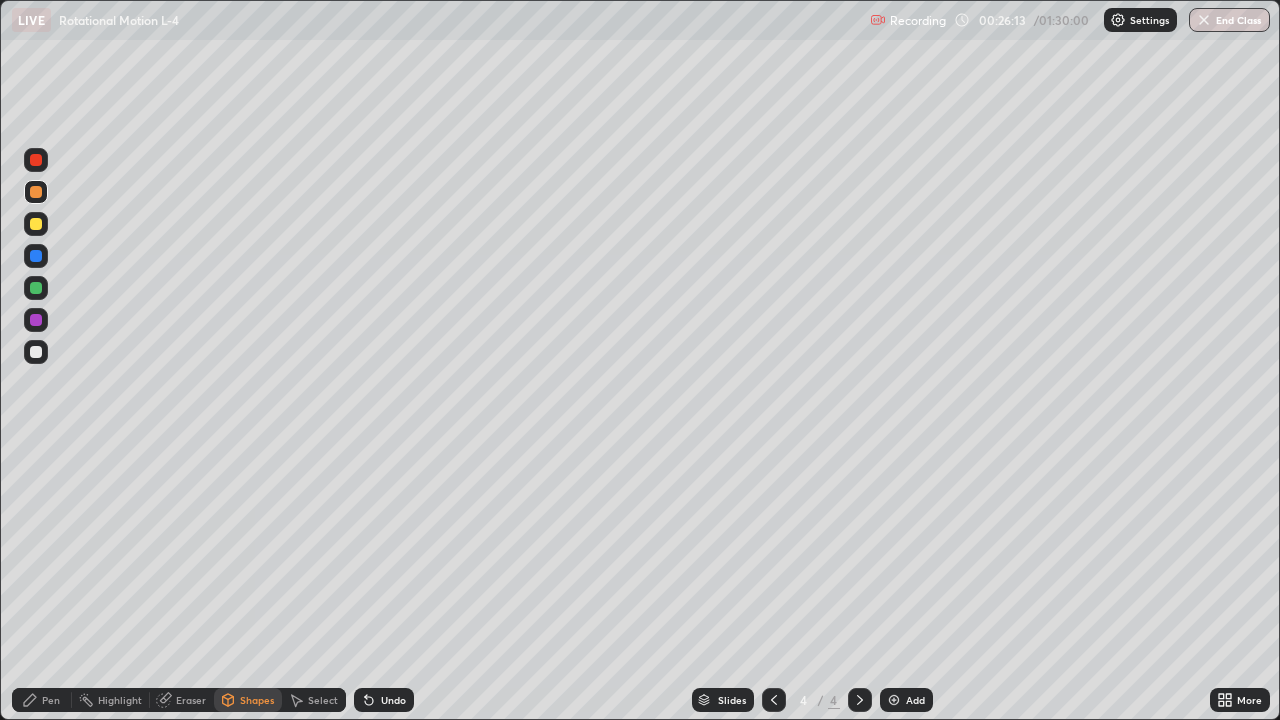 click on "Select" at bounding box center (323, 700) 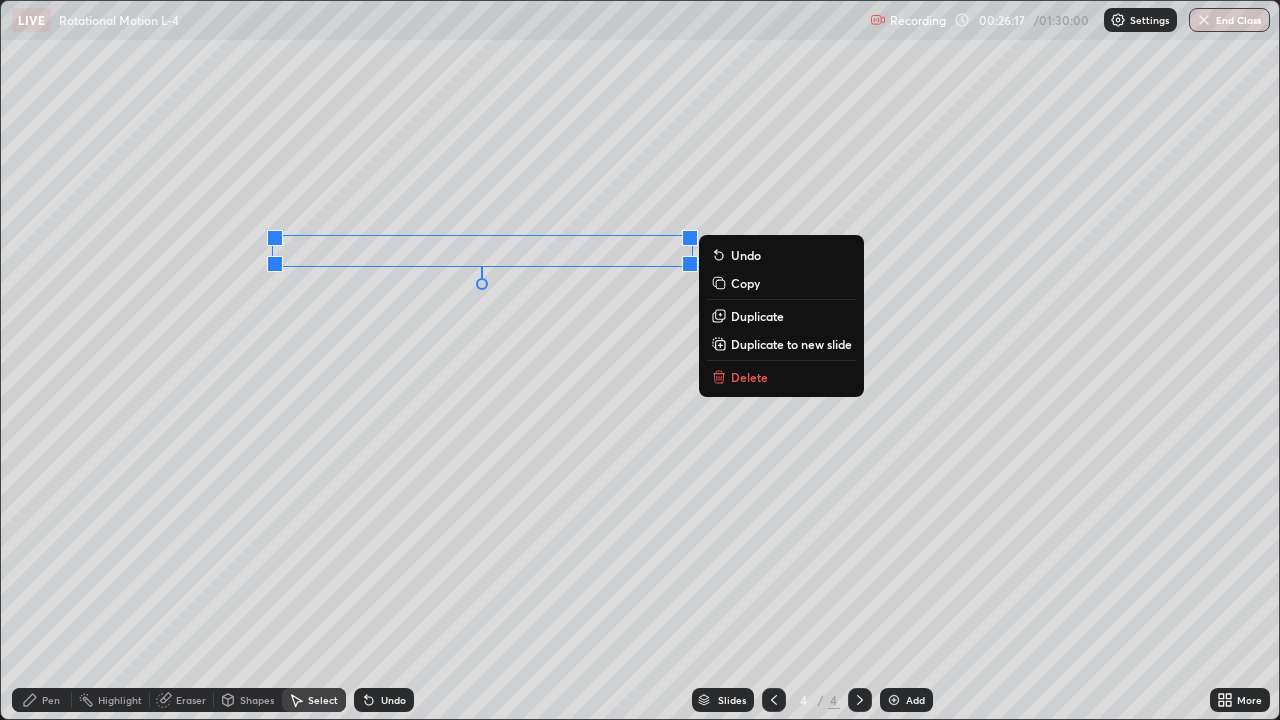 click on "Duplicate" at bounding box center [757, 316] 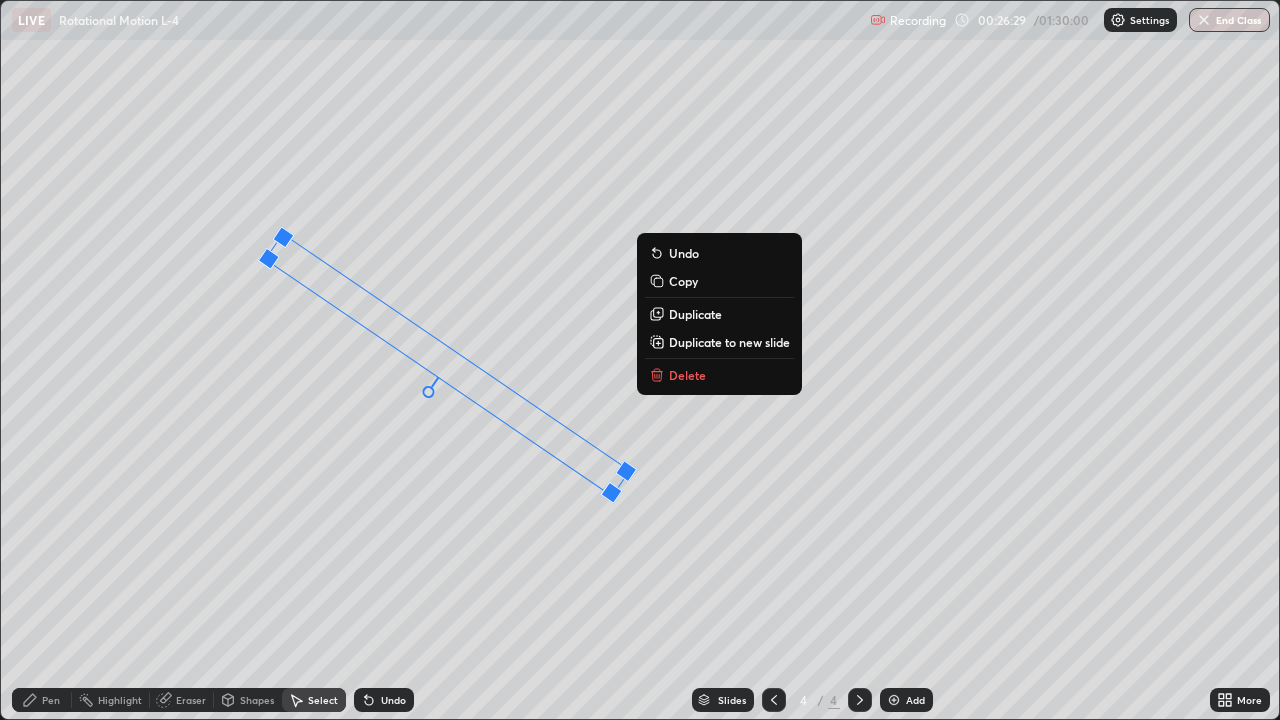 click on "34 ° Undo Copy Duplicate Duplicate to new slide Delete" at bounding box center [640, 360] 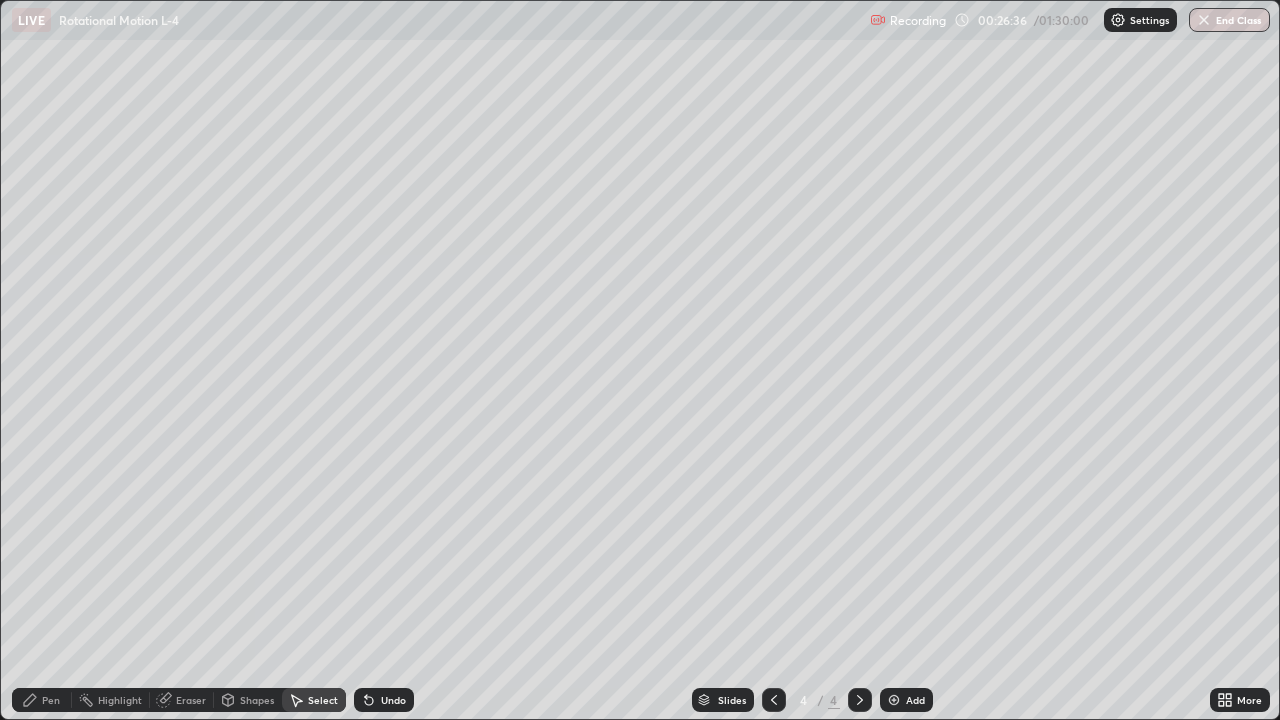 click on "Shapes" at bounding box center [257, 700] 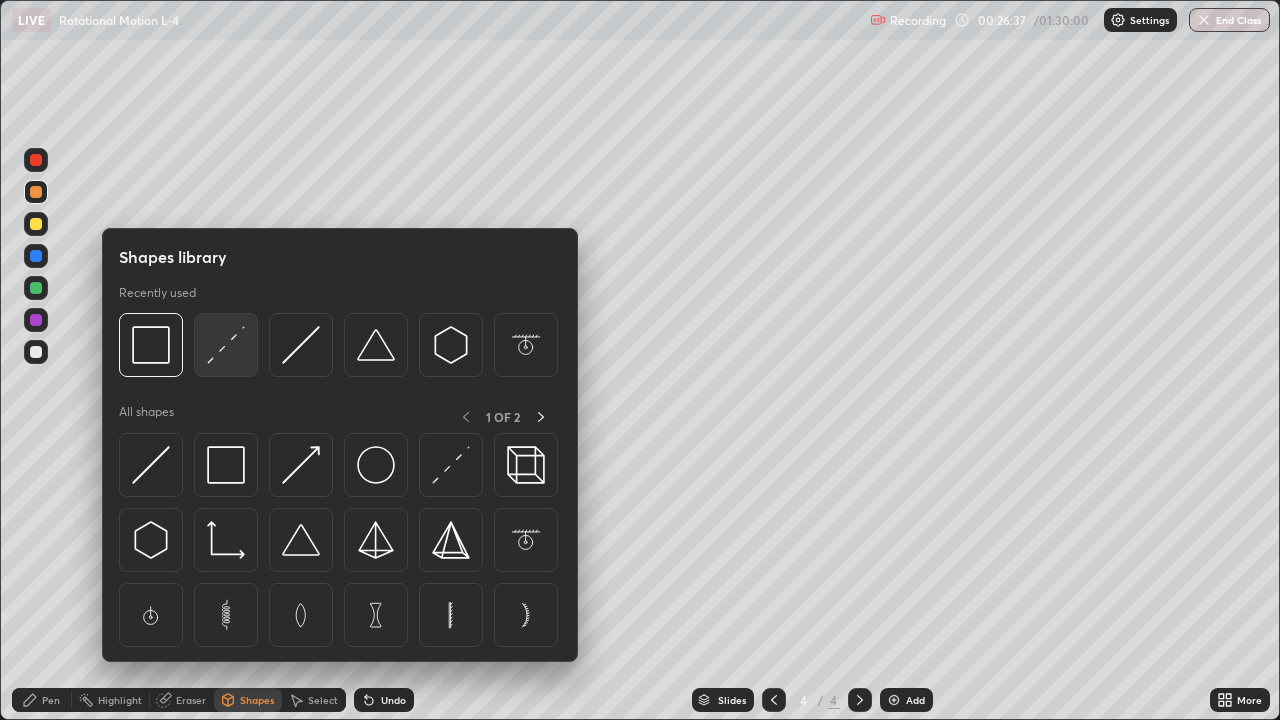 click at bounding box center [226, 345] 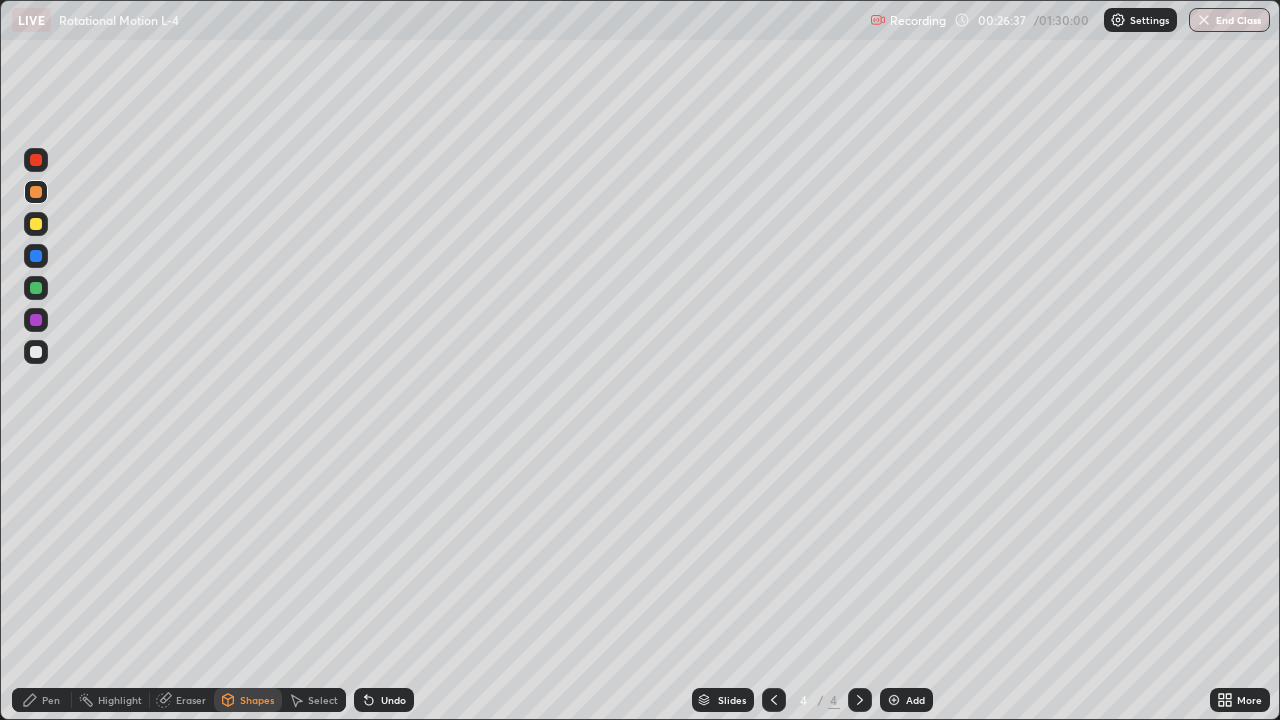 click at bounding box center [36, 256] 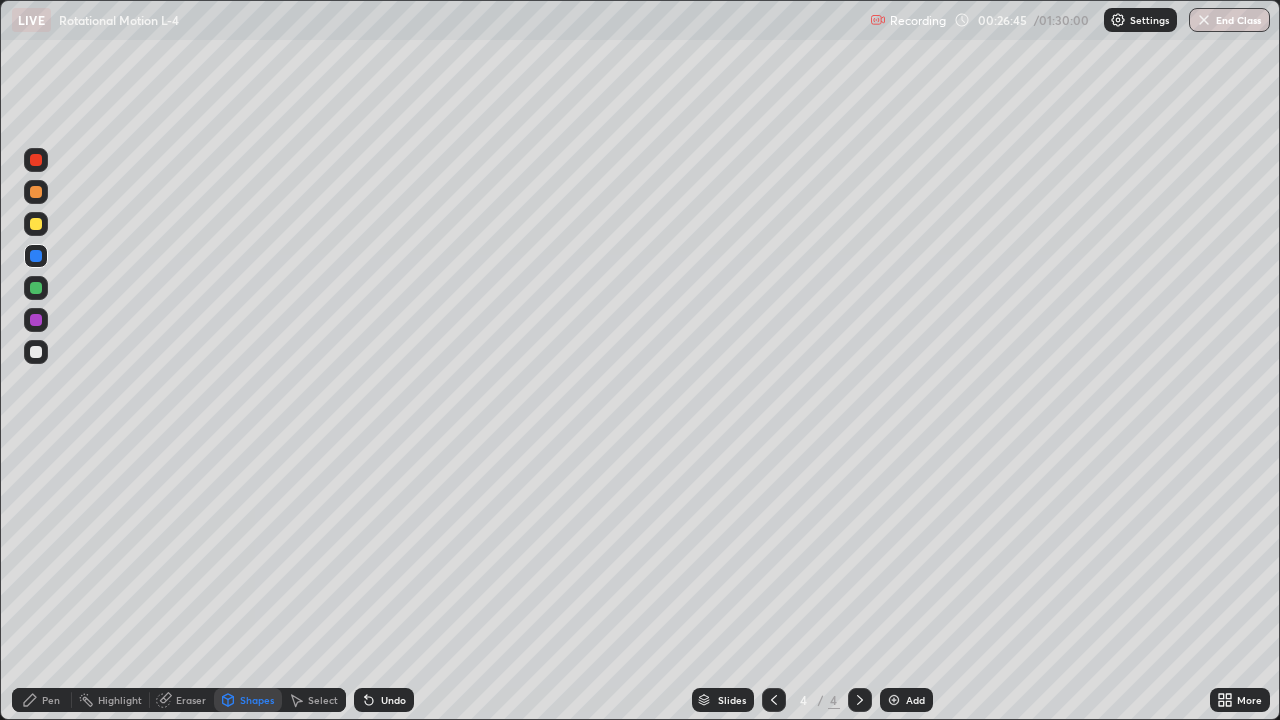 click on "Shapes" at bounding box center (257, 700) 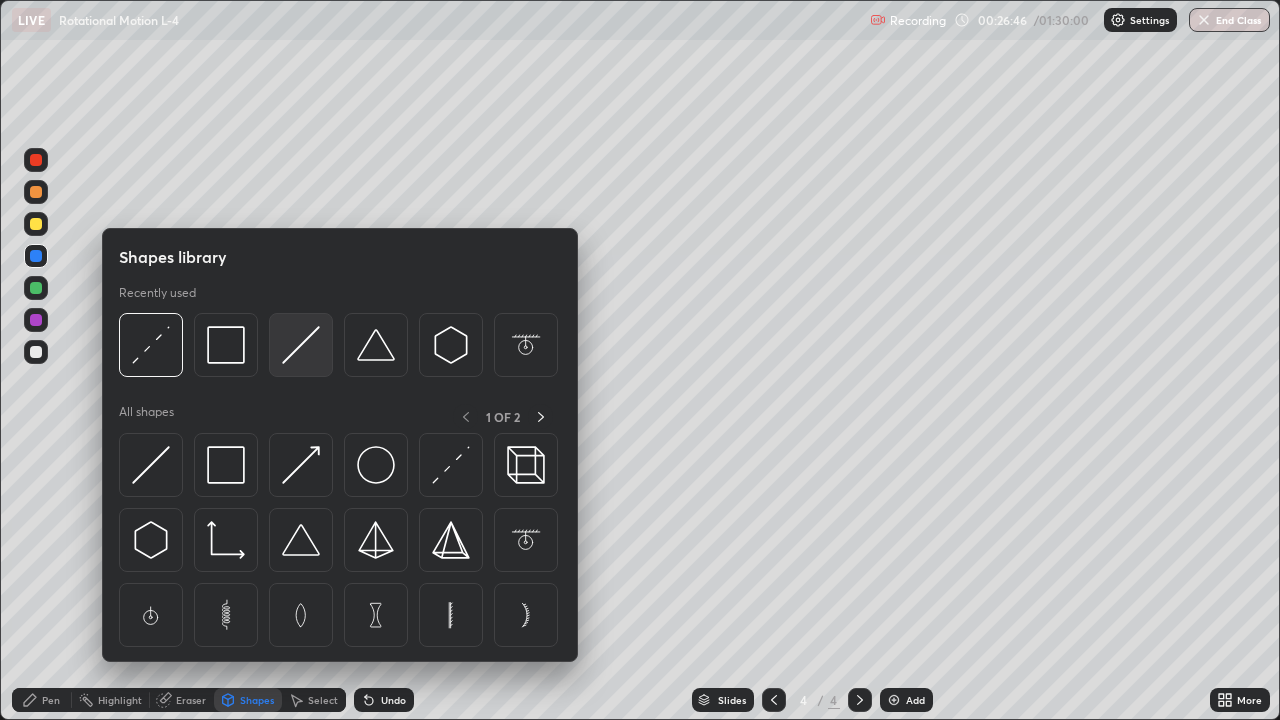 click at bounding box center (301, 345) 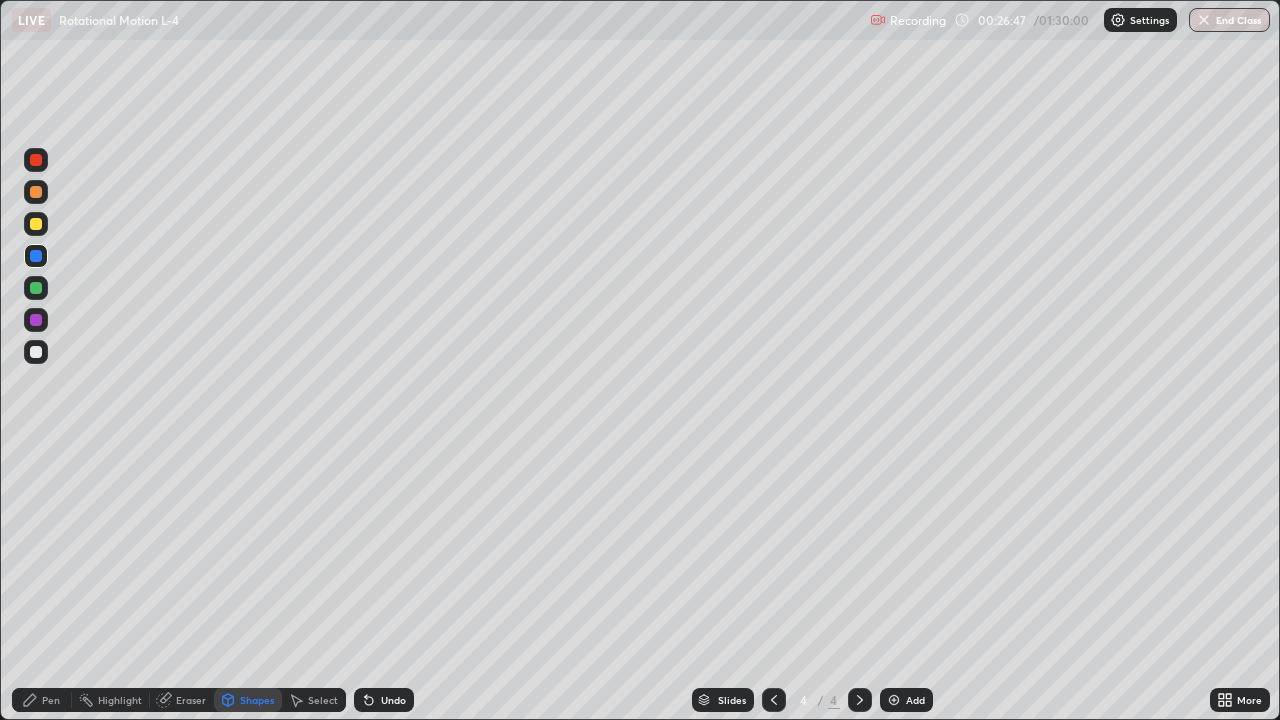 click at bounding box center [36, 320] 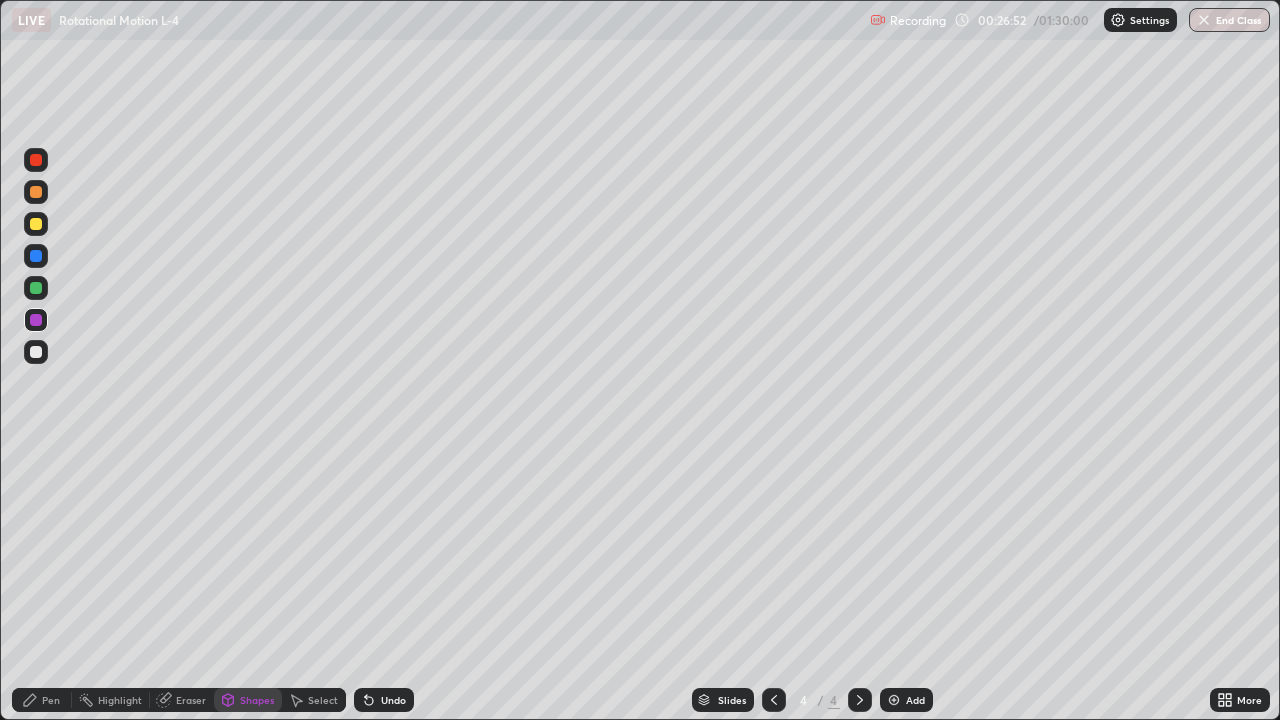 click on "Pen" at bounding box center [51, 700] 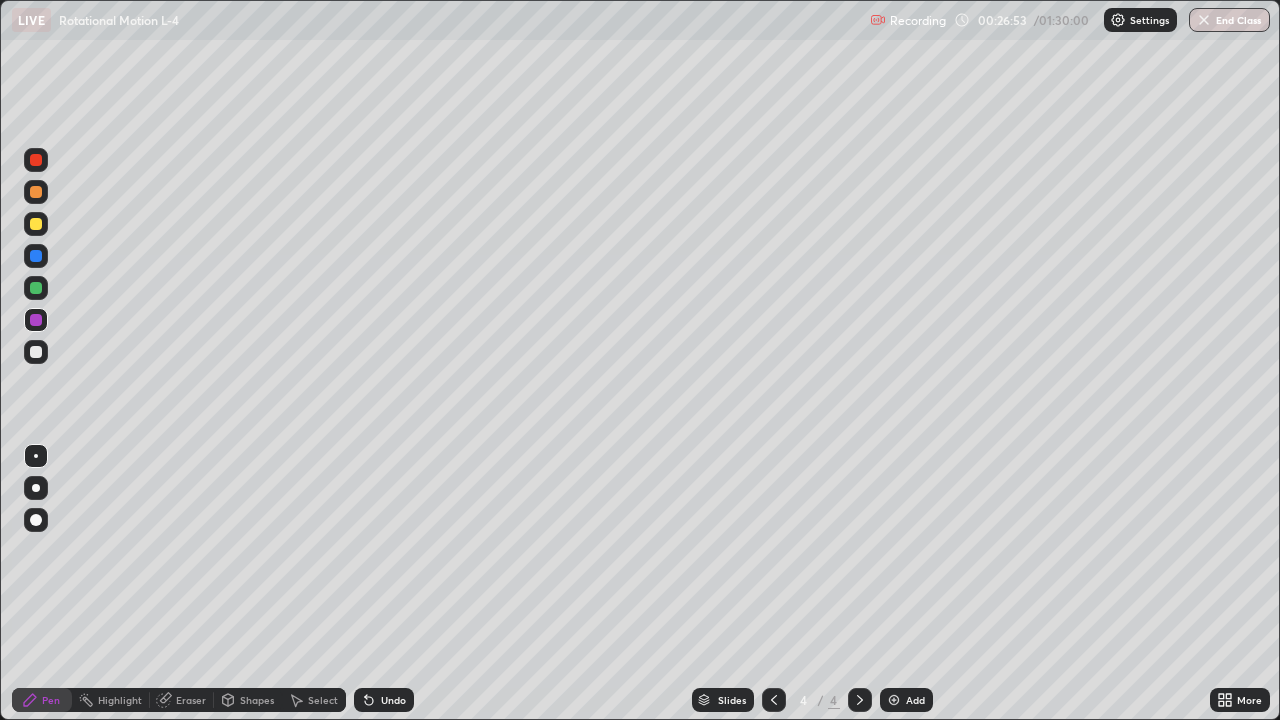 click at bounding box center [36, 352] 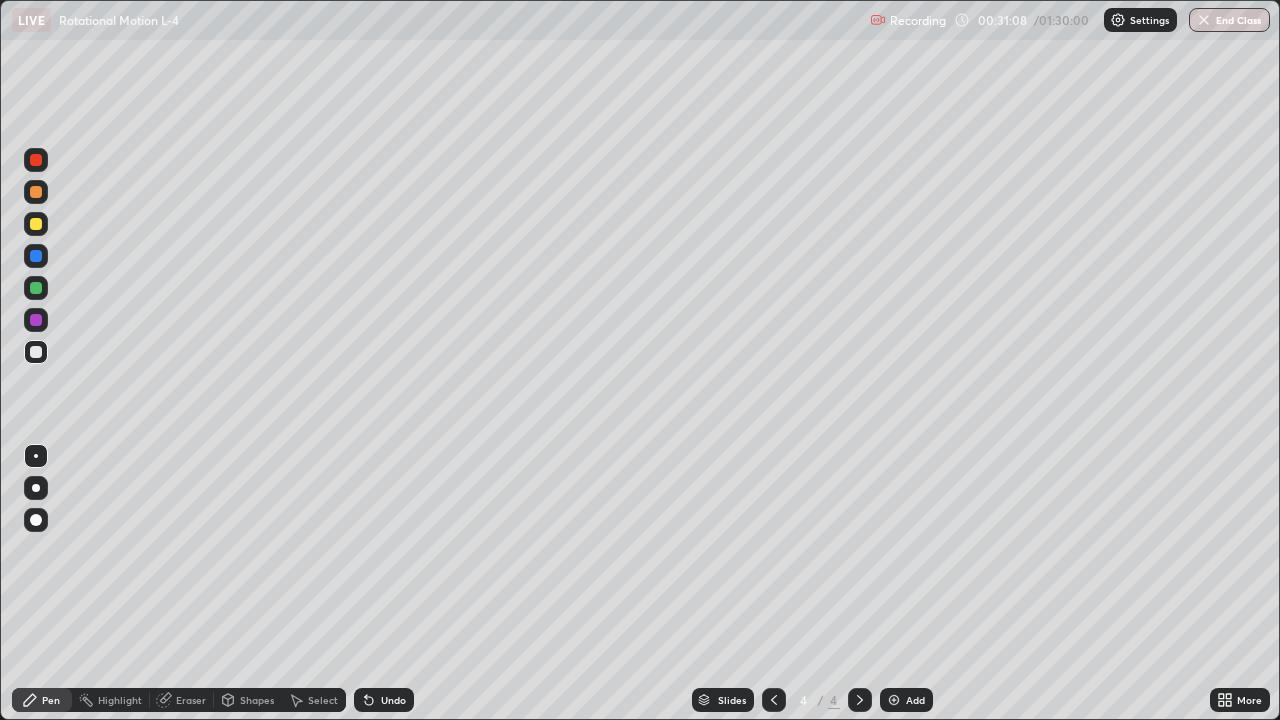 click on "Shapes" at bounding box center (257, 700) 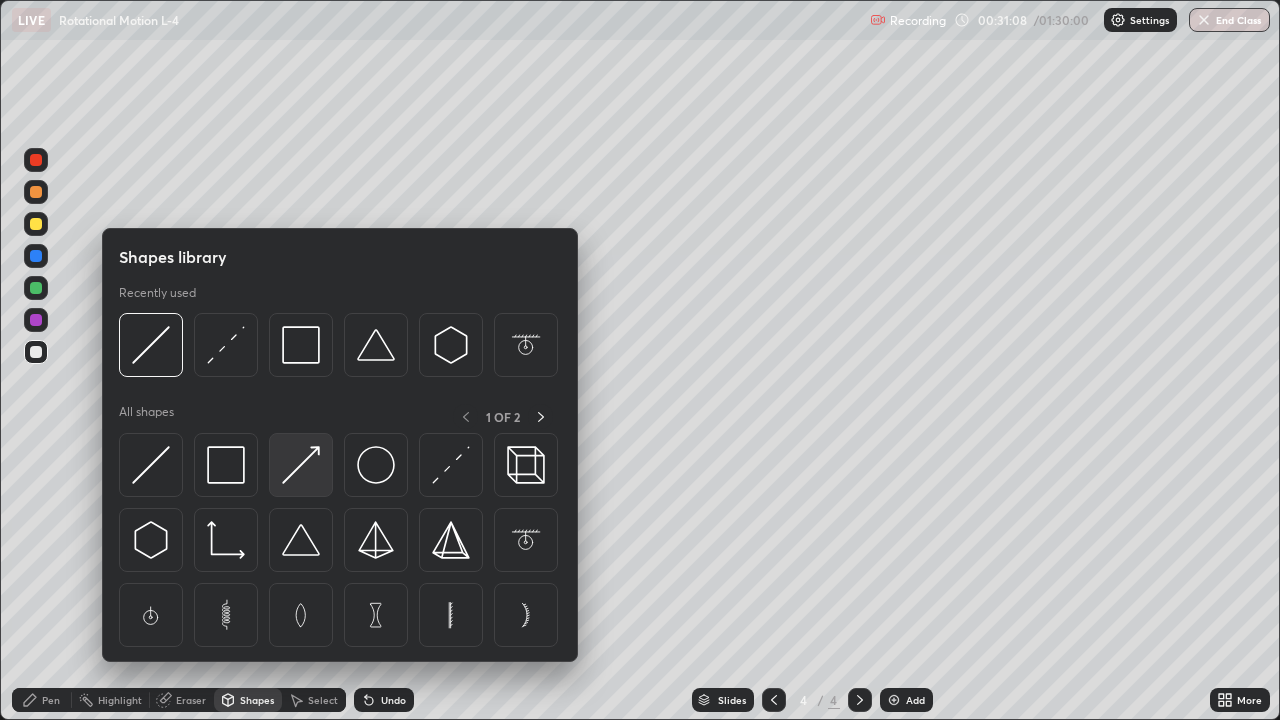 click at bounding box center [301, 465] 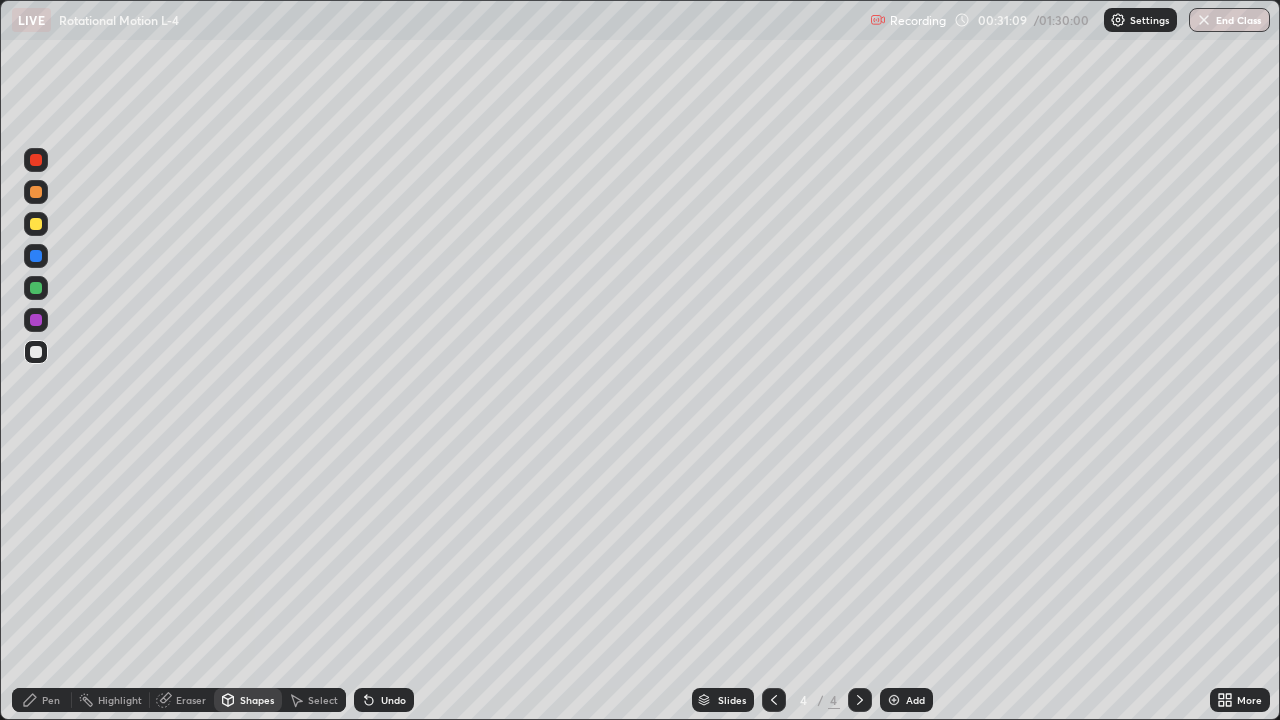 click at bounding box center [36, 160] 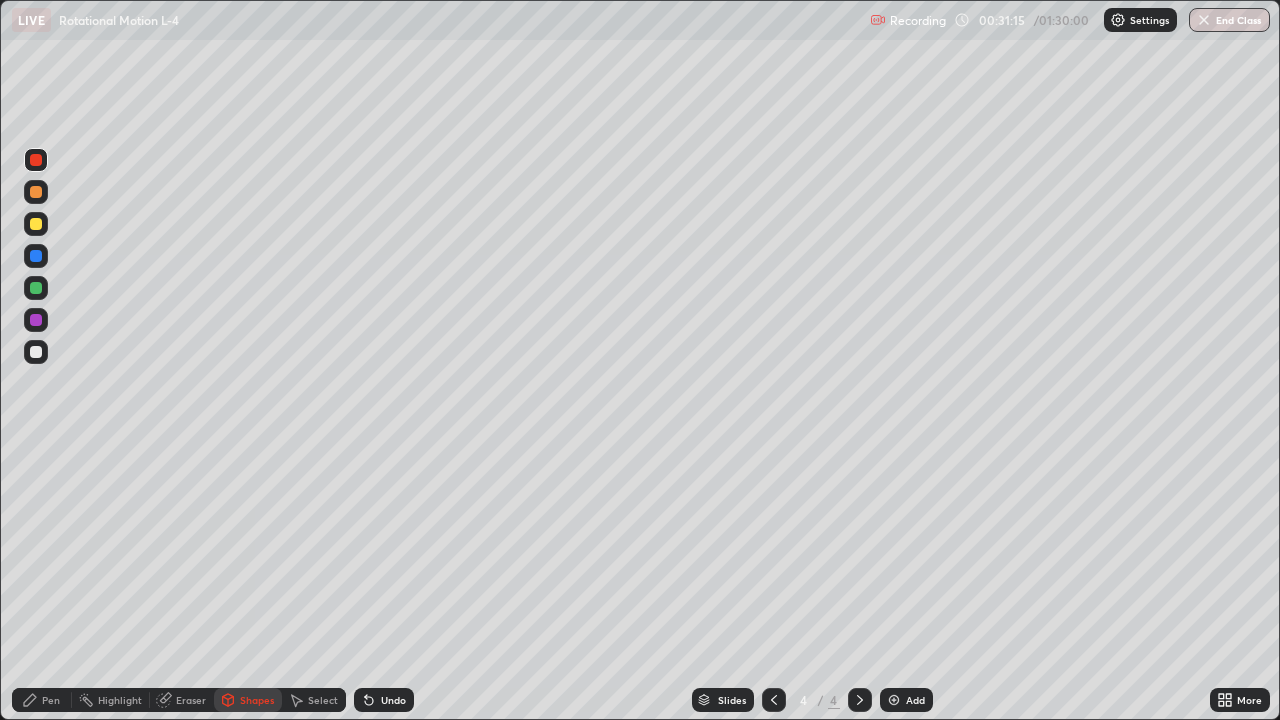 click on "Pen" at bounding box center (51, 700) 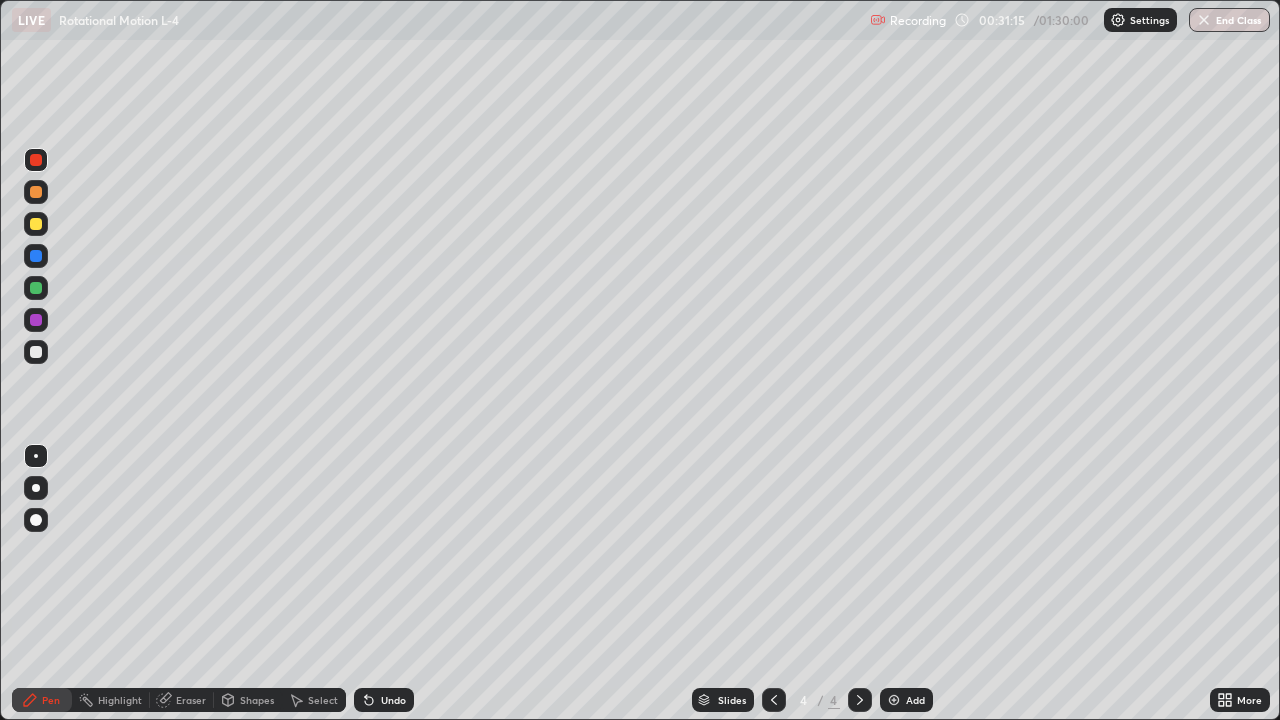 click at bounding box center [36, 352] 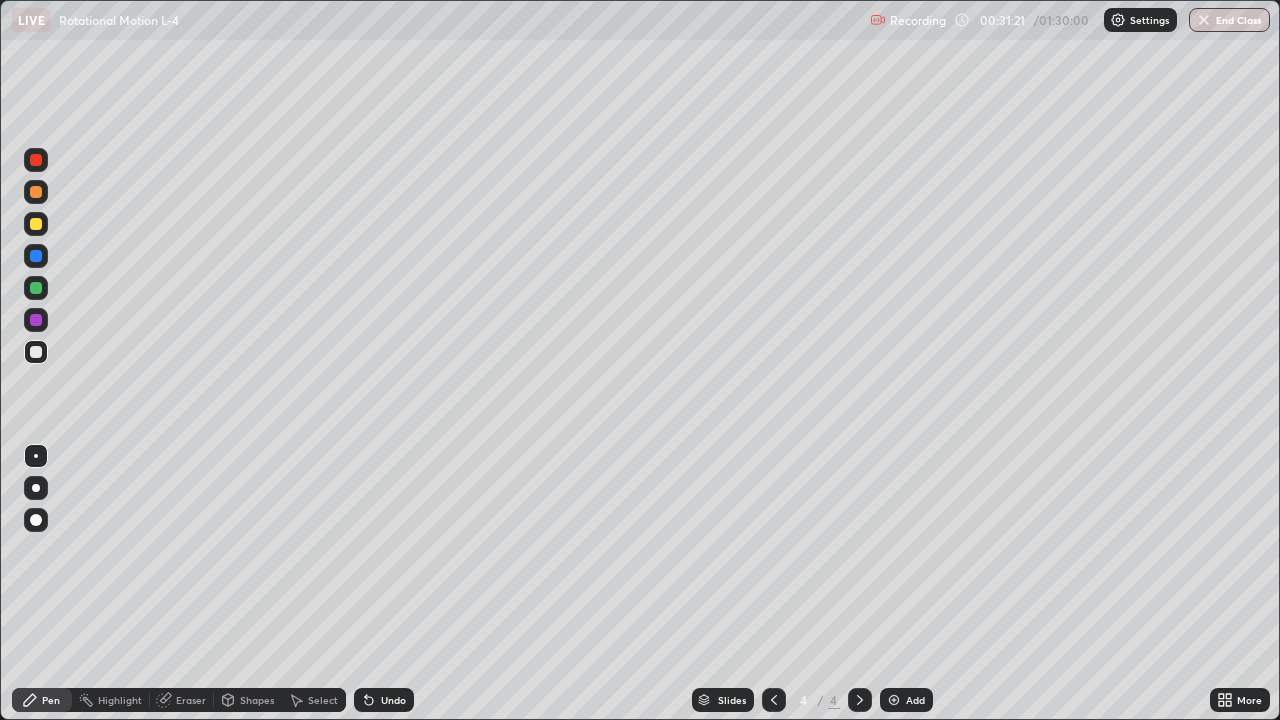 click on "Shapes" at bounding box center (257, 700) 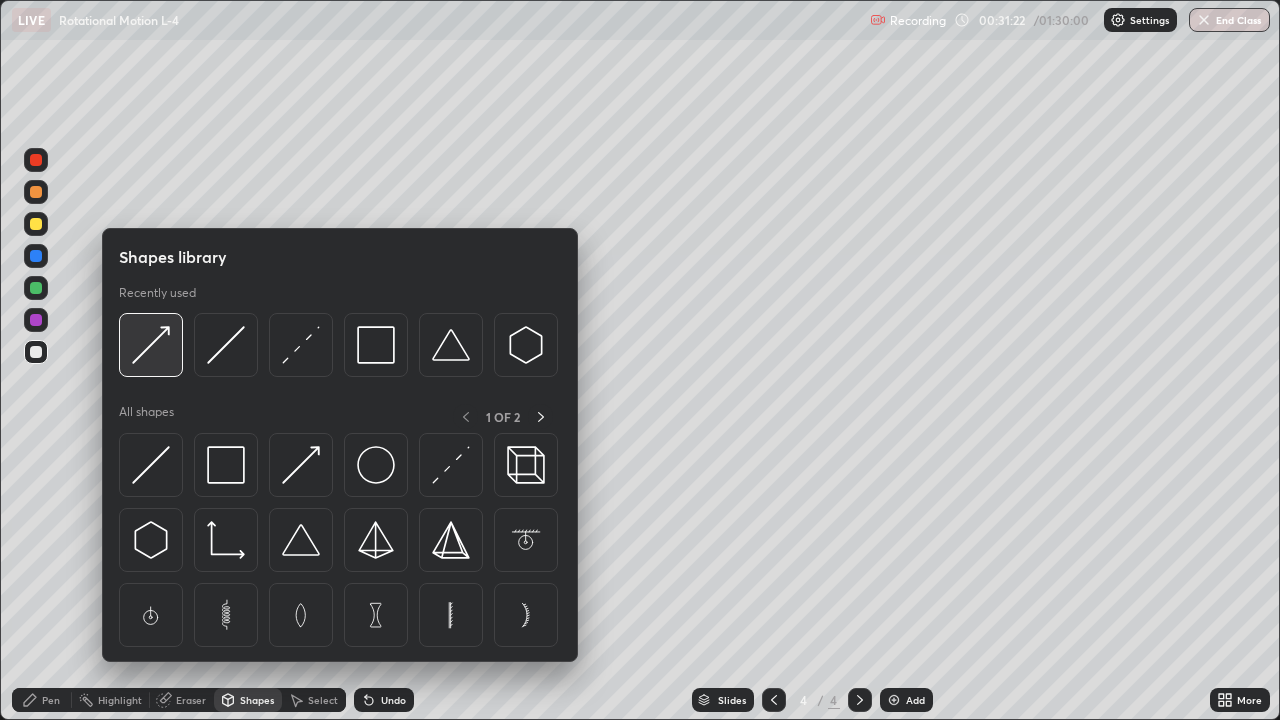 click at bounding box center [151, 345] 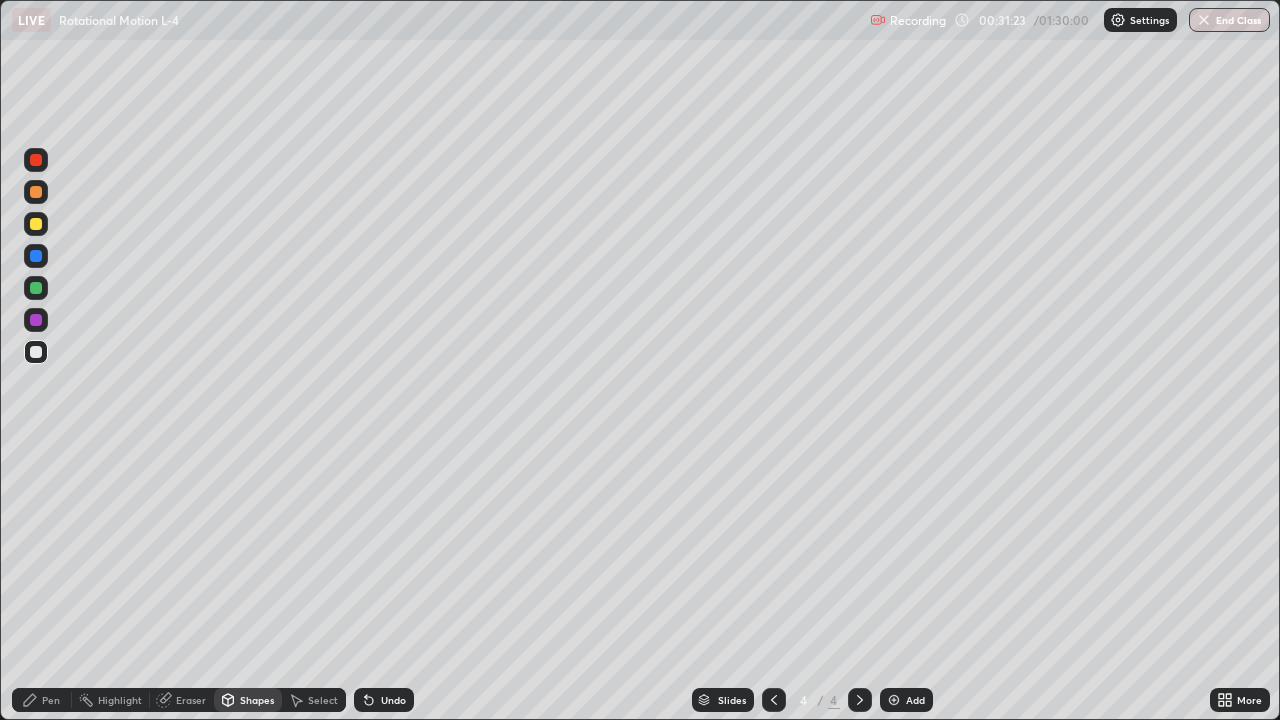 click at bounding box center [36, 352] 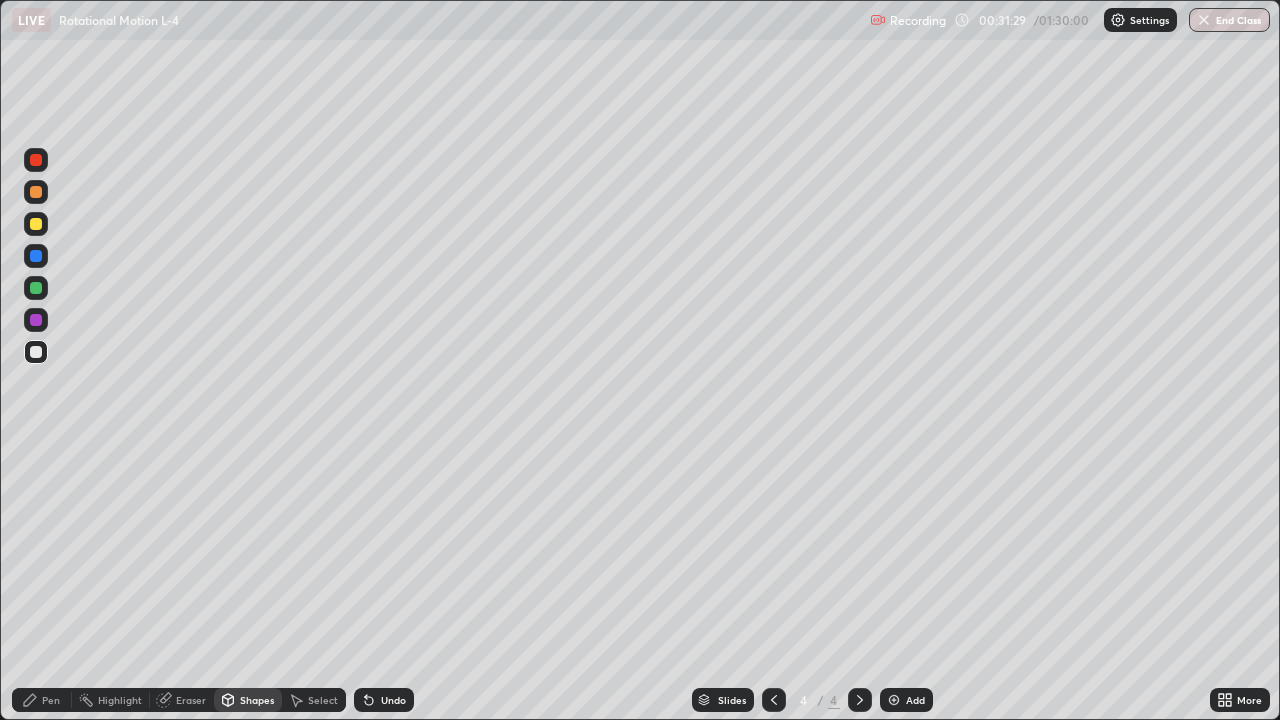 click on "Pen" at bounding box center (51, 700) 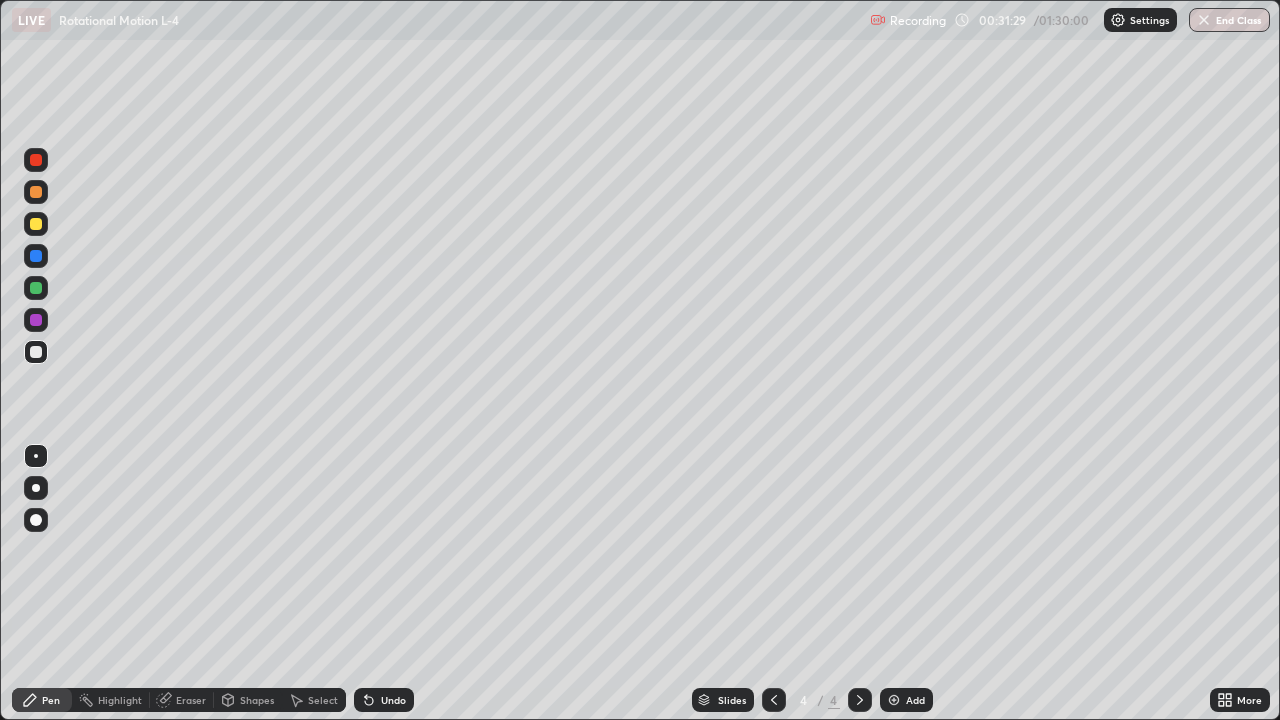 click at bounding box center (36, 352) 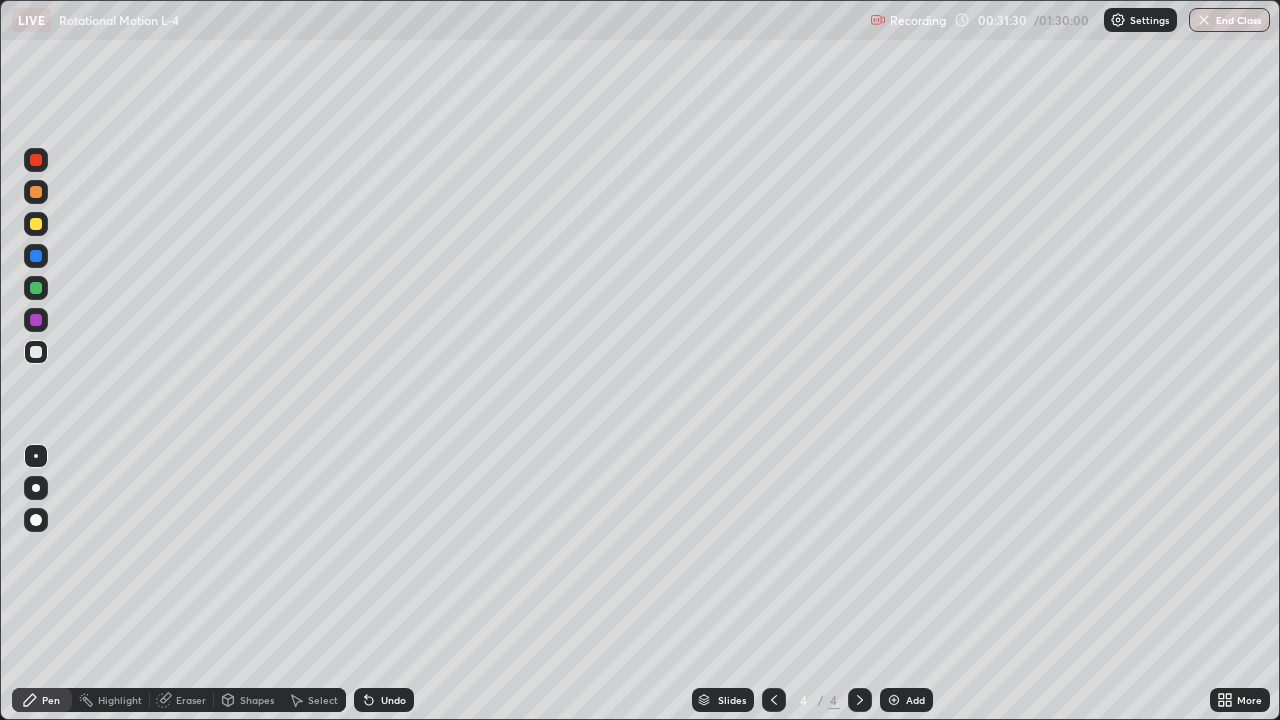 click at bounding box center [36, 224] 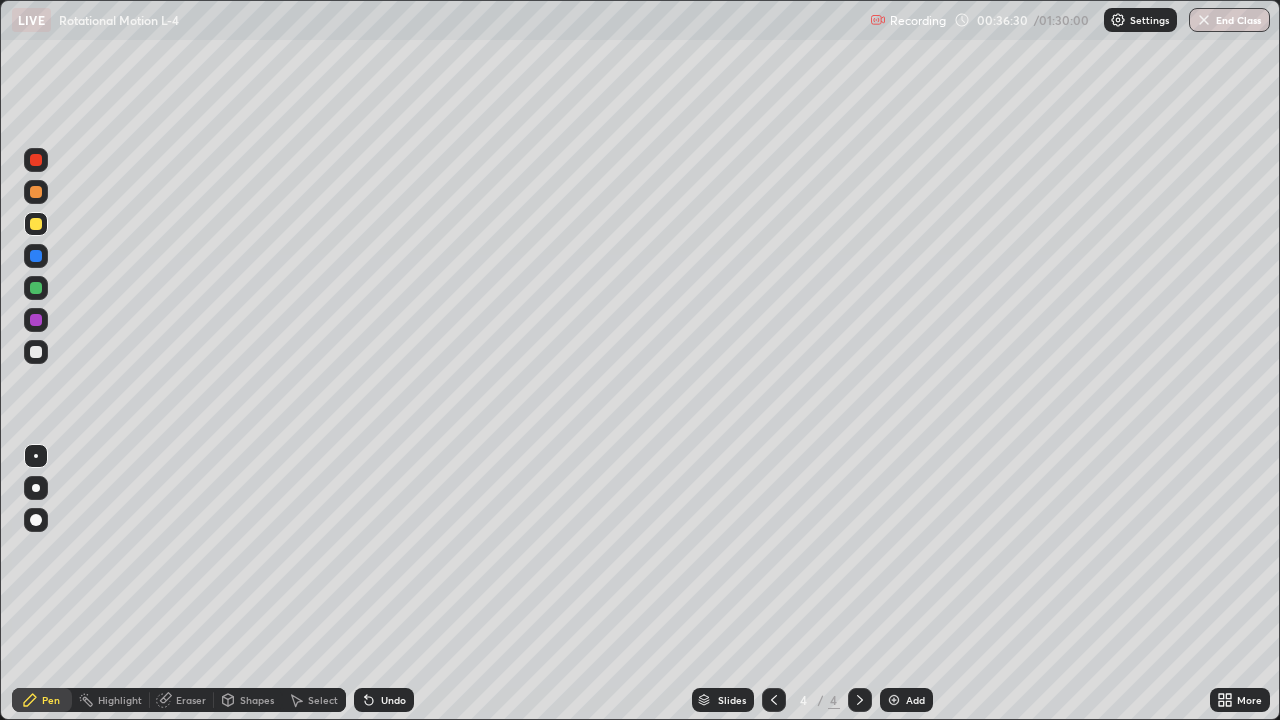 click on "Add" at bounding box center (915, 700) 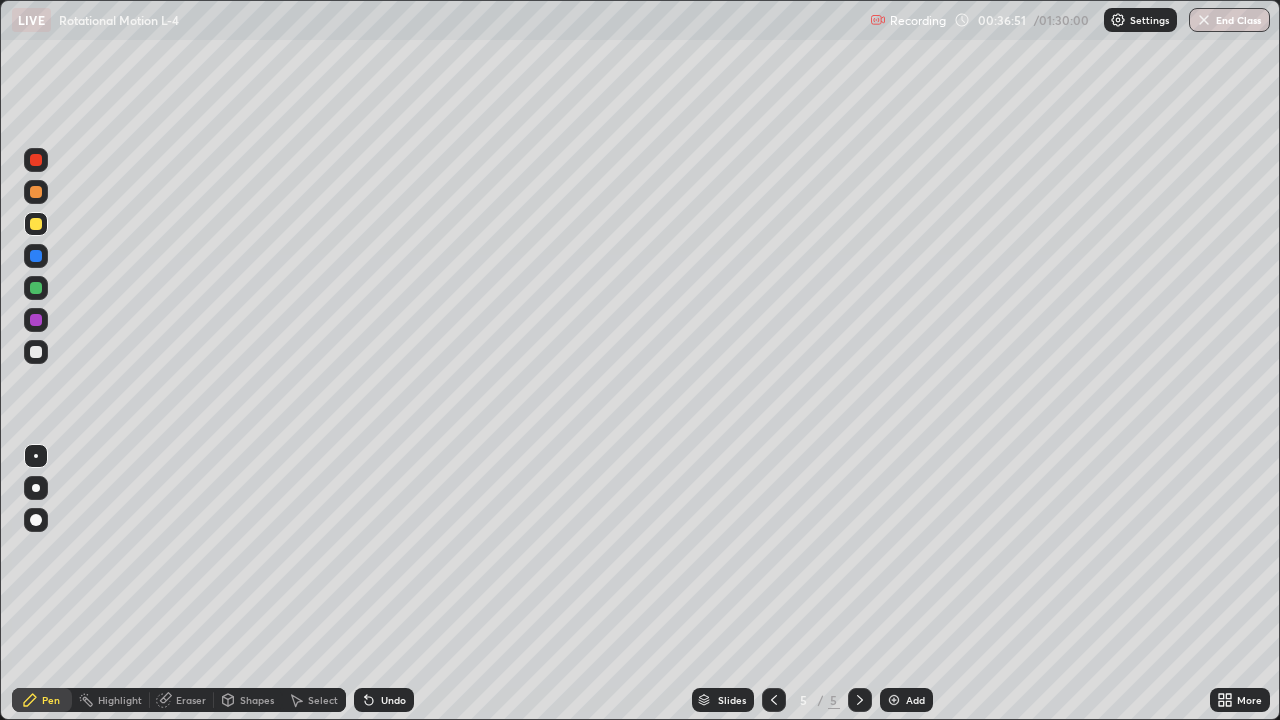 click on "Shapes" at bounding box center (257, 700) 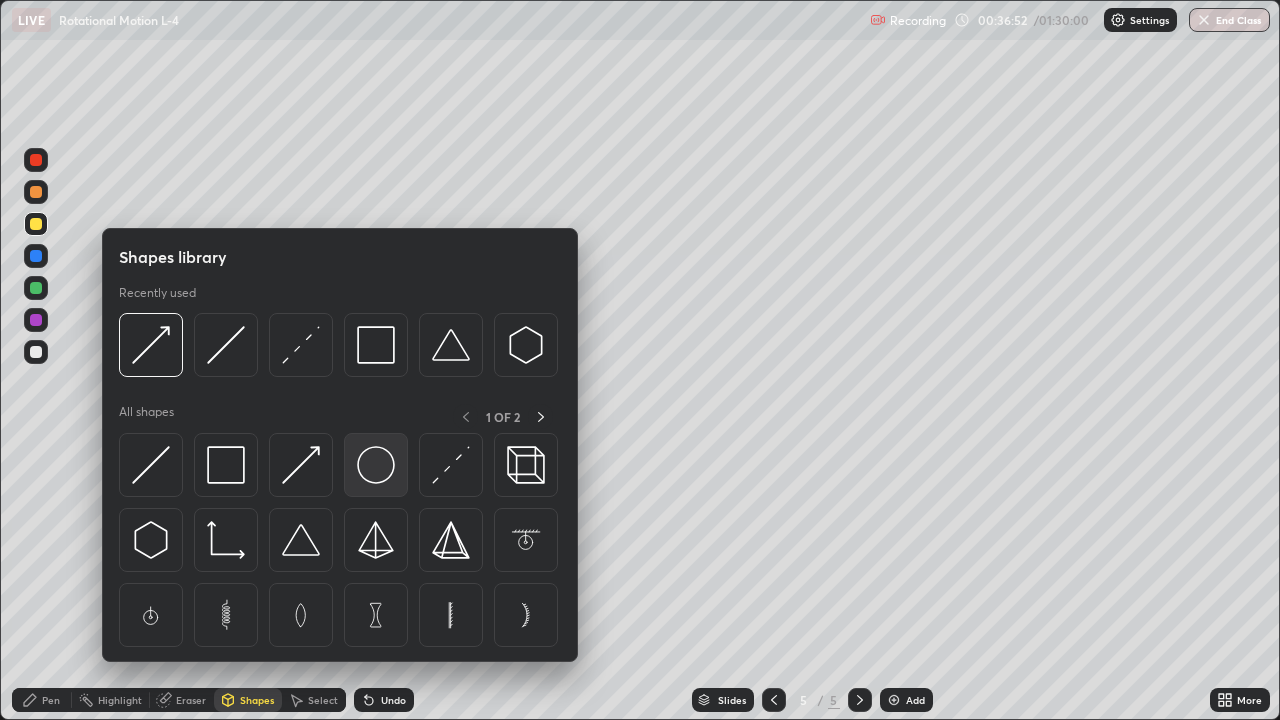 click at bounding box center (376, 465) 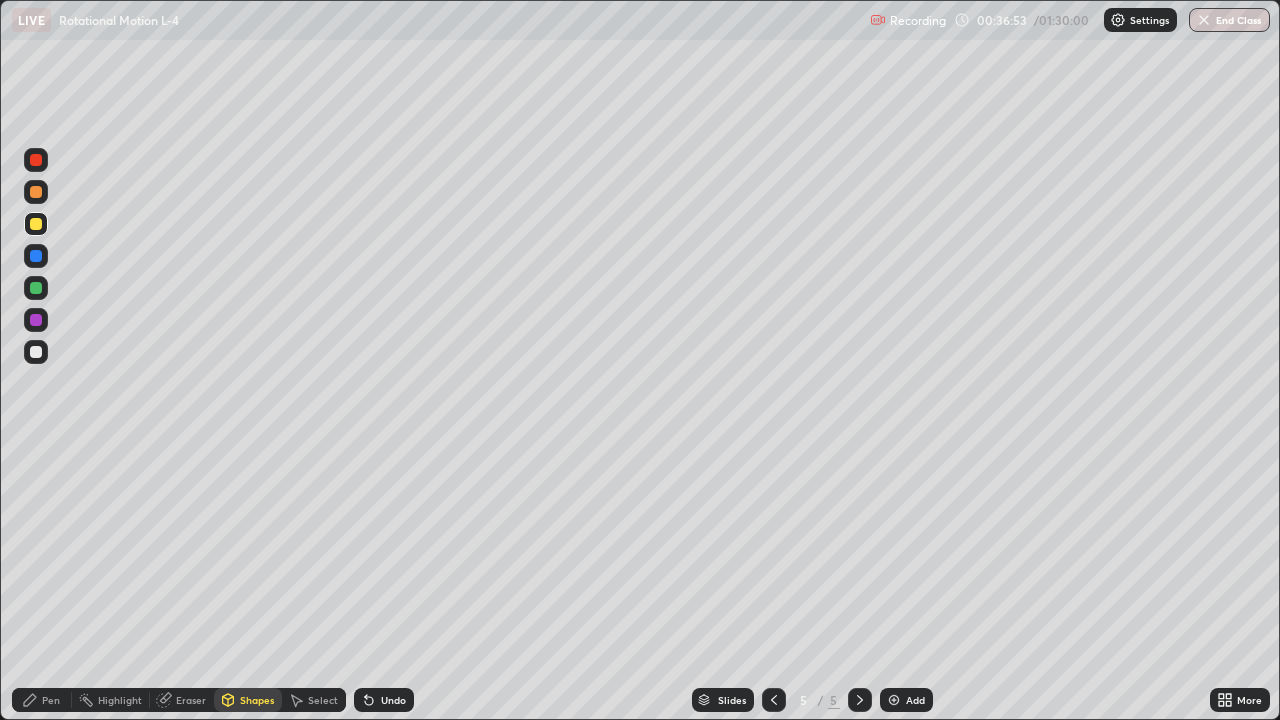click at bounding box center [36, 352] 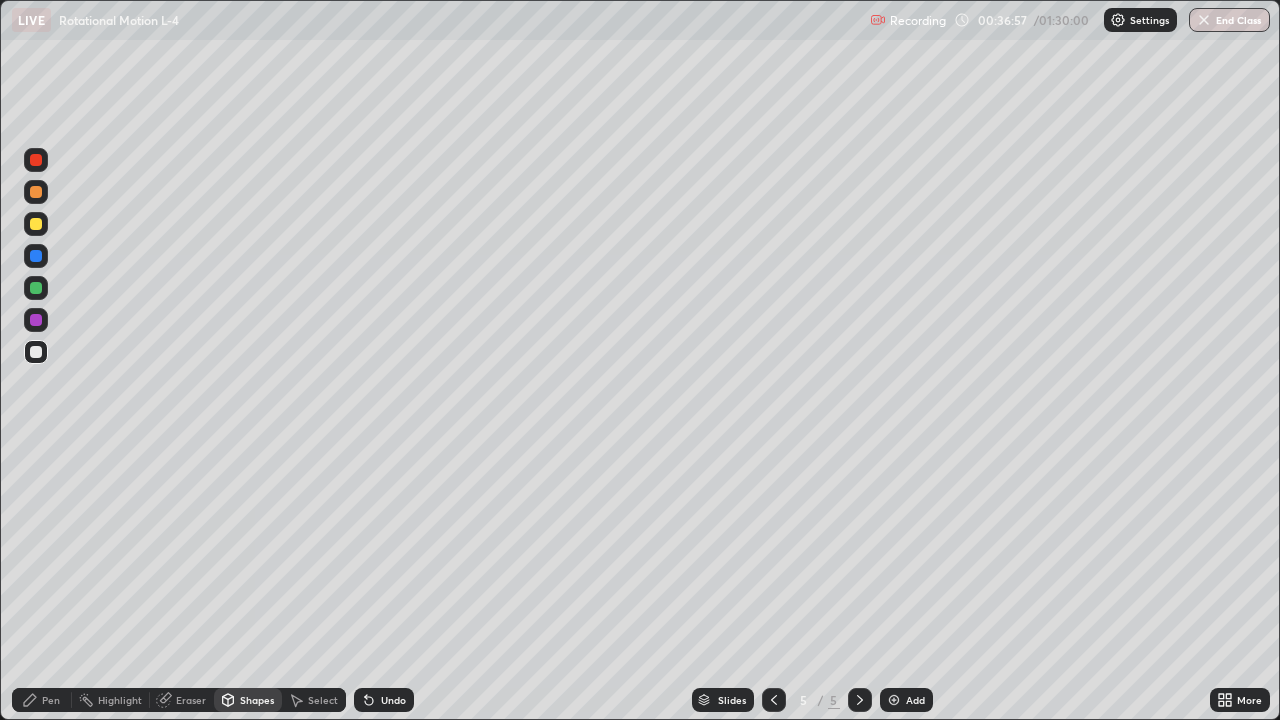 click on "Pen" at bounding box center [42, 700] 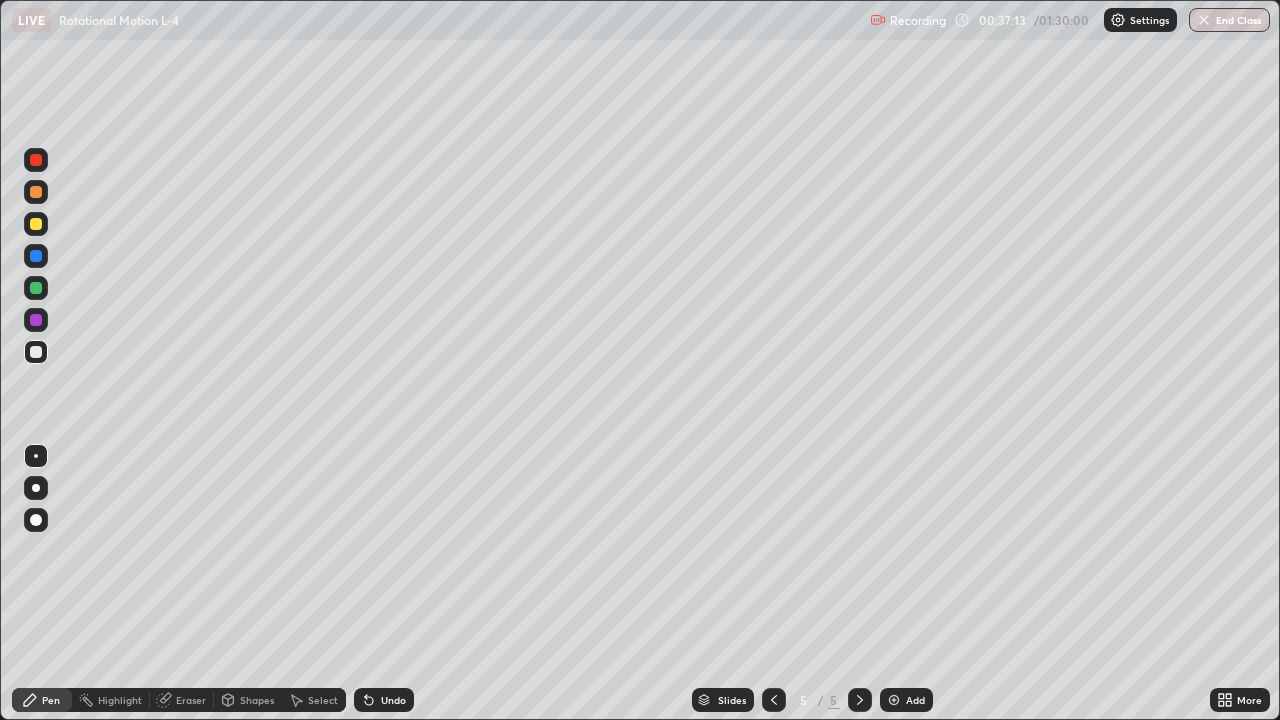 click on "Shapes" at bounding box center (248, 700) 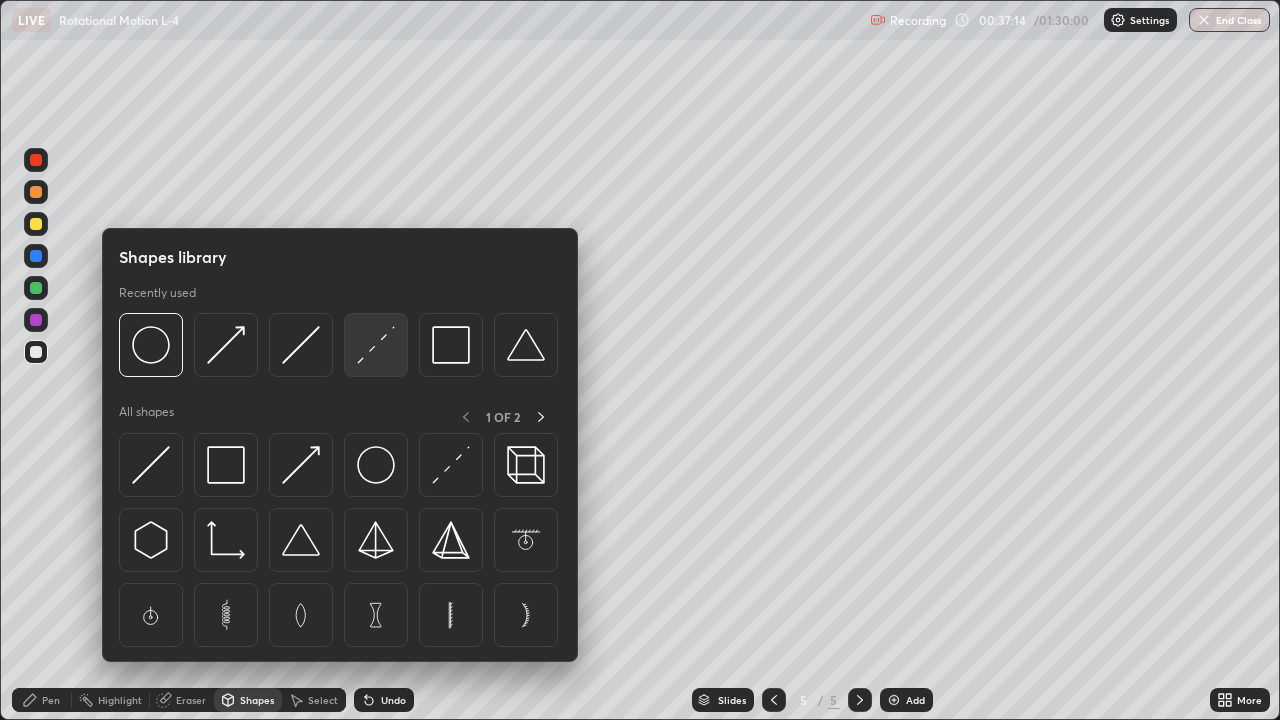 click at bounding box center [376, 345] 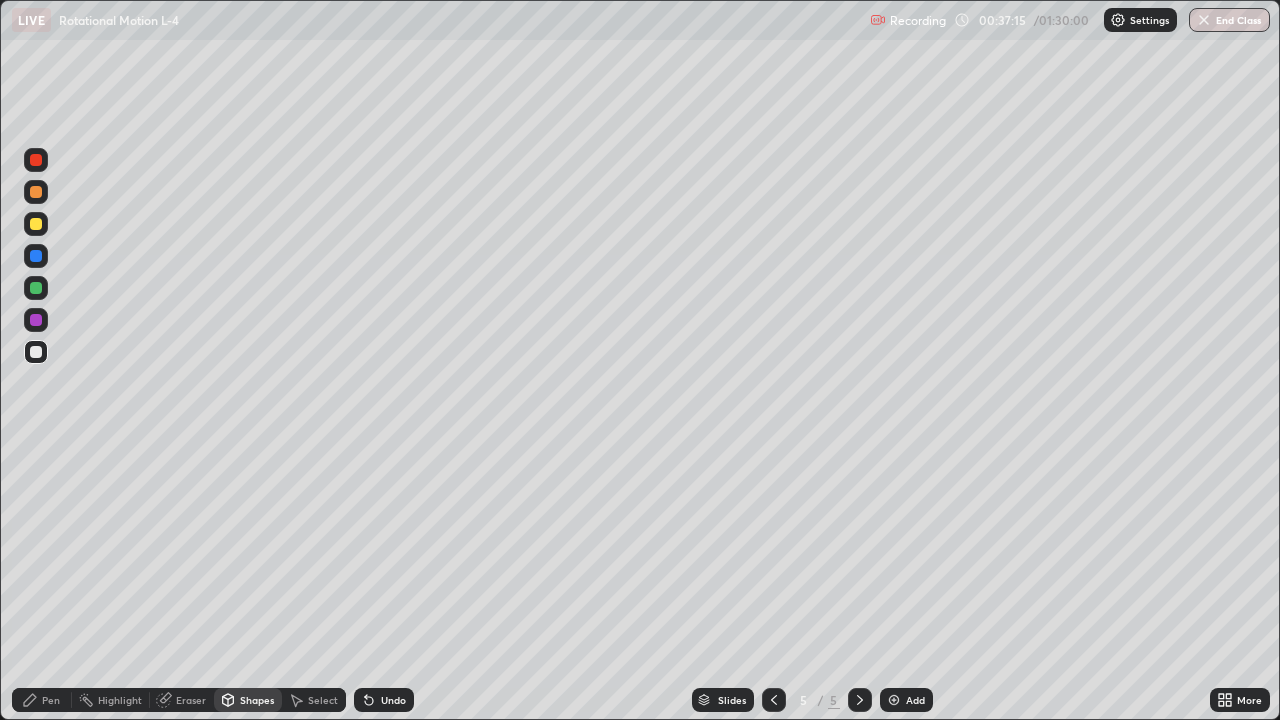 click at bounding box center (36, 160) 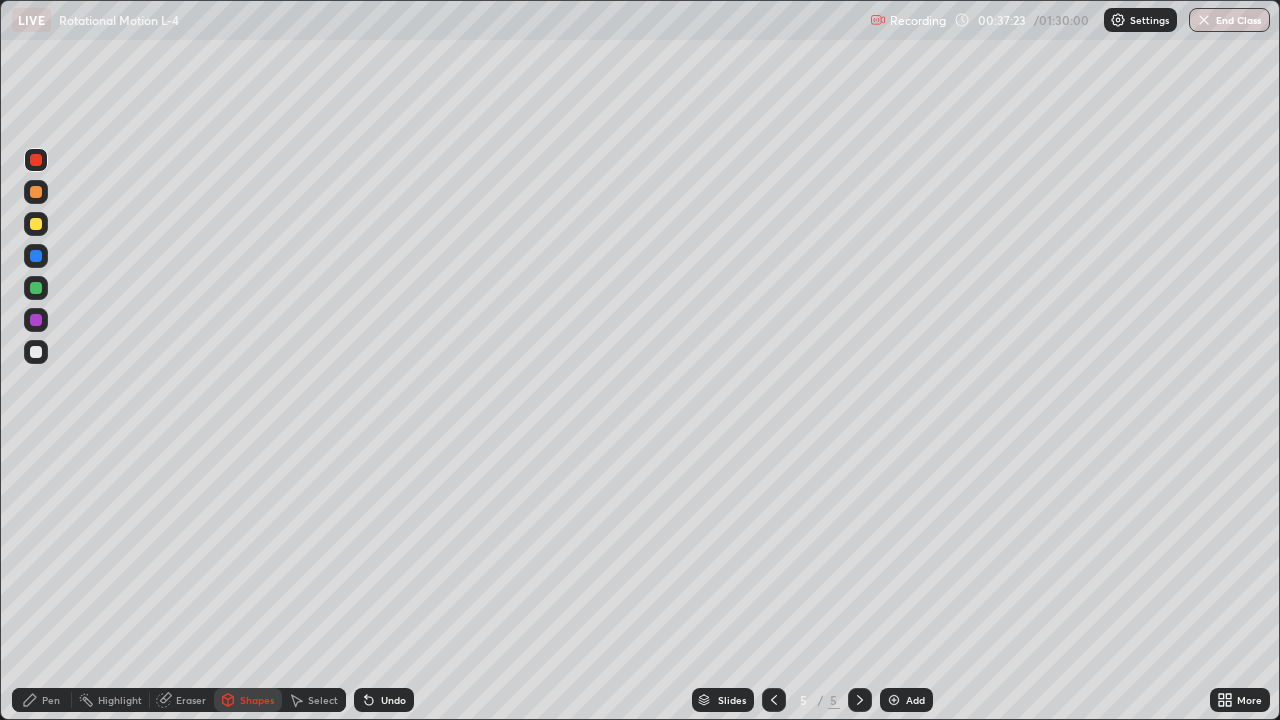click 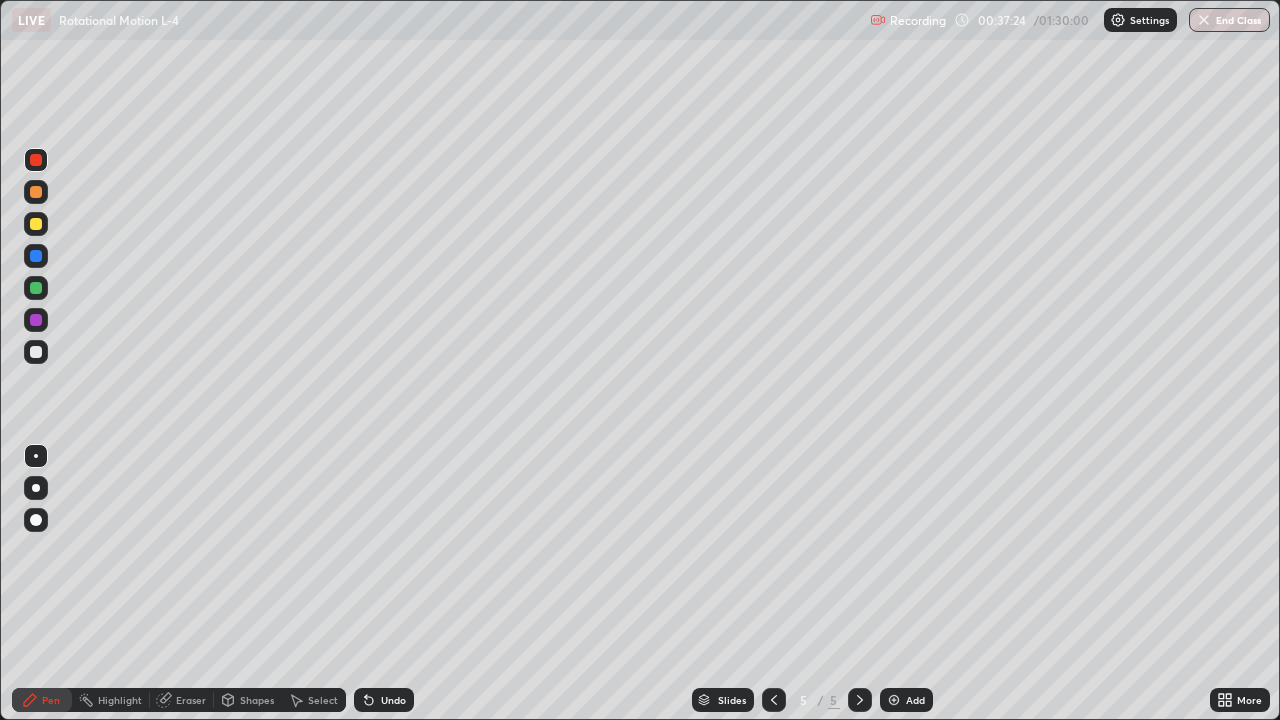 click at bounding box center (36, 352) 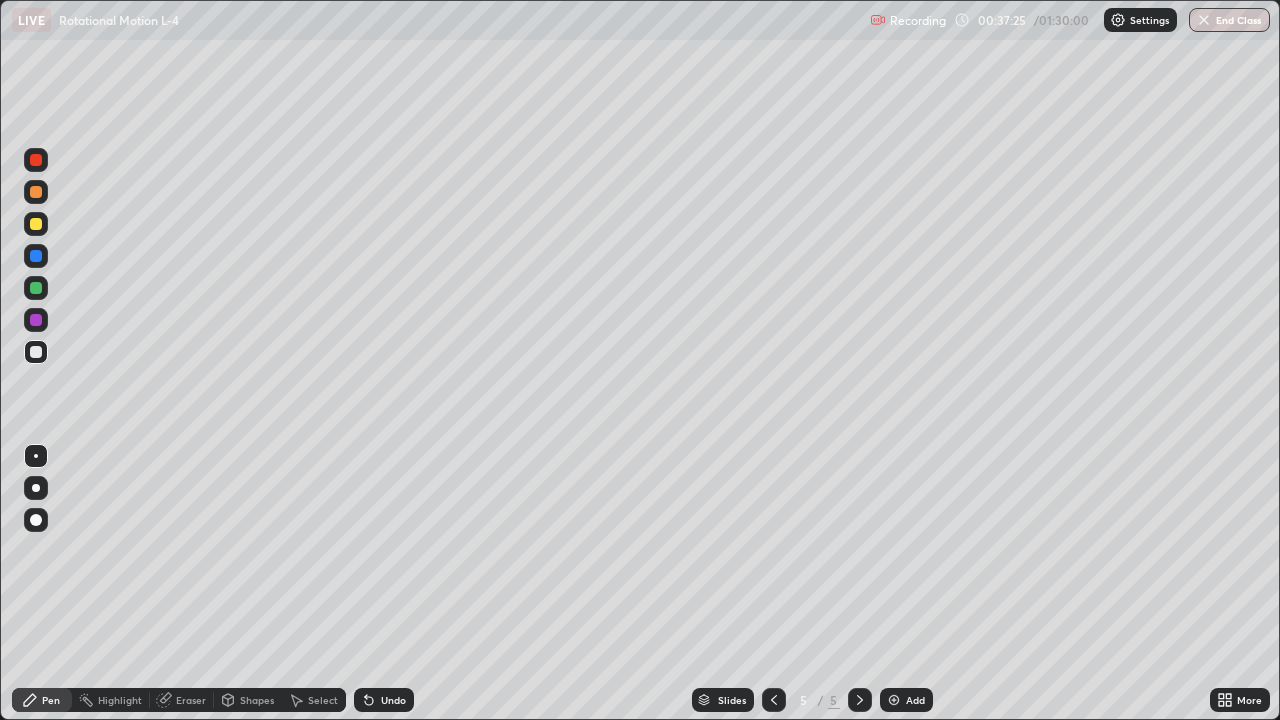 click at bounding box center [36, 224] 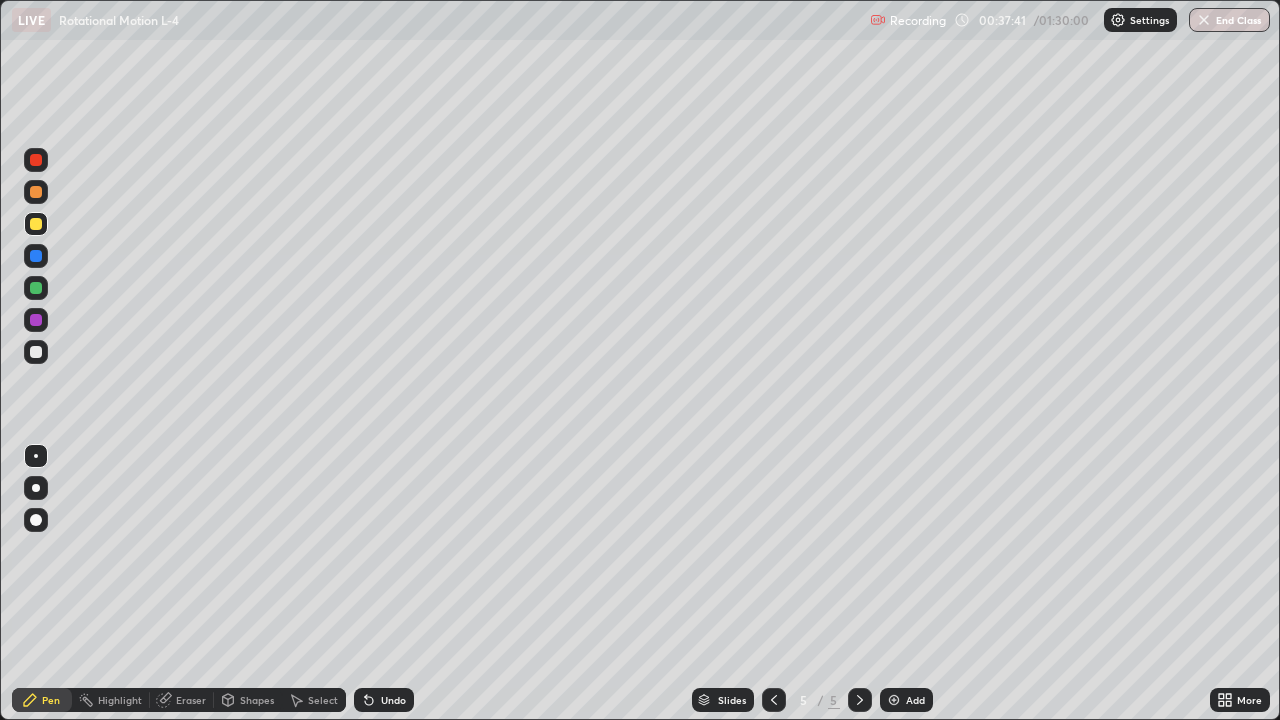 click at bounding box center (36, 288) 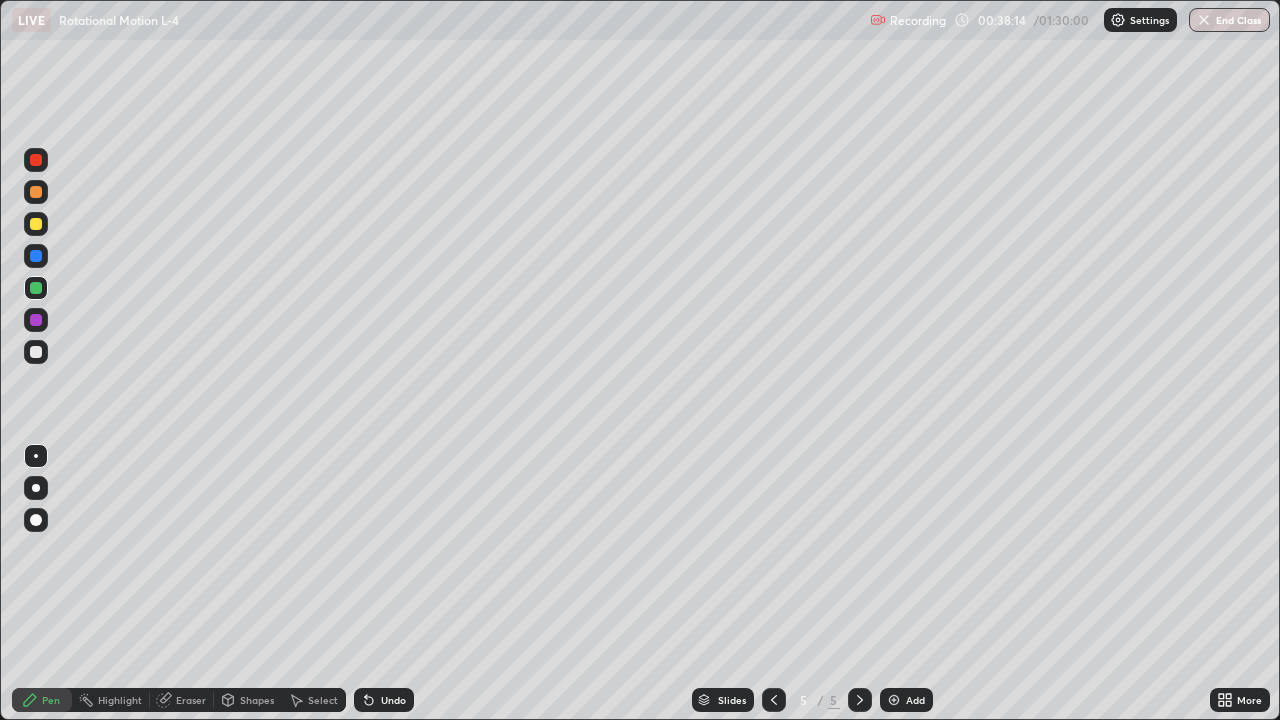 click on "Select" at bounding box center (323, 700) 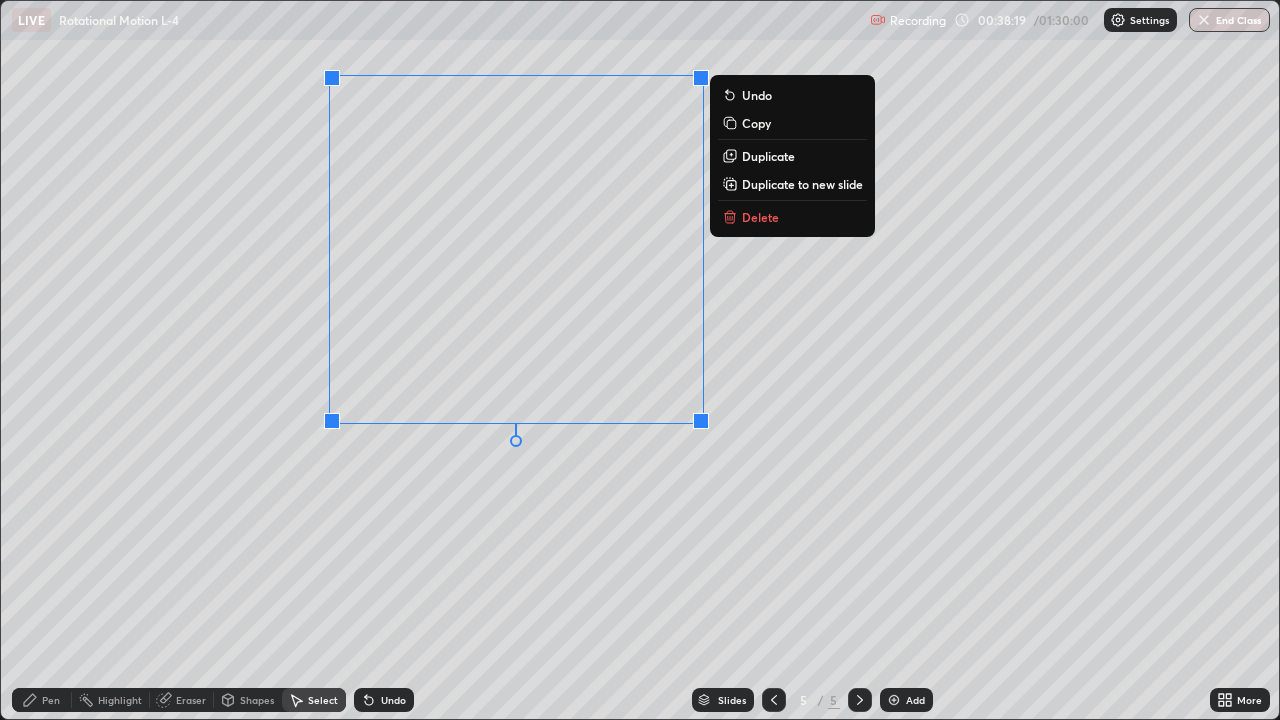 click on "Duplicate" at bounding box center (768, 156) 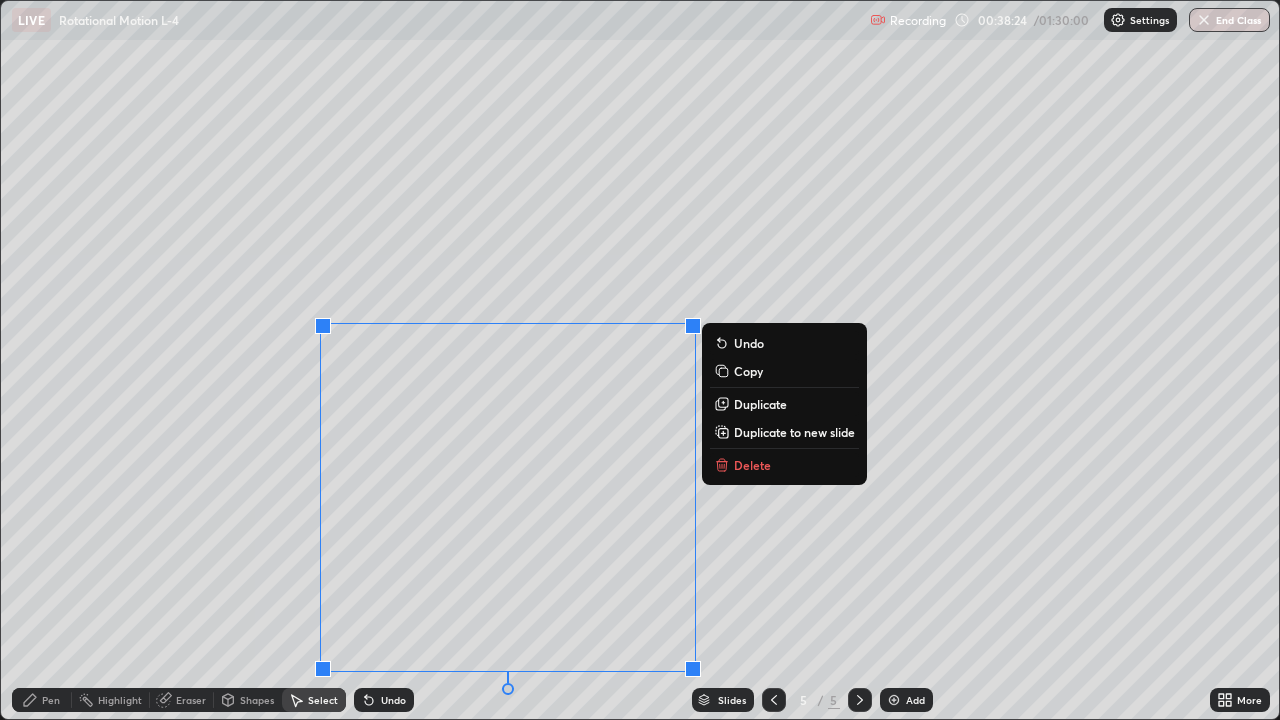click on "0 ° Undo Copy Duplicate Duplicate to new slide Delete" at bounding box center [640, 360] 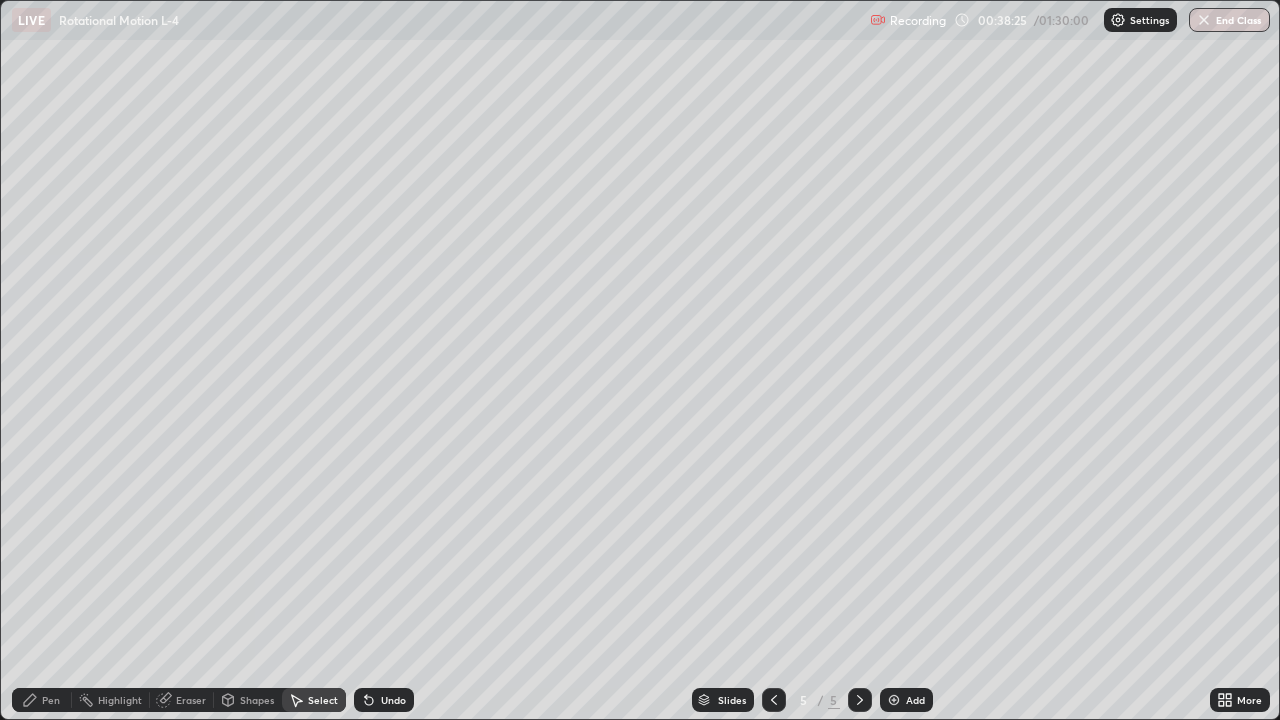click on "Pen" at bounding box center (42, 700) 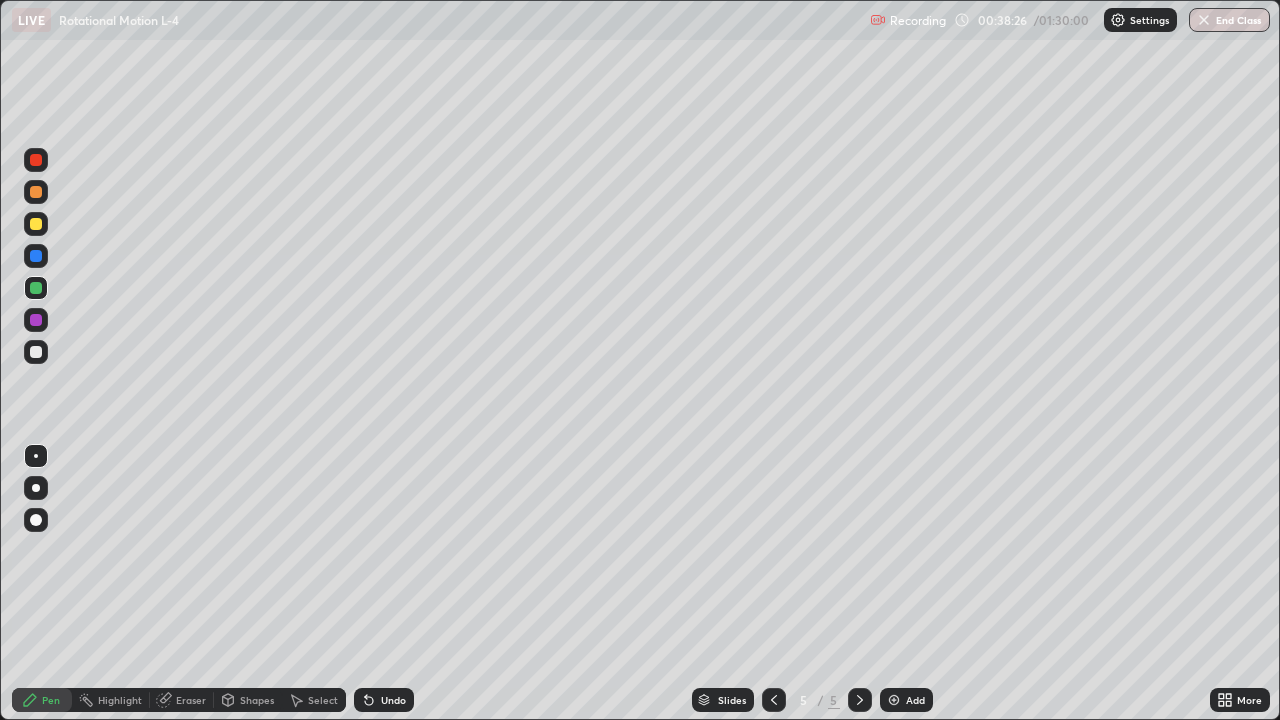 click on "Shapes" at bounding box center [248, 700] 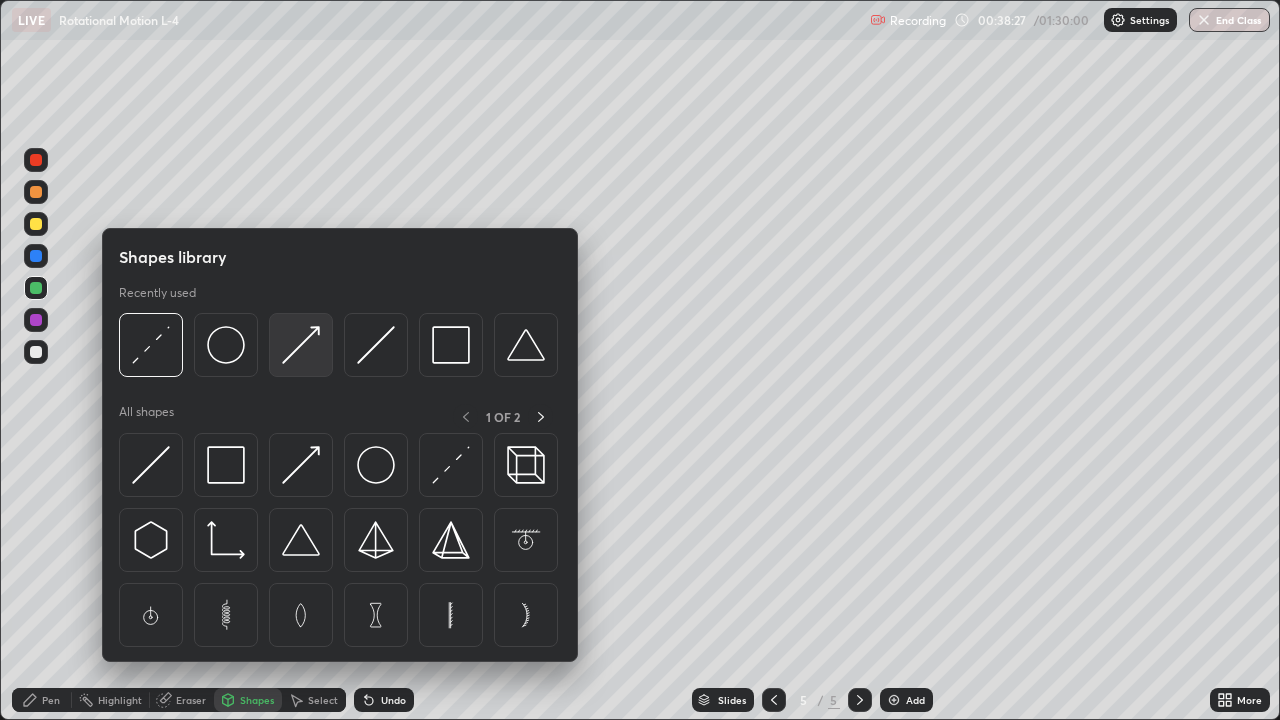 click at bounding box center [301, 345] 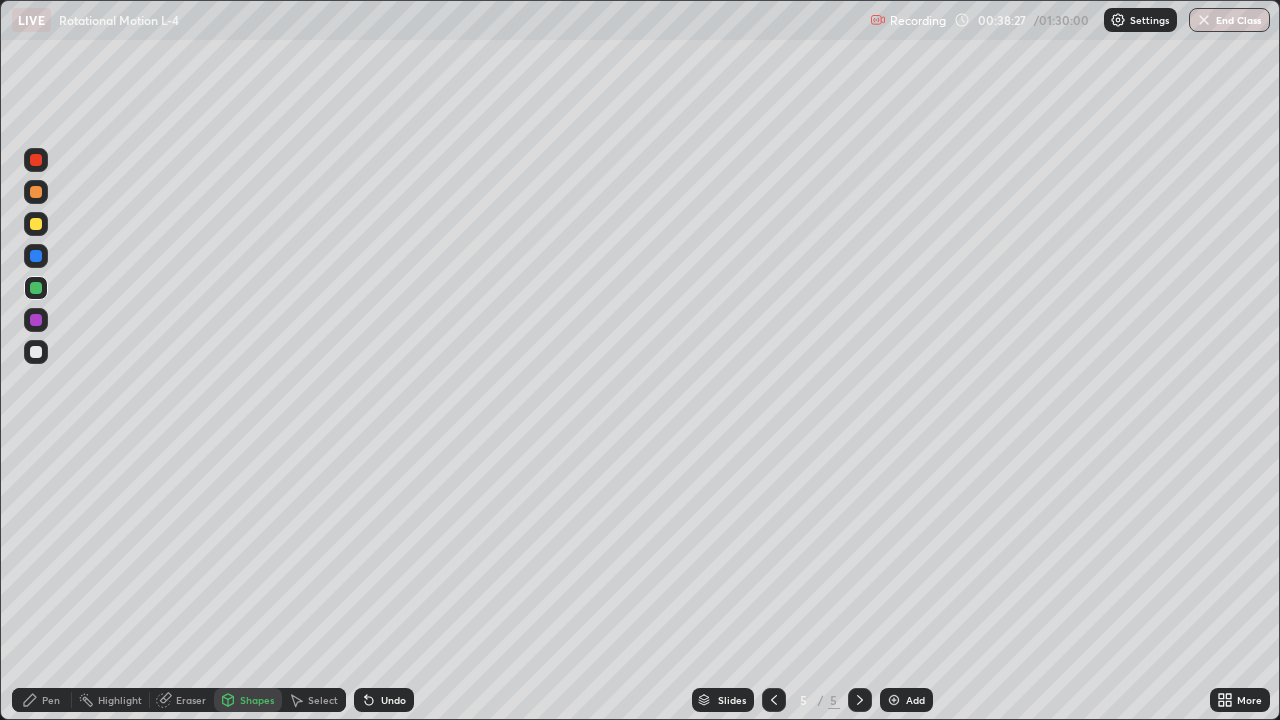 click at bounding box center (36, 224) 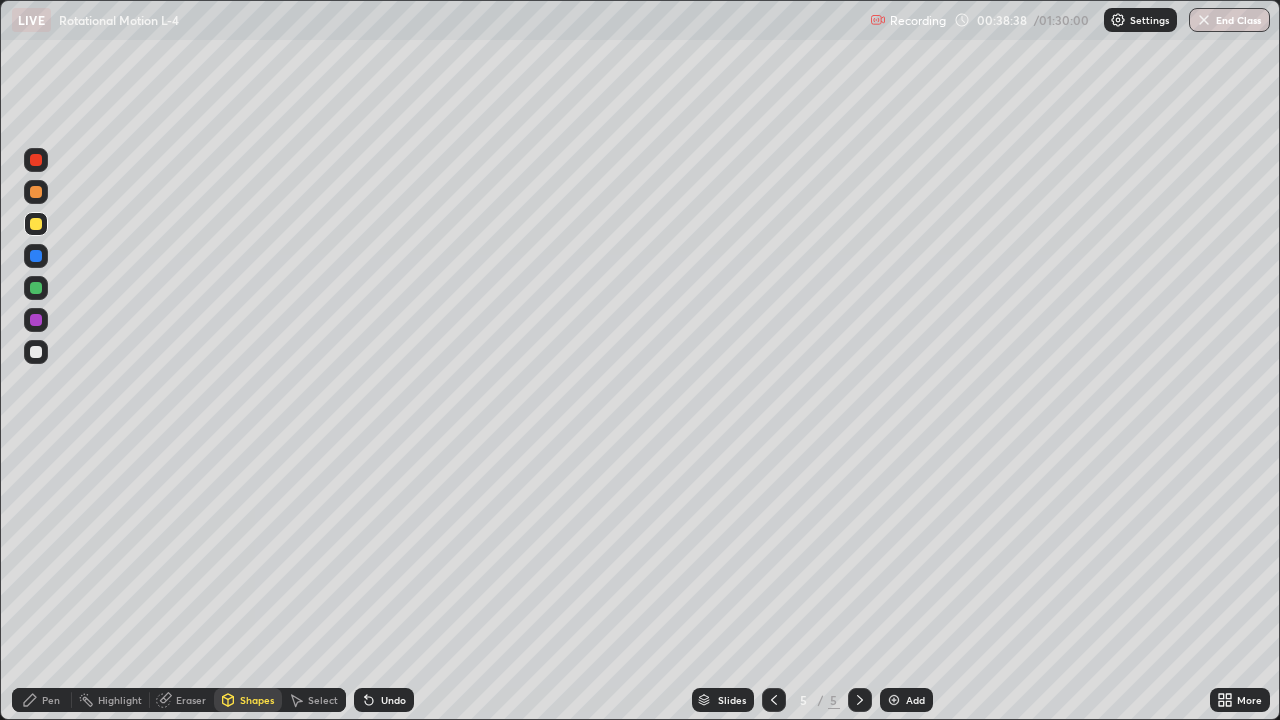 click on "Pen" at bounding box center (42, 700) 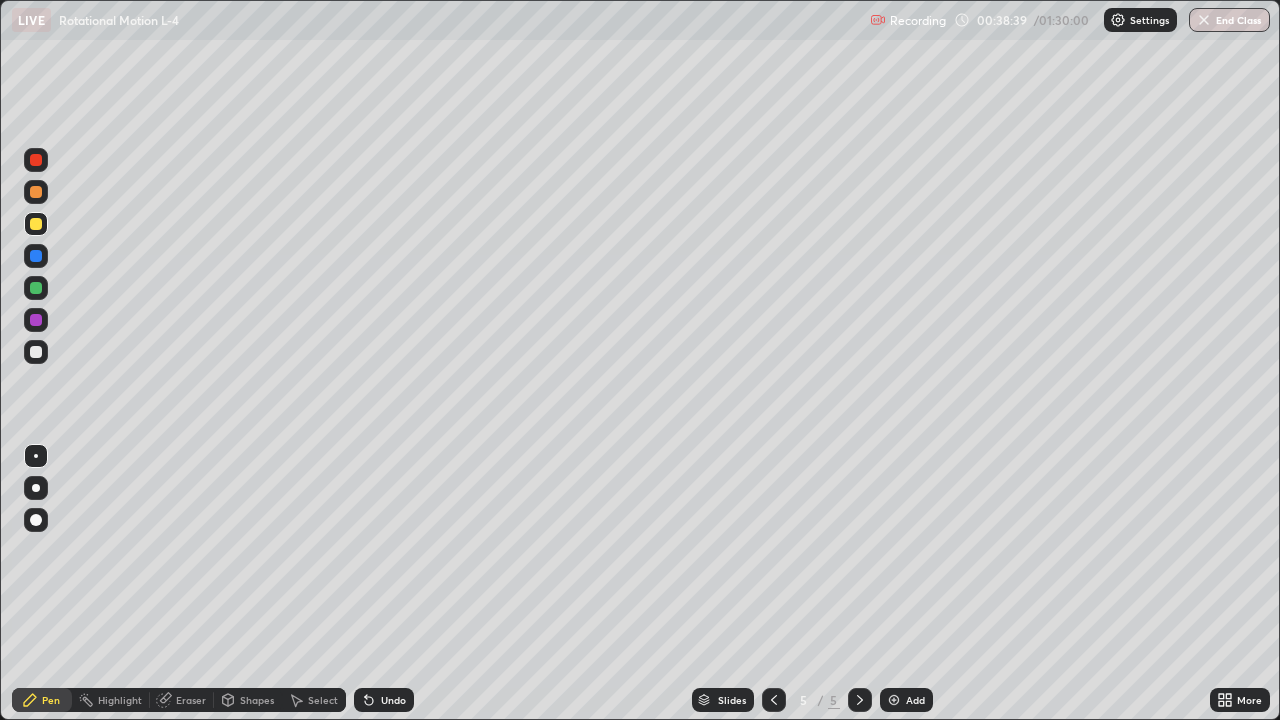 click at bounding box center [36, 352] 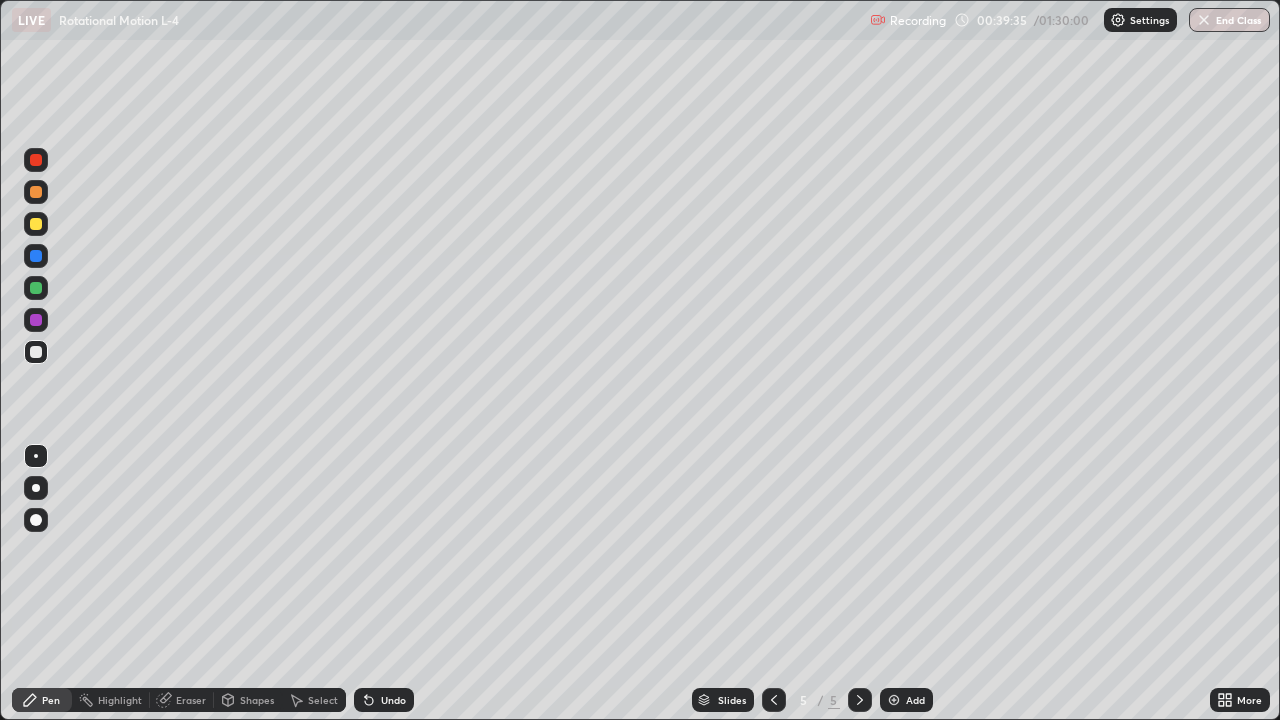 click on "Select" at bounding box center (323, 700) 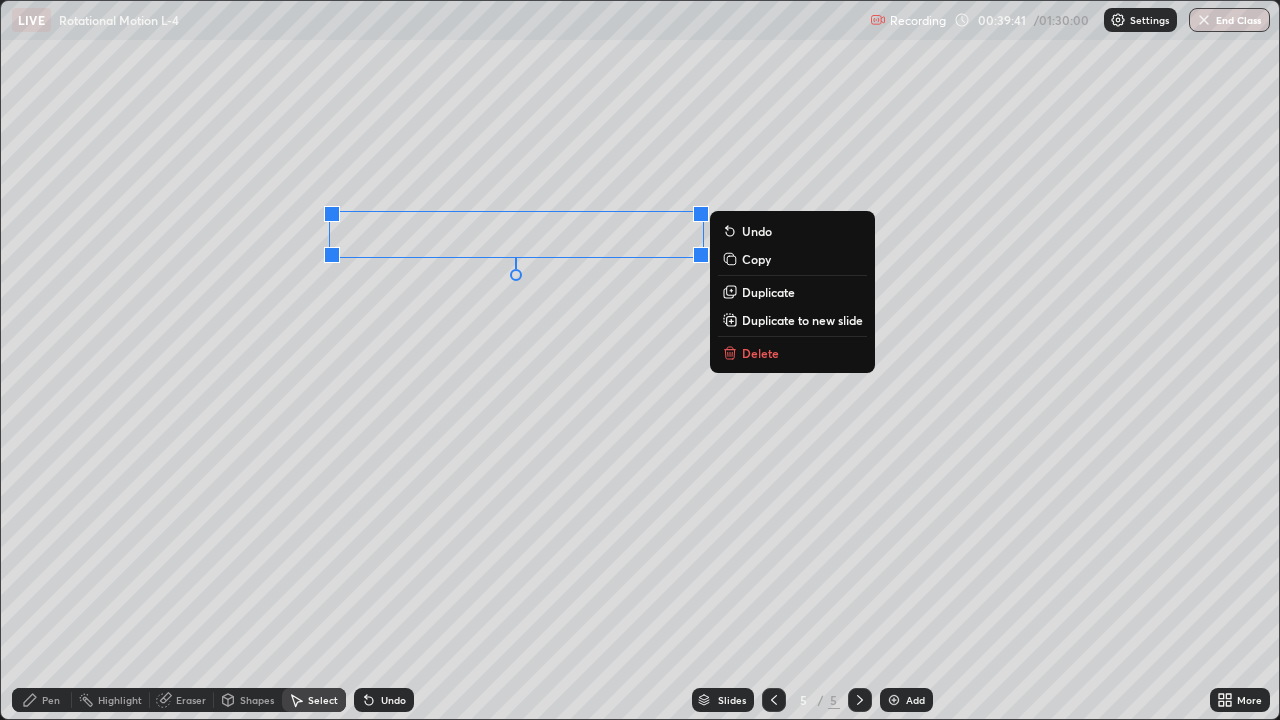 click on "Duplicate to new slide" at bounding box center (802, 320) 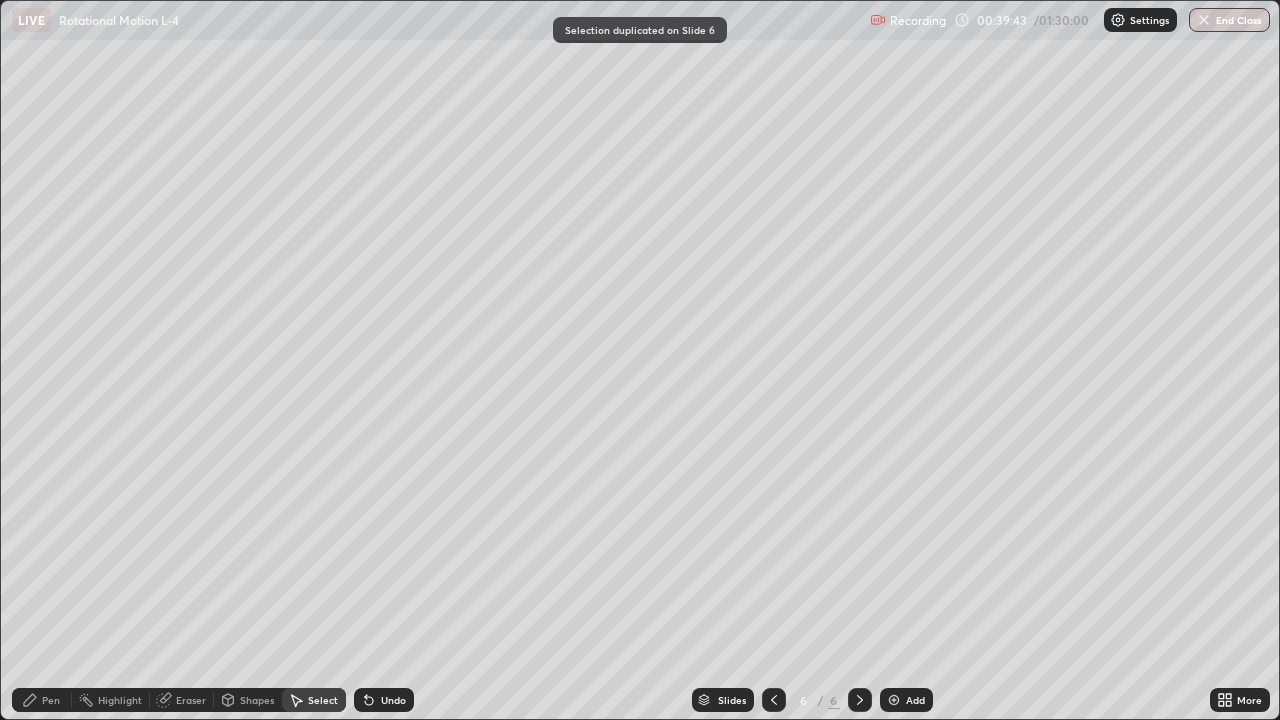 click on "Pen" at bounding box center (42, 700) 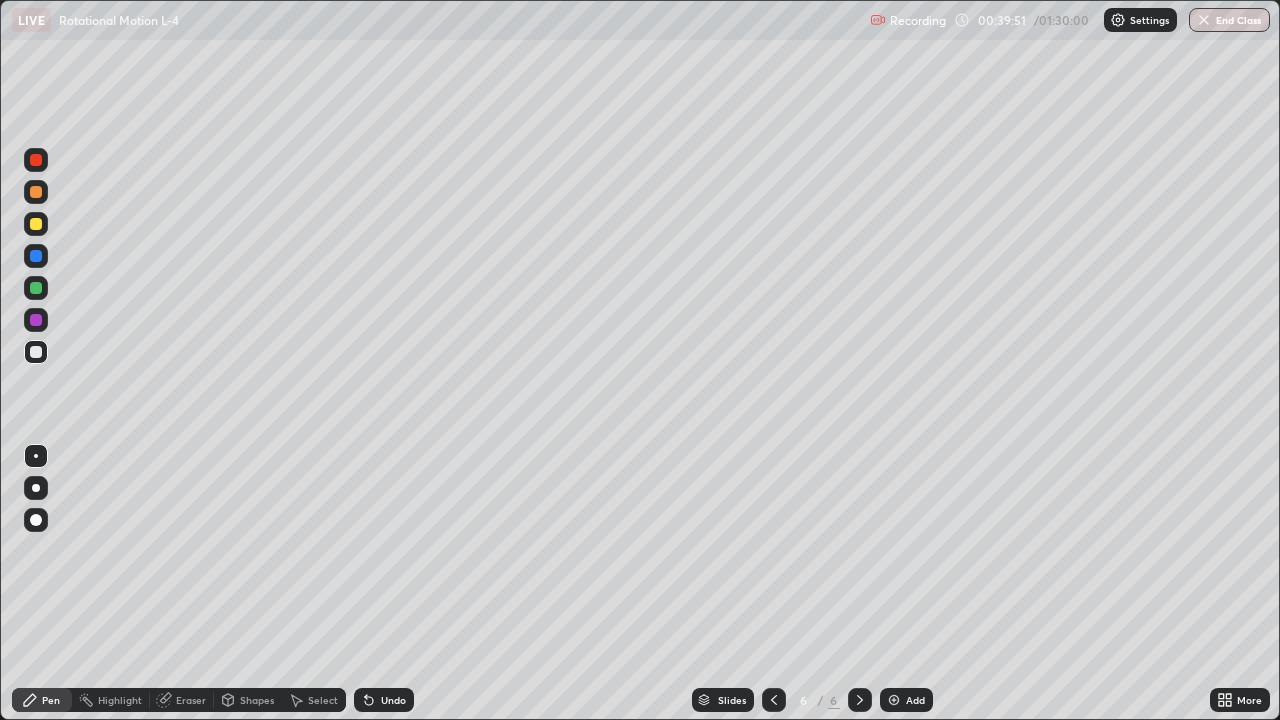 click on "Shapes" at bounding box center (248, 700) 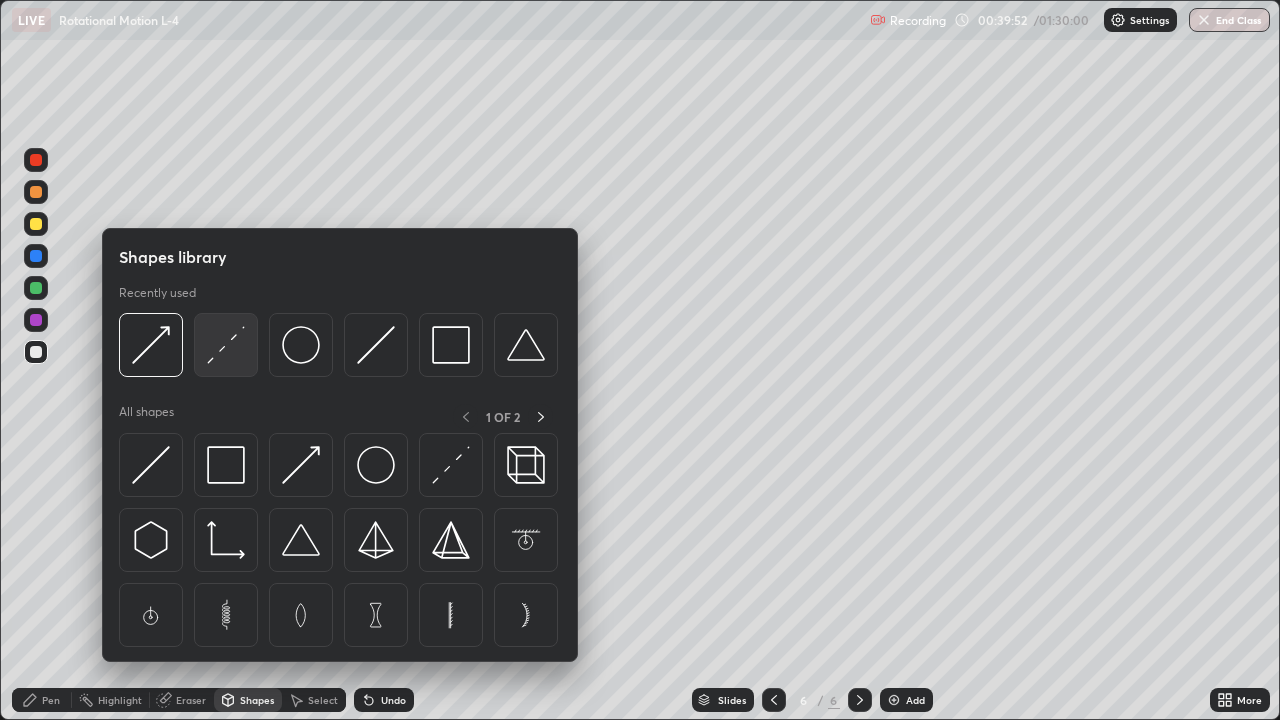 click at bounding box center (226, 345) 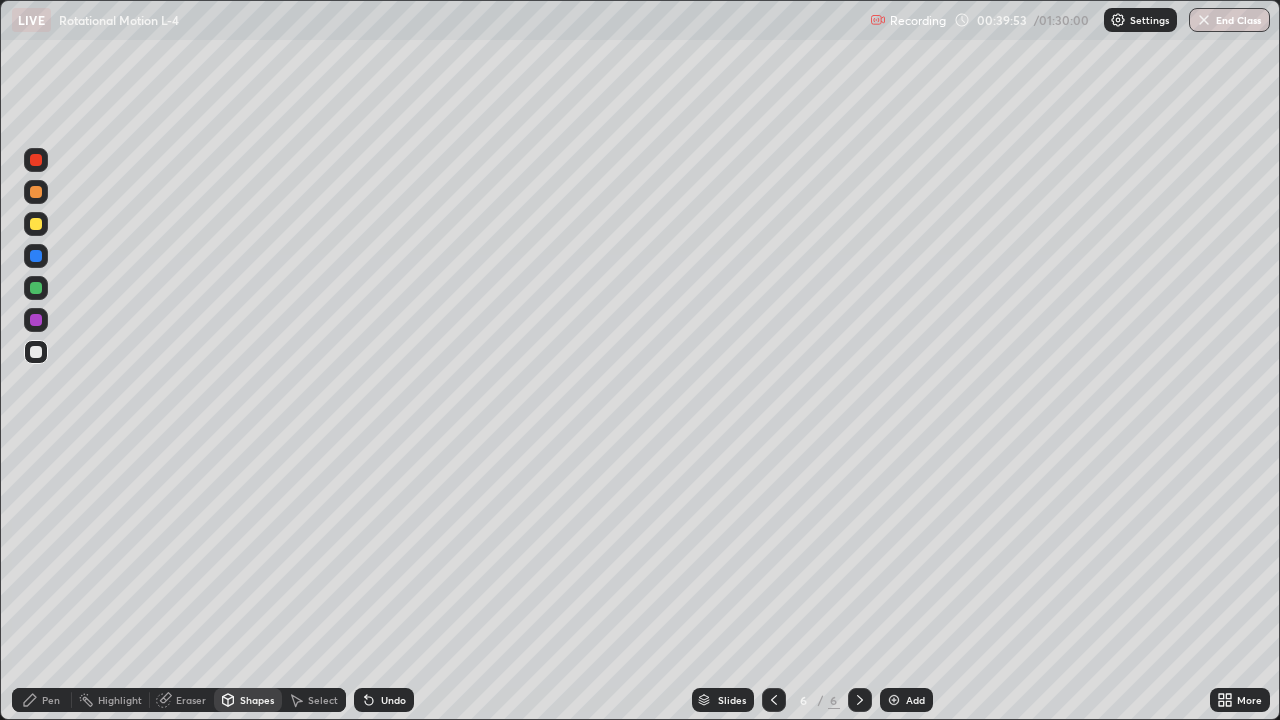 click at bounding box center [36, 160] 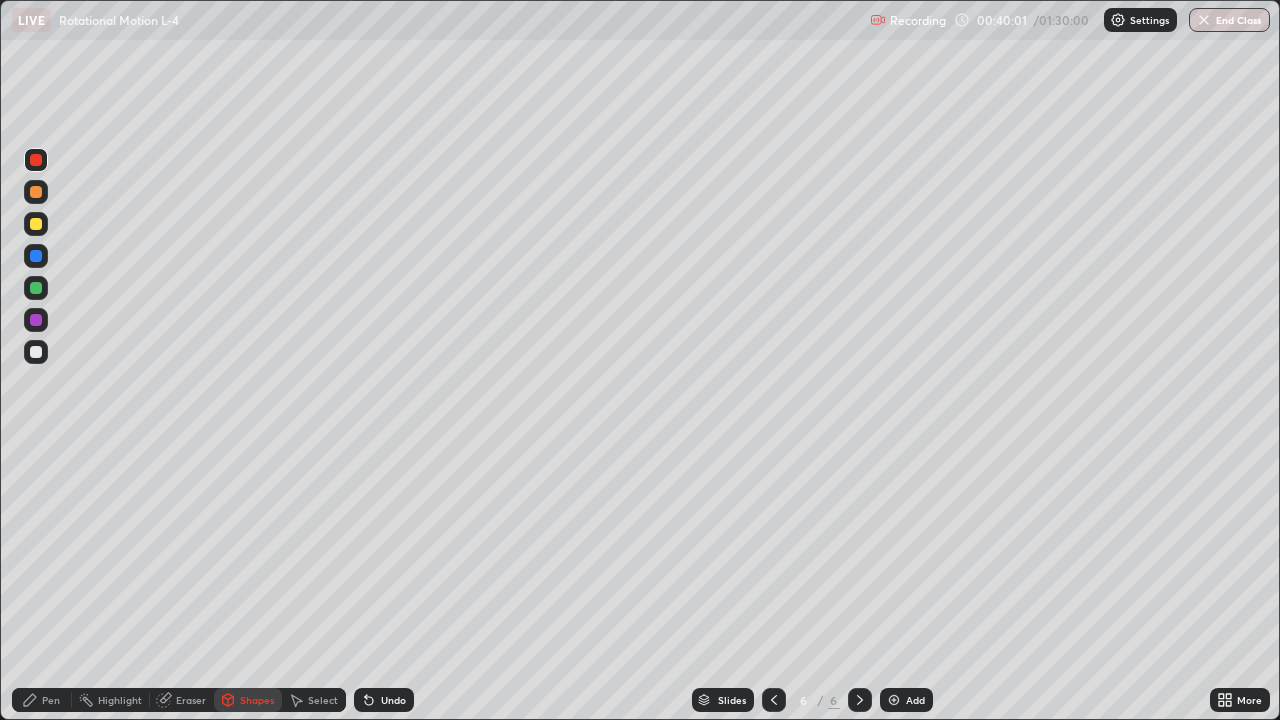 click on "Pen" at bounding box center (42, 700) 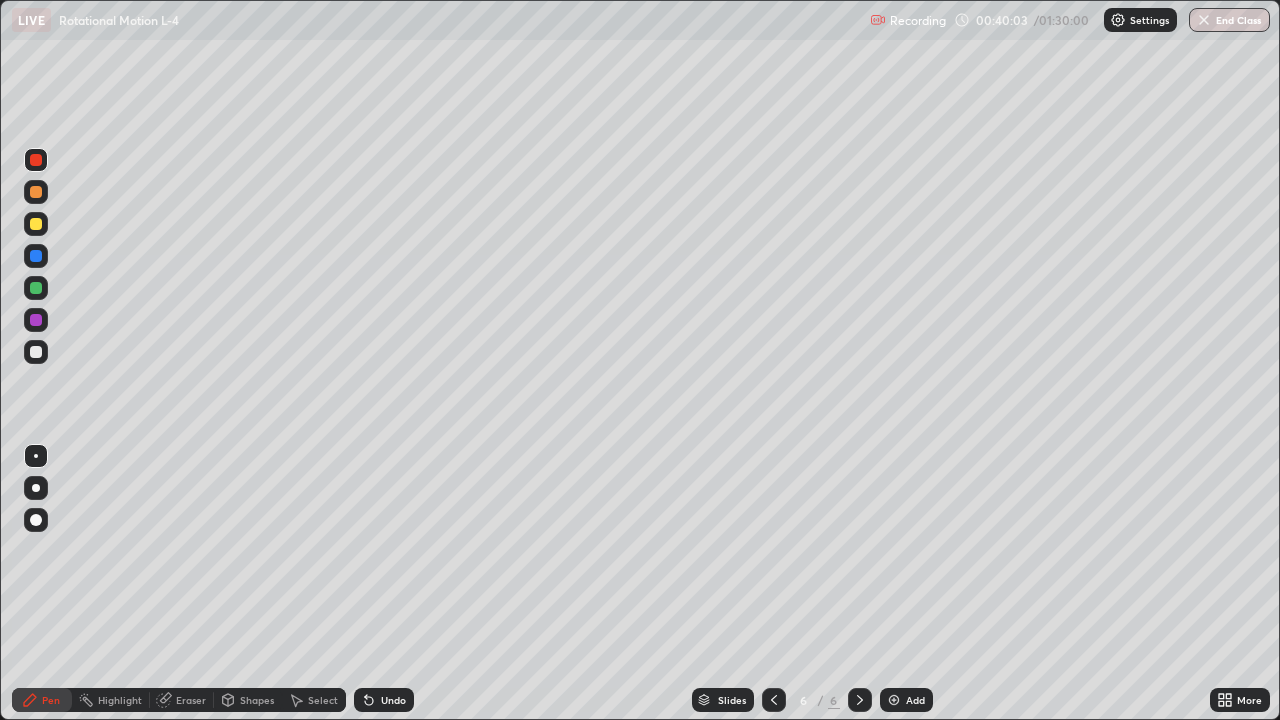 click at bounding box center [36, 224] 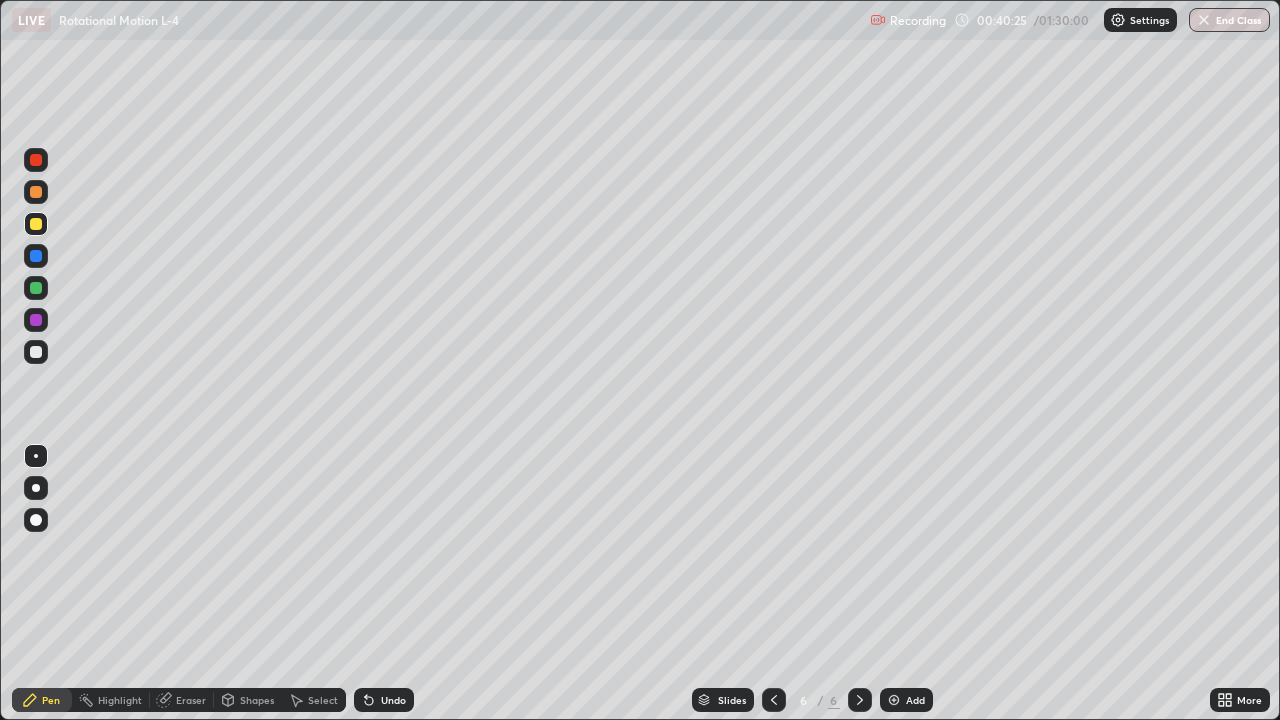 click on "Undo" at bounding box center [384, 700] 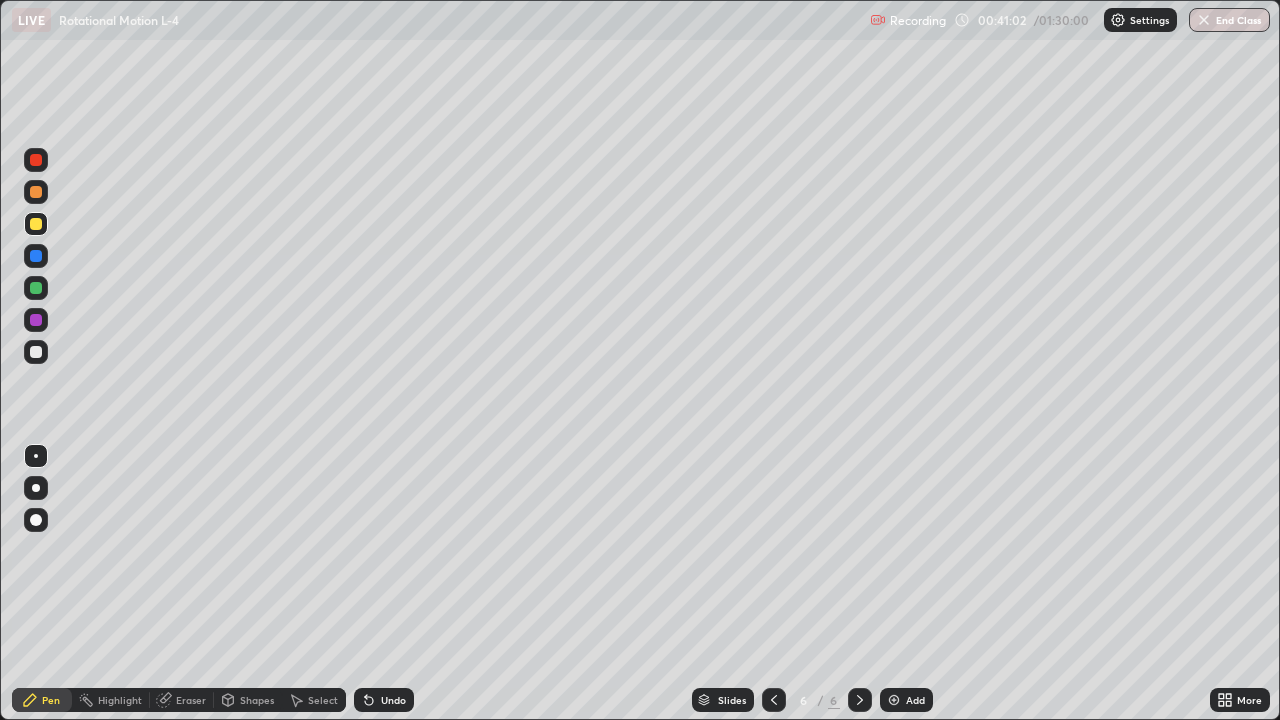 click 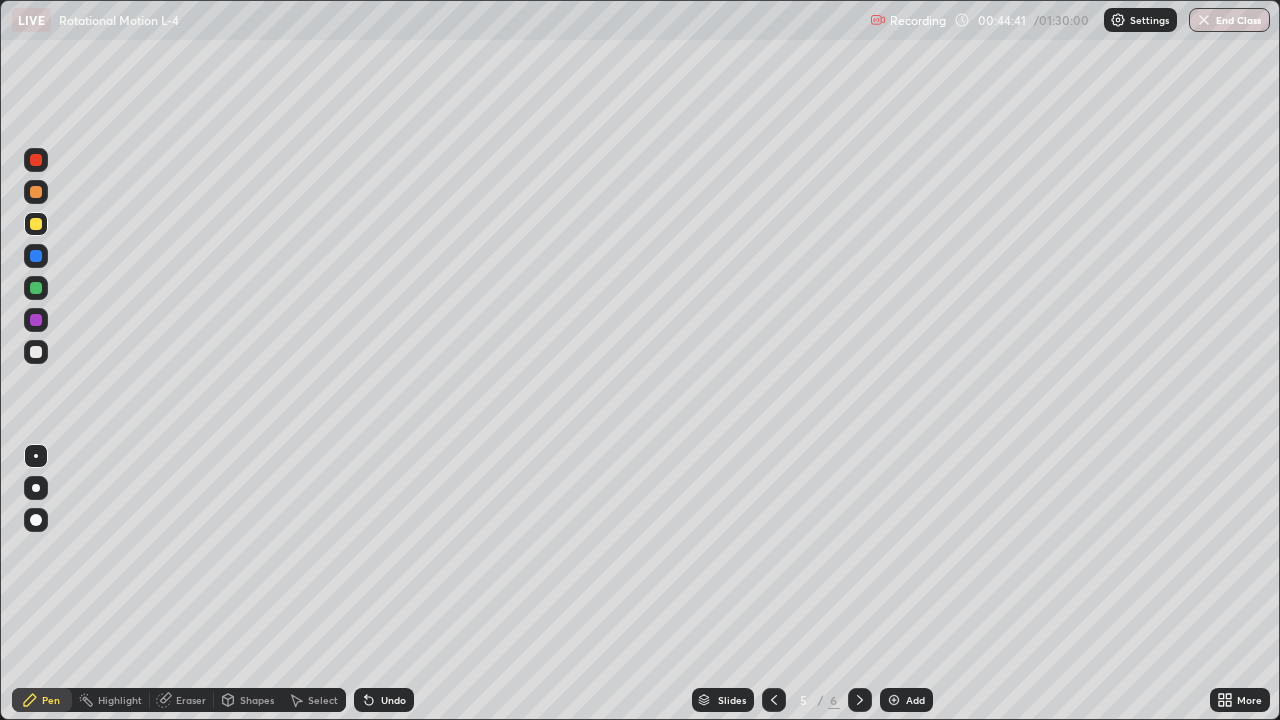 click 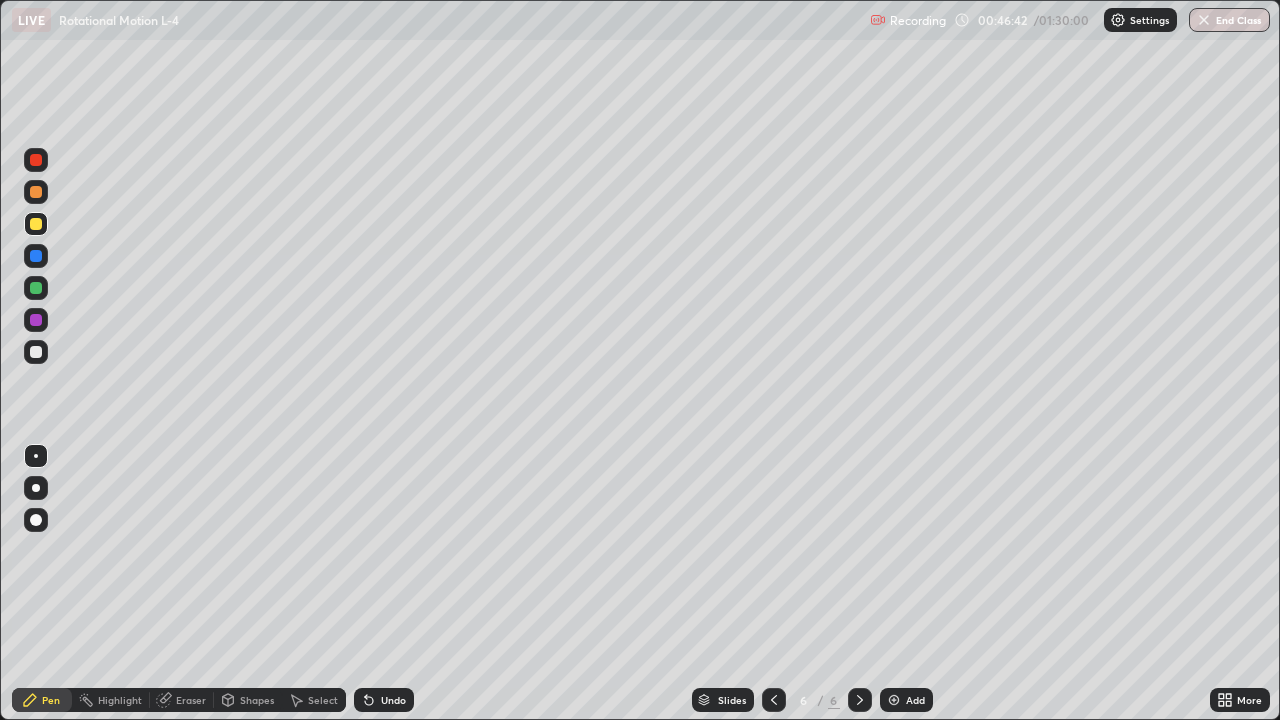 click 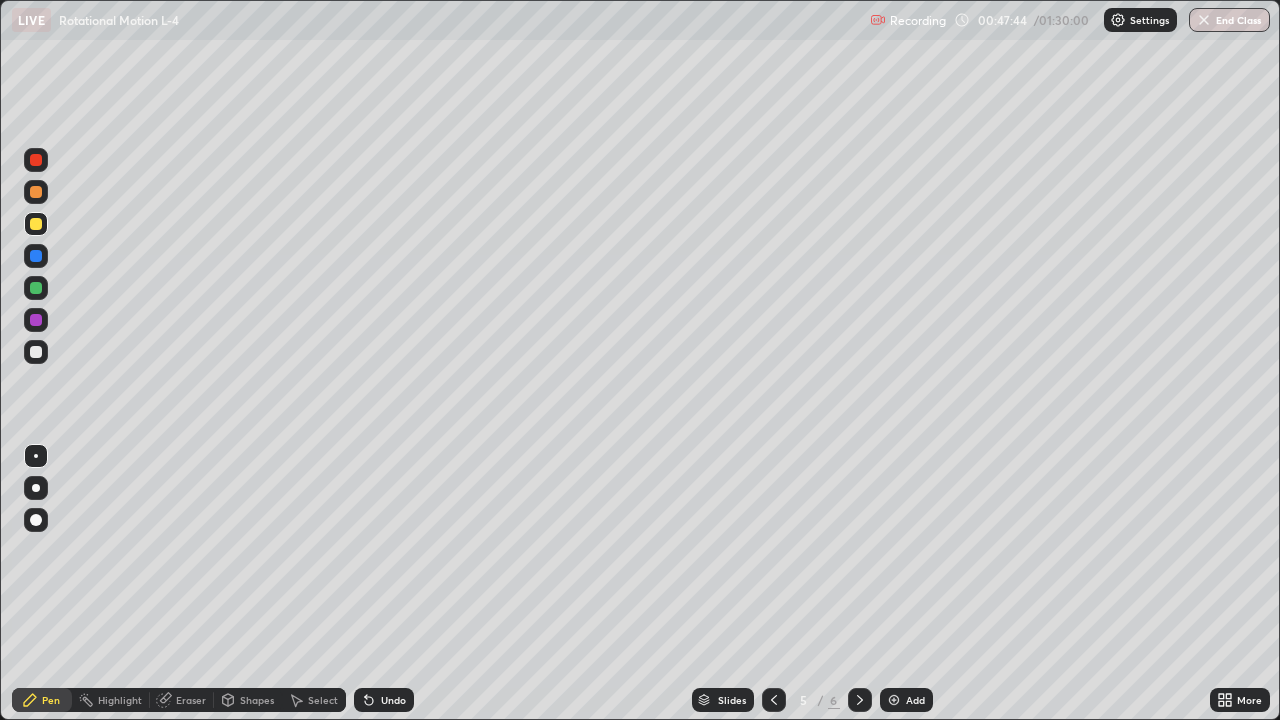 click 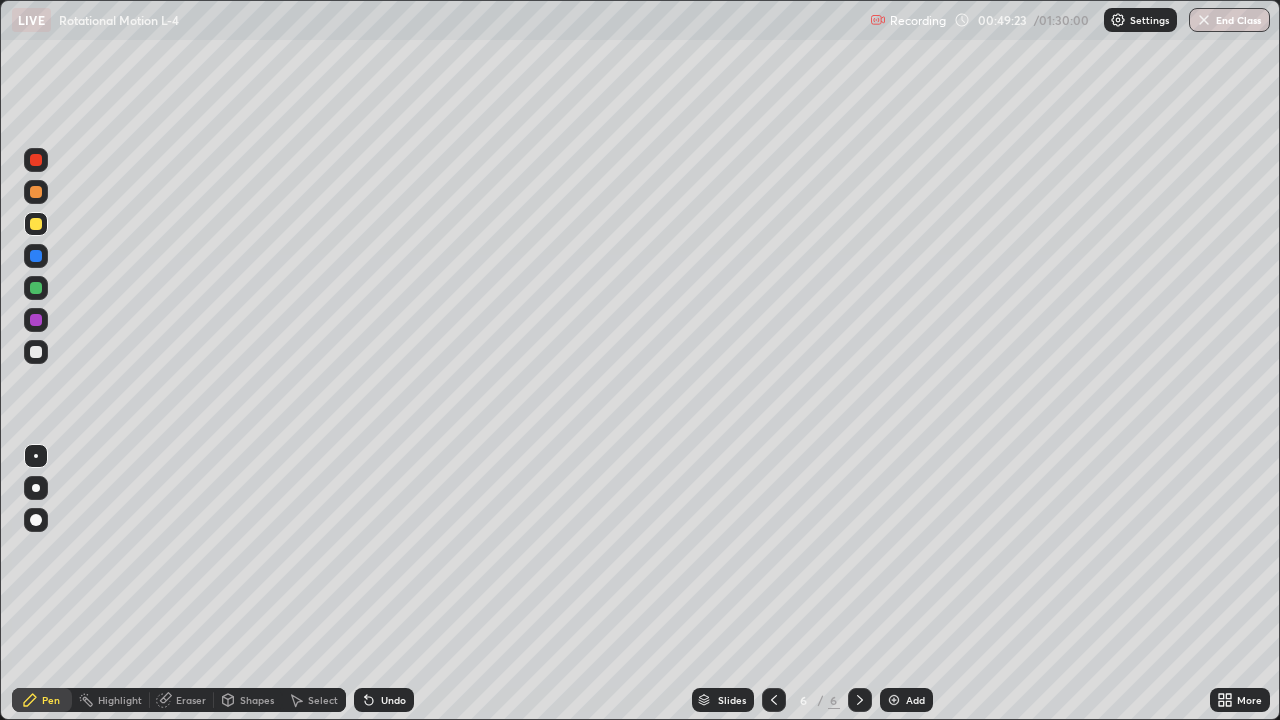 click on "Add" at bounding box center [906, 700] 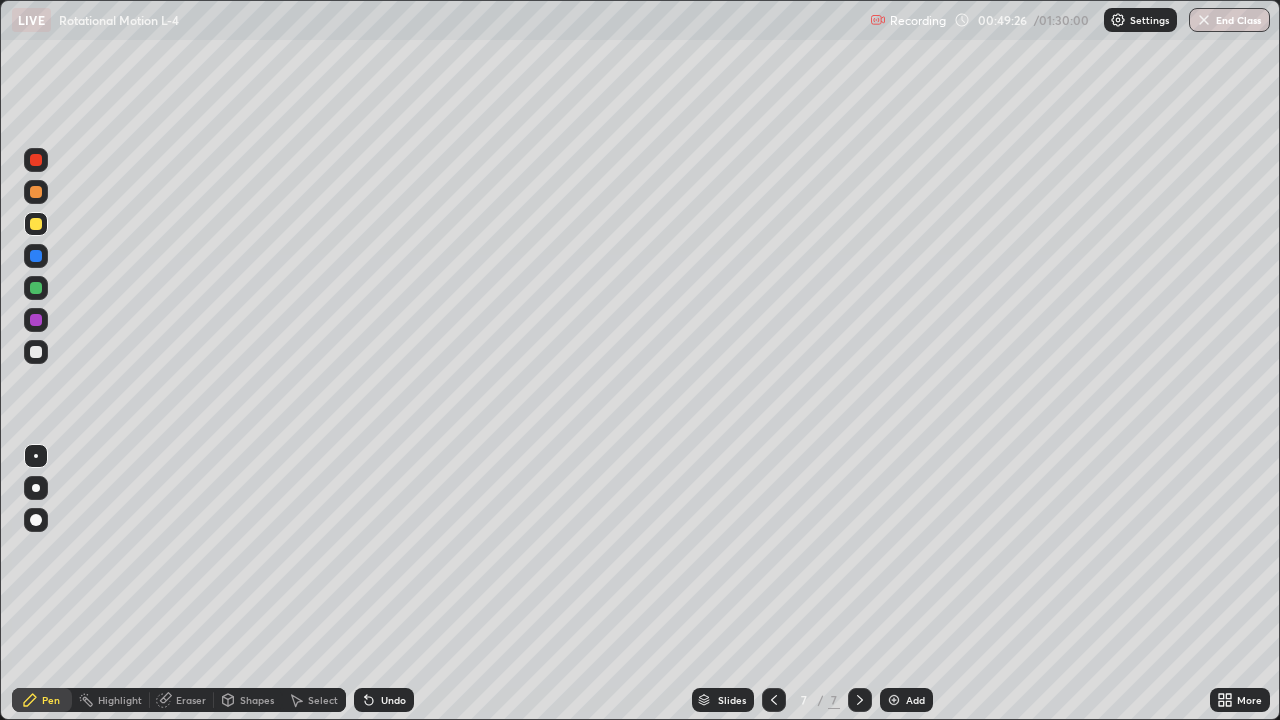click on "Shapes" at bounding box center [257, 700] 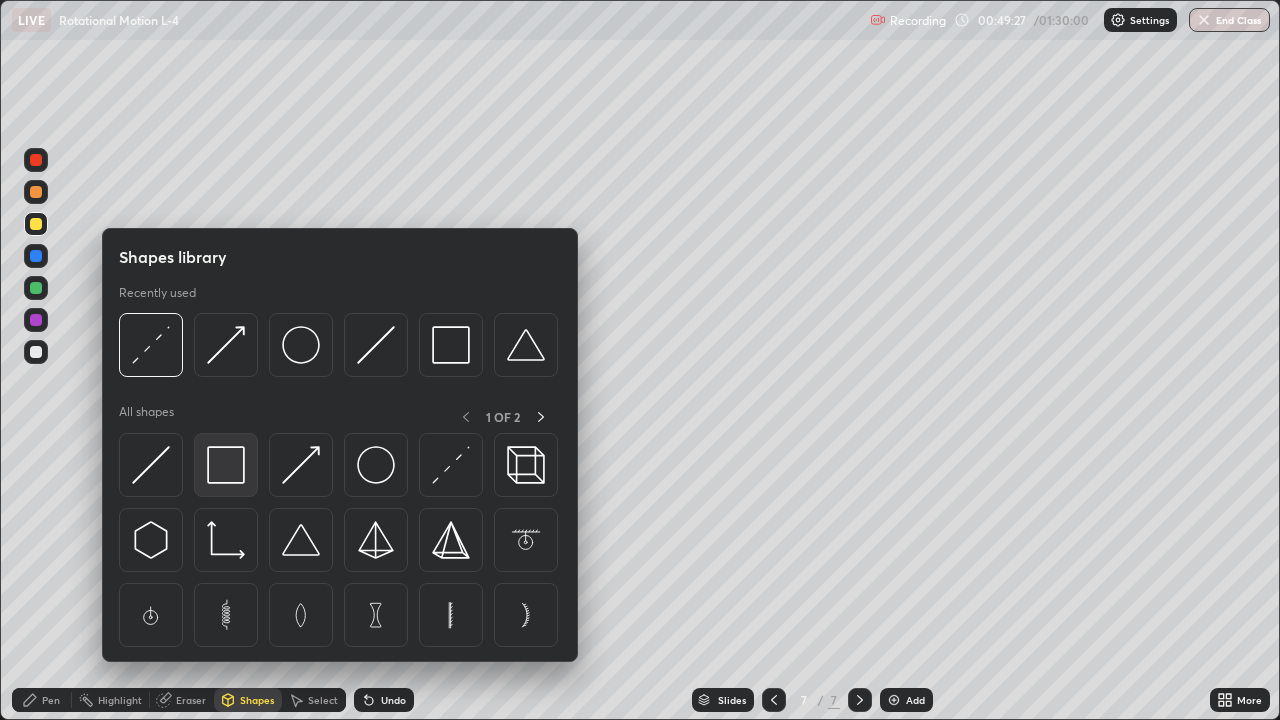 click at bounding box center [226, 465] 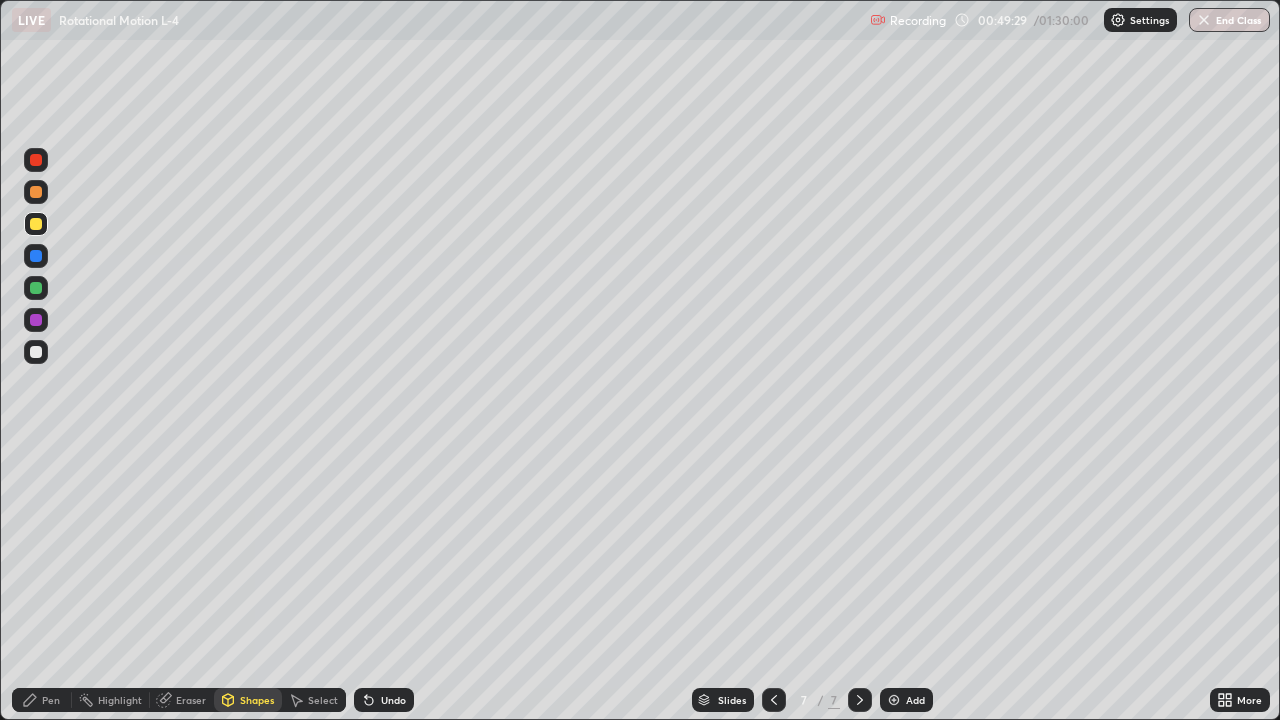click at bounding box center [36, 192] 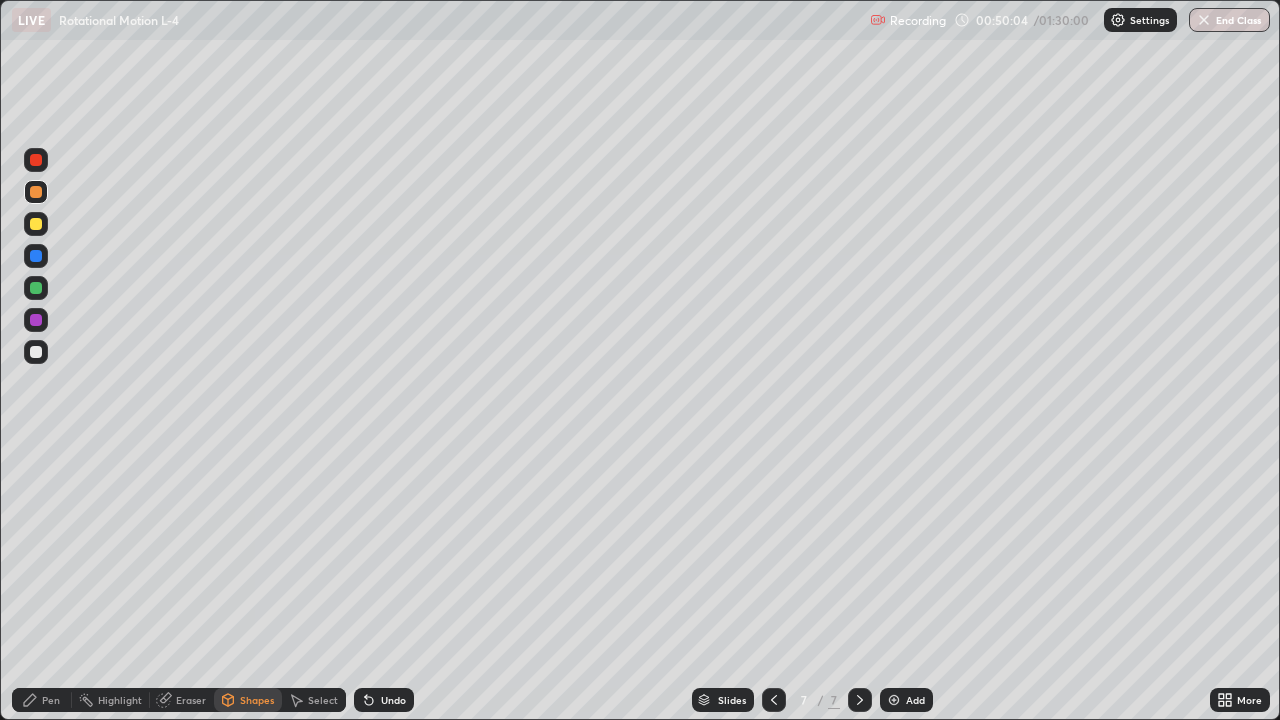 click on "Shapes" at bounding box center (257, 700) 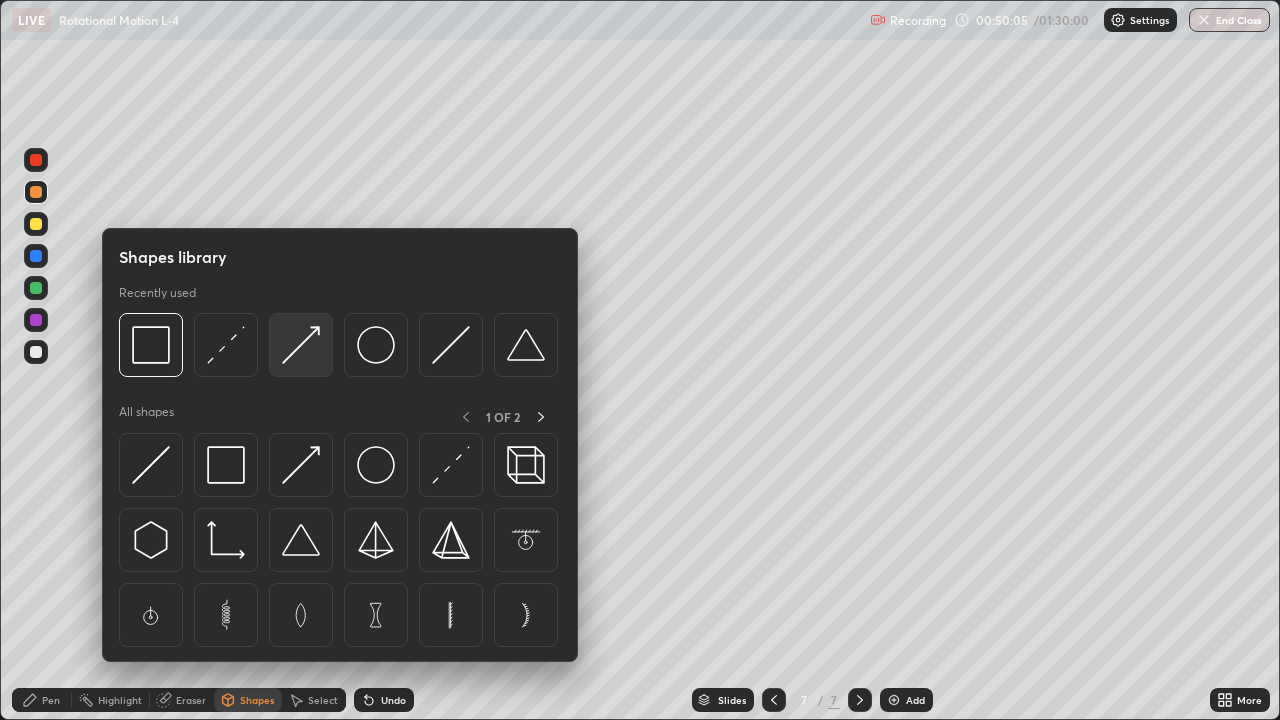 click at bounding box center (301, 345) 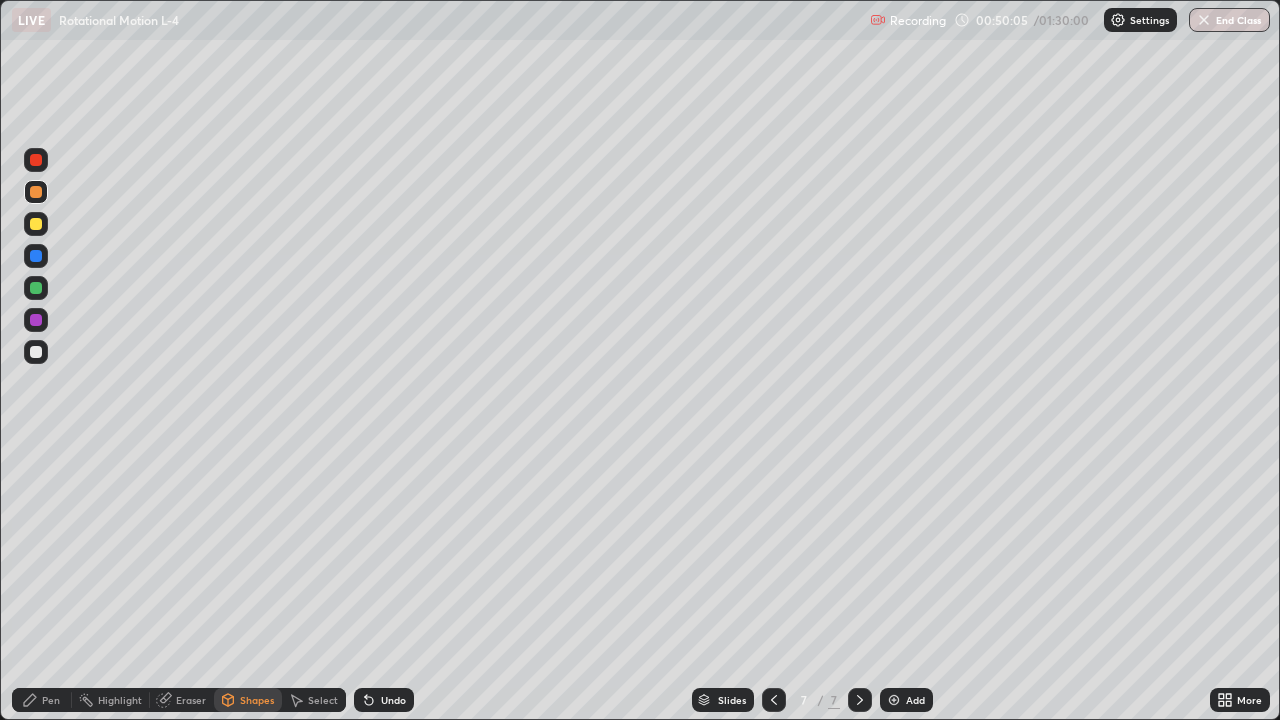 click at bounding box center (36, 288) 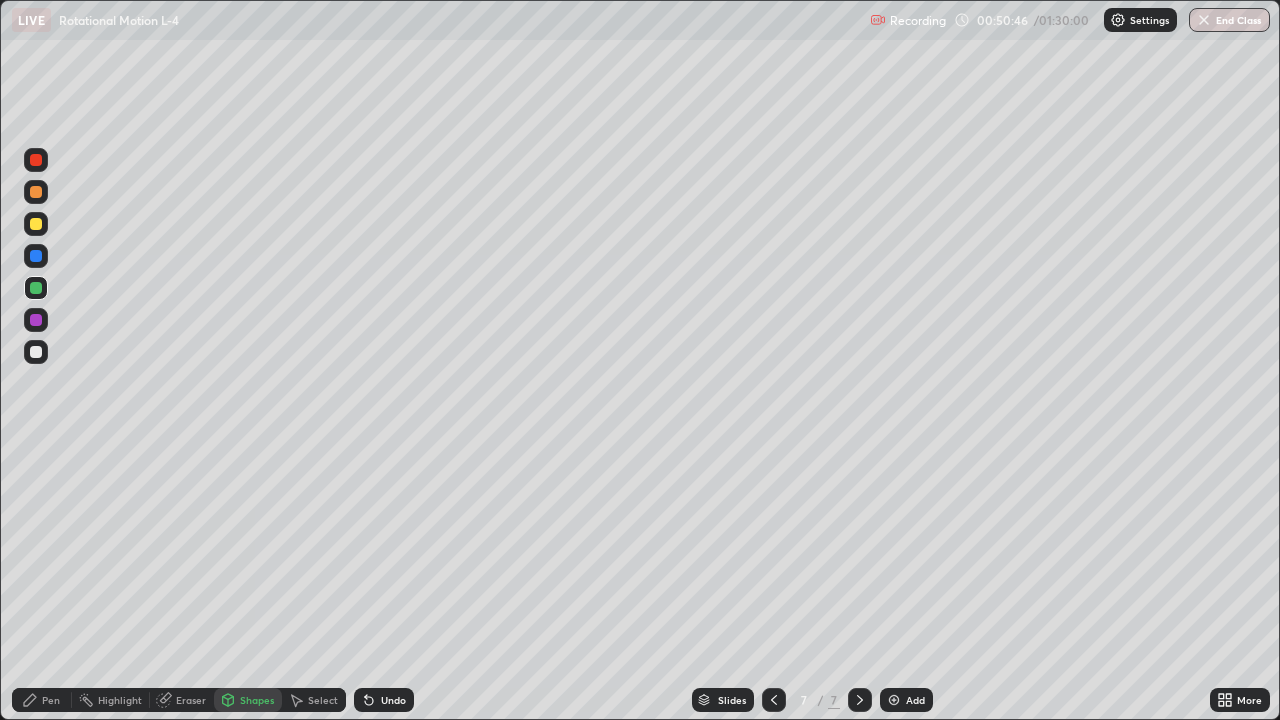 click on "Shapes" at bounding box center (257, 700) 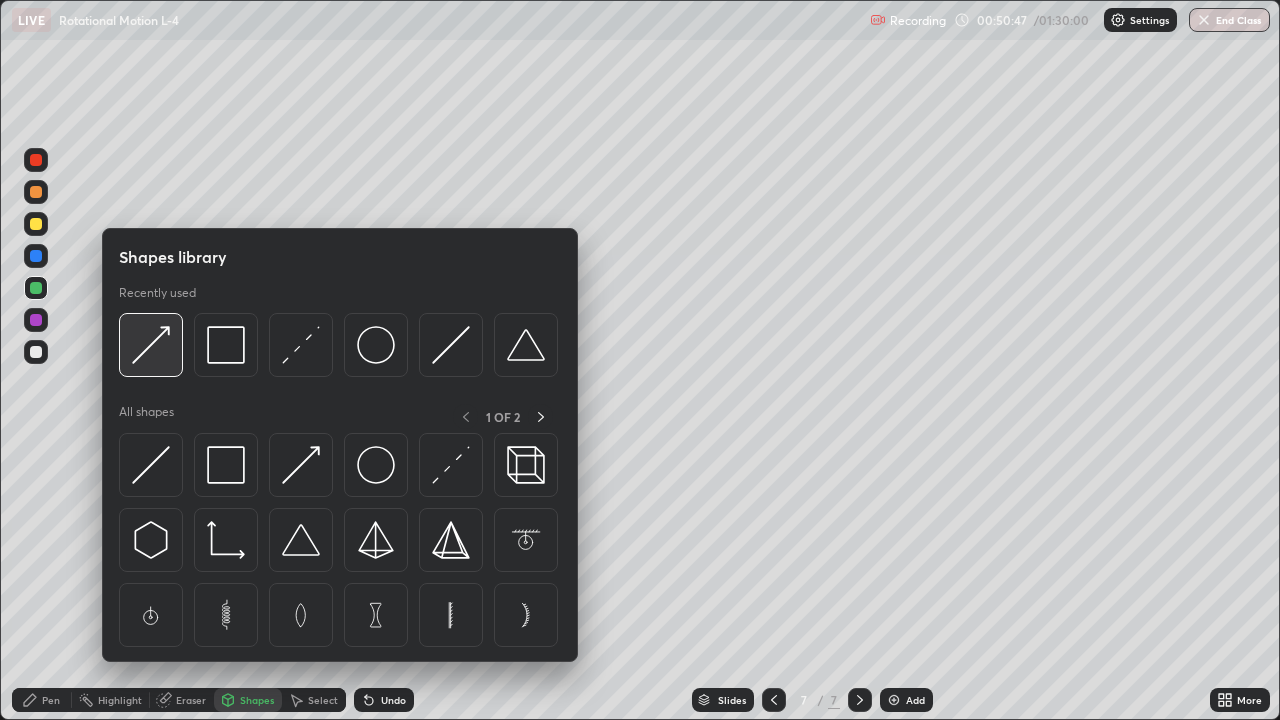 click at bounding box center [151, 345] 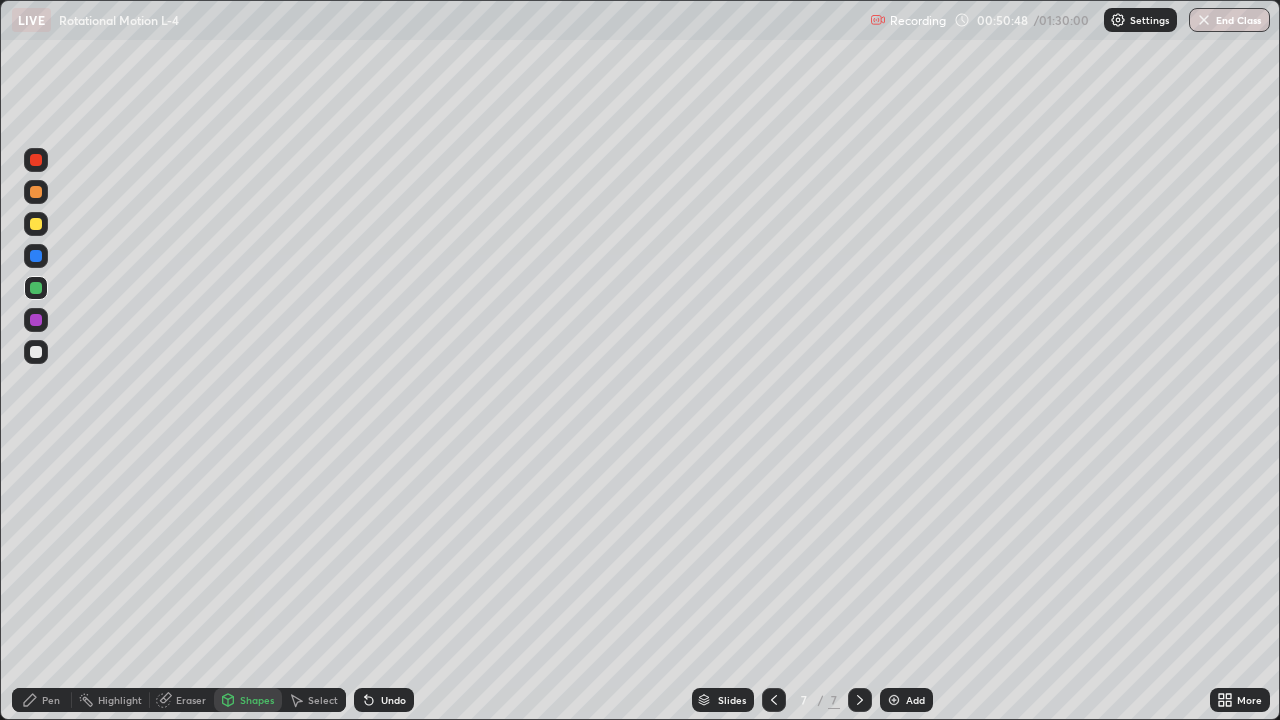 click at bounding box center [36, 224] 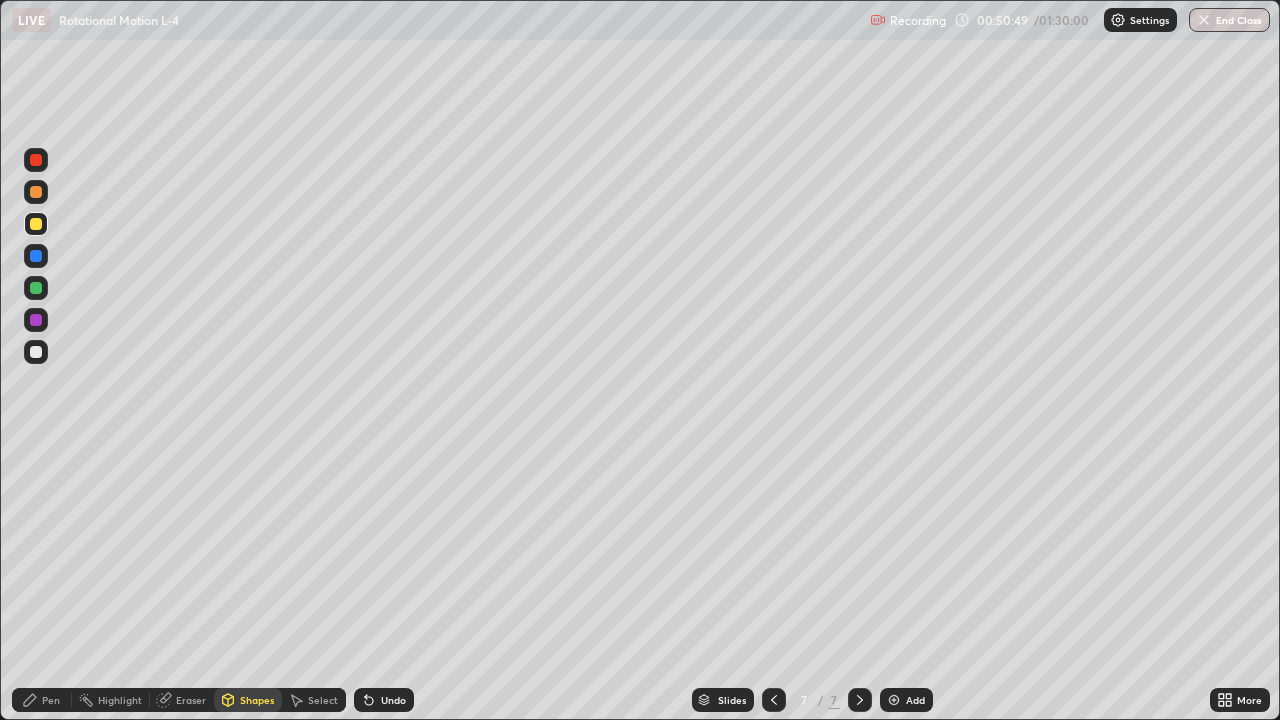 click at bounding box center (36, 160) 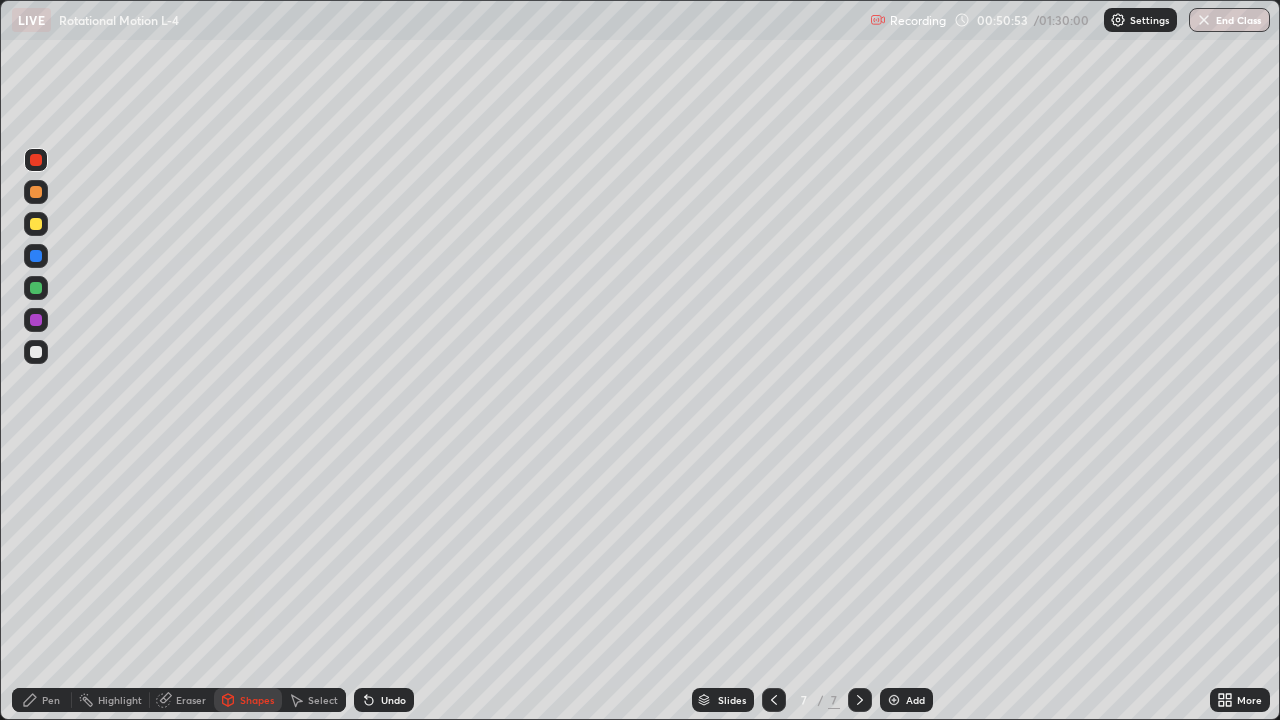 click on "Pen" at bounding box center [42, 700] 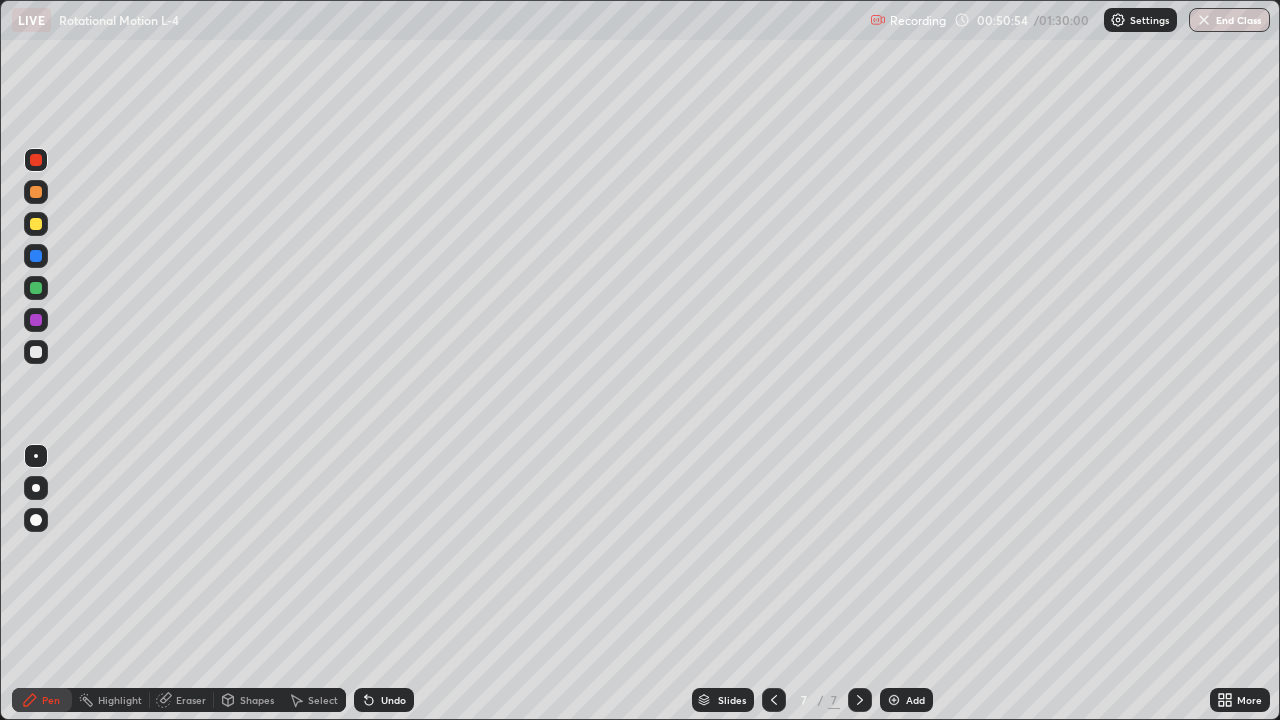 click at bounding box center [36, 352] 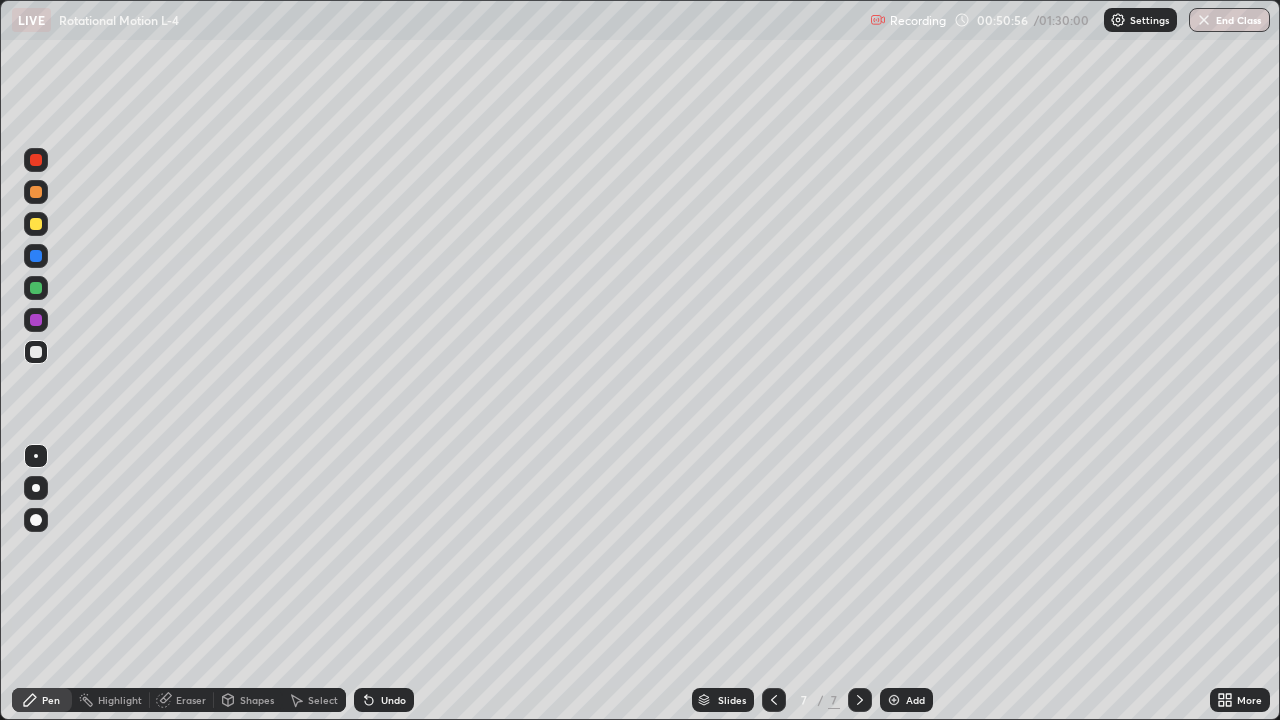 click on "Undo" at bounding box center (384, 700) 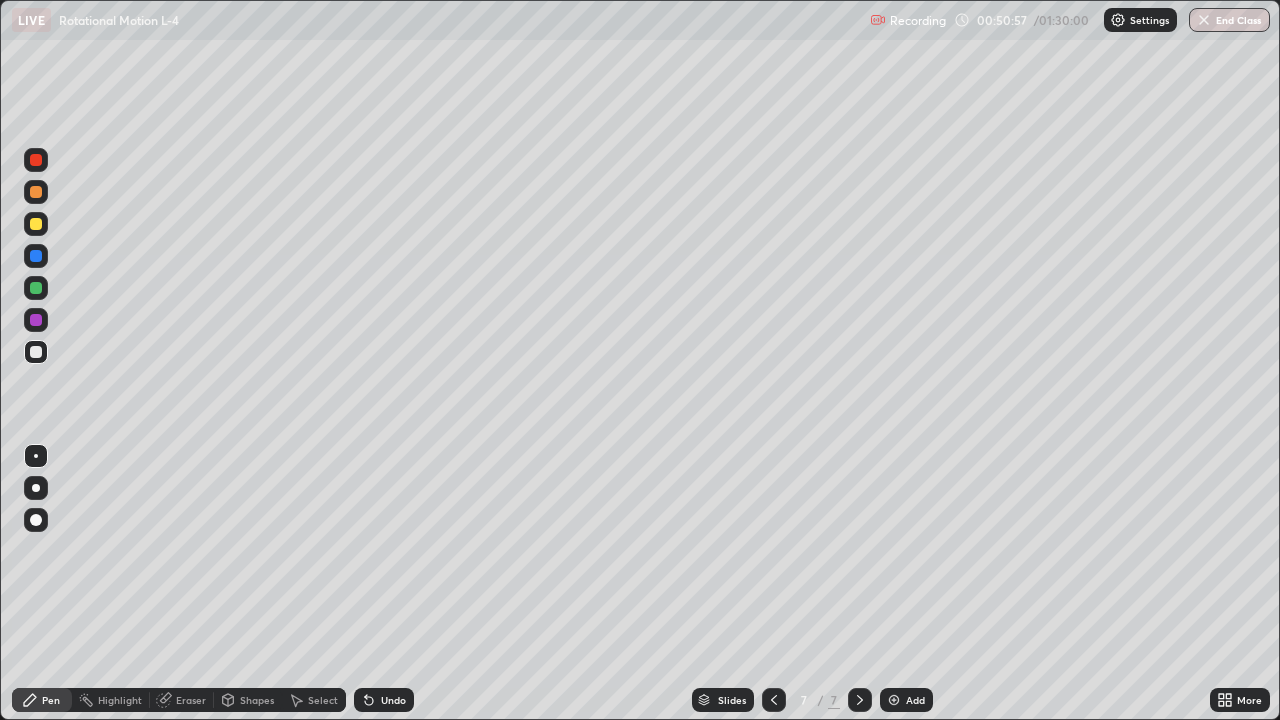 click on "Undo" at bounding box center [393, 700] 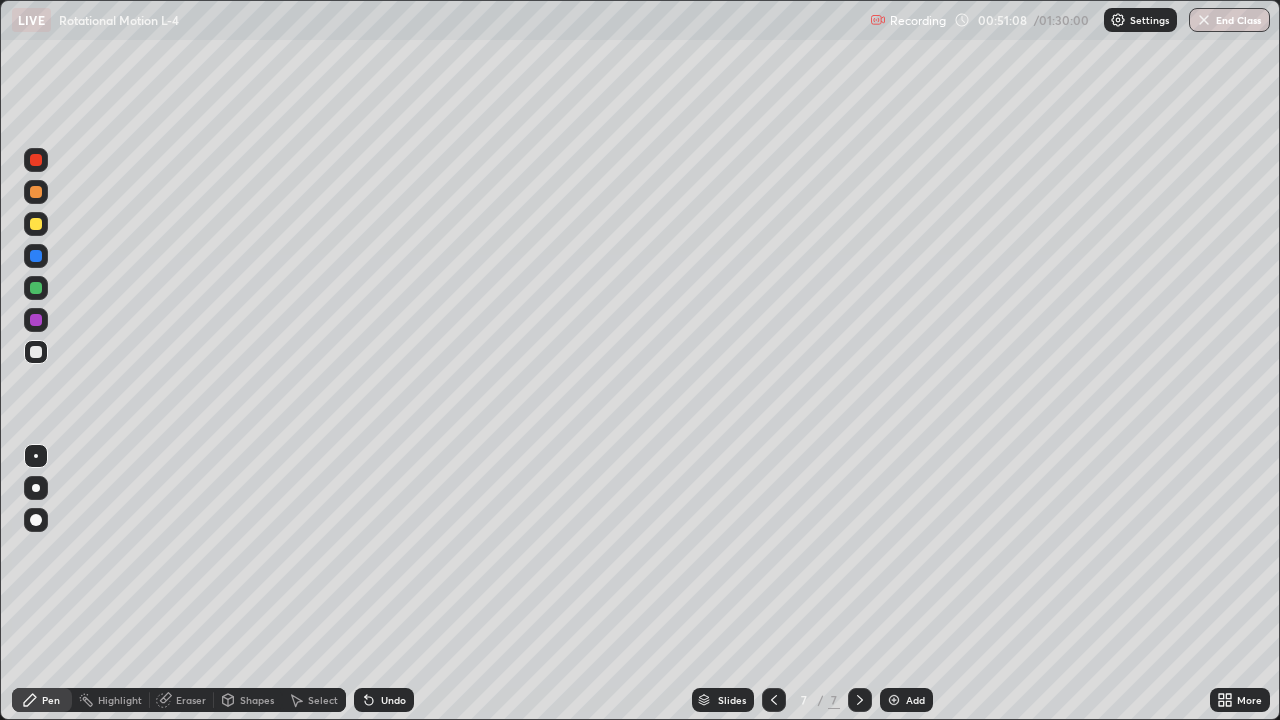 click on "Undo" at bounding box center (384, 700) 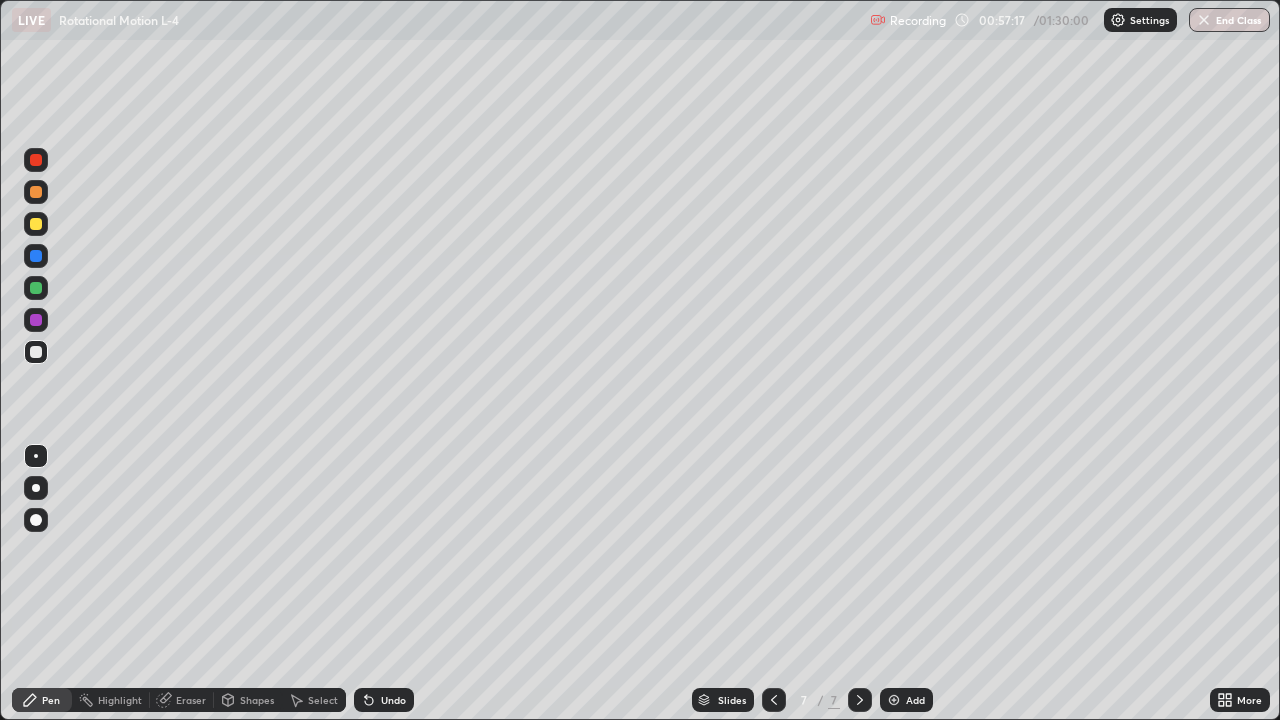 click on "Add" at bounding box center (915, 700) 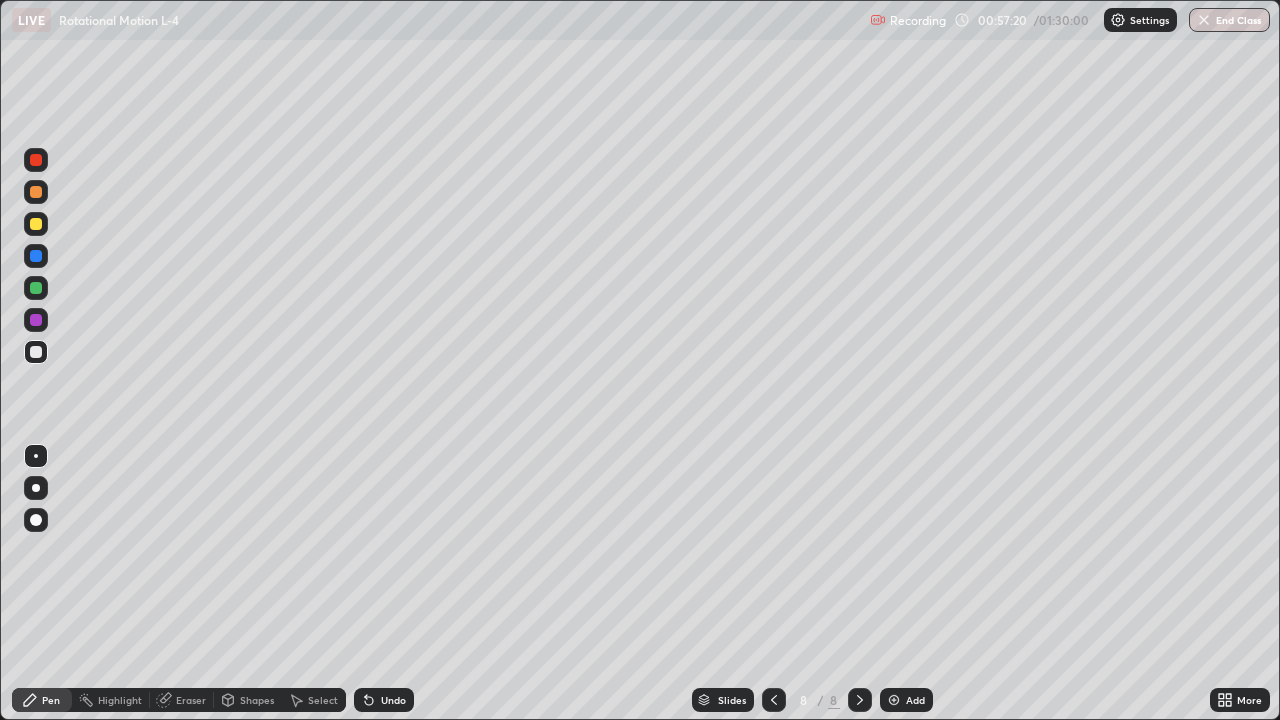 click at bounding box center (36, 192) 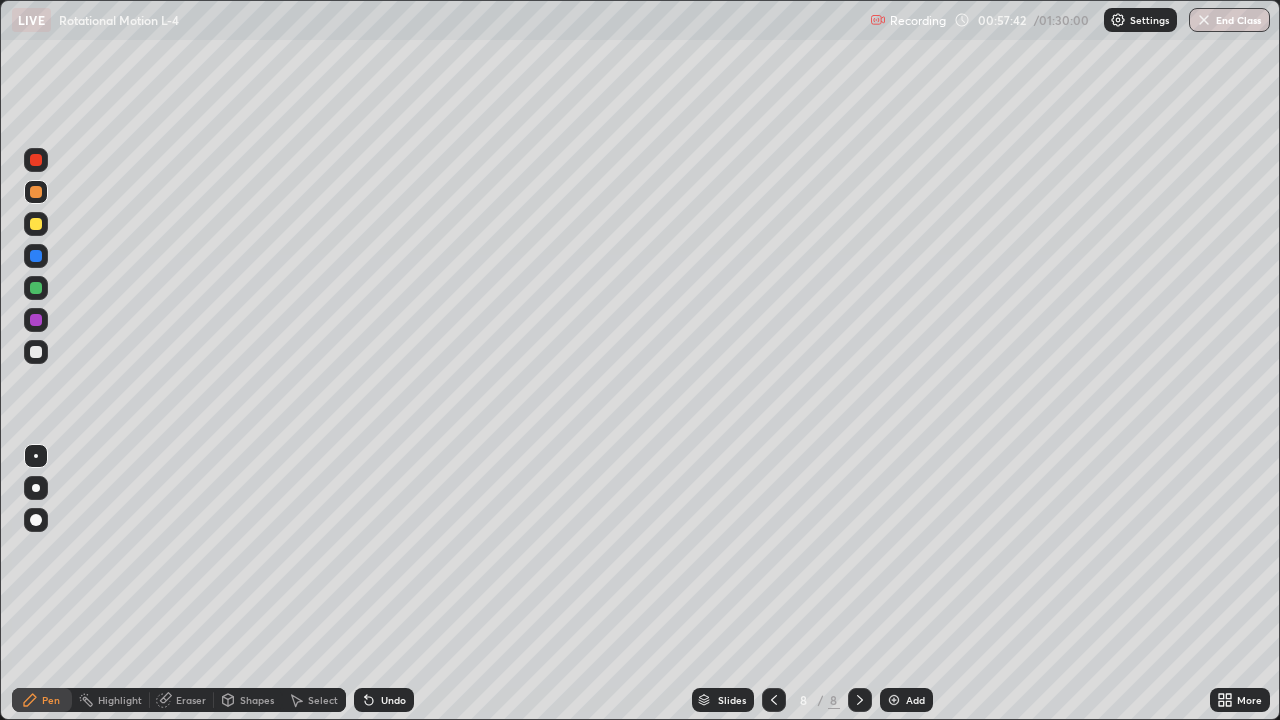 click on "Shapes" at bounding box center [257, 700] 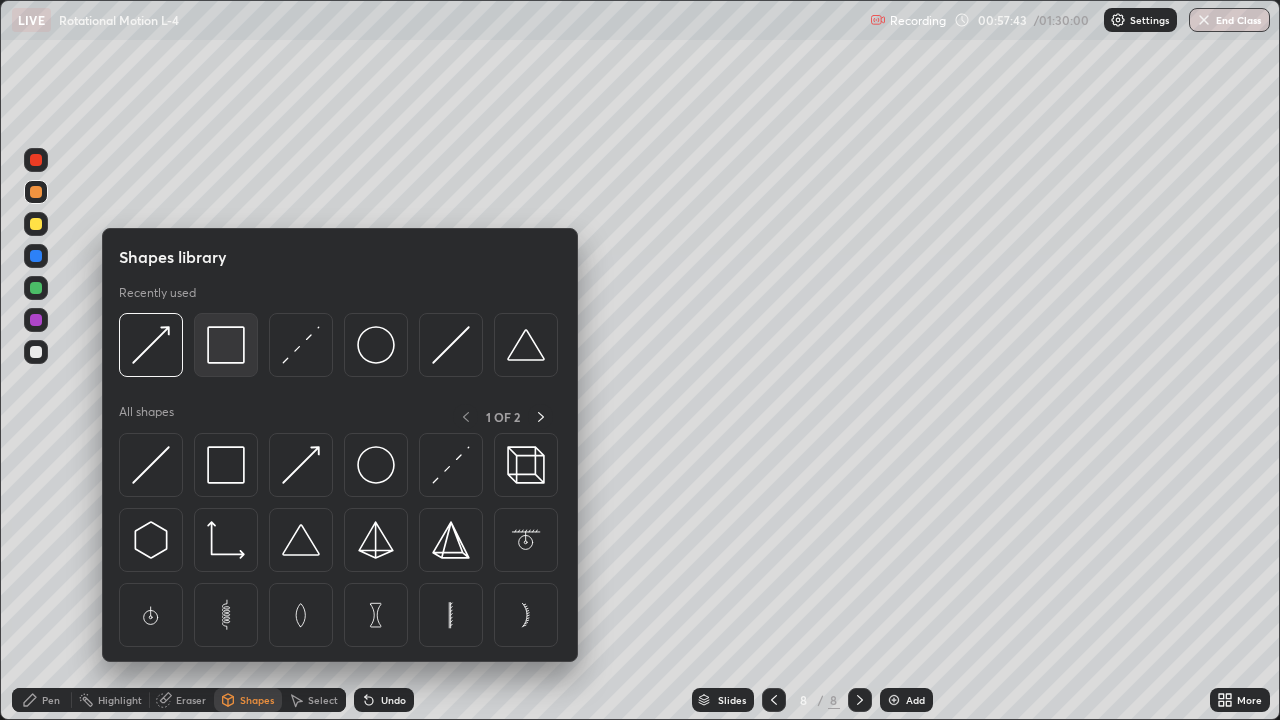 click at bounding box center (226, 345) 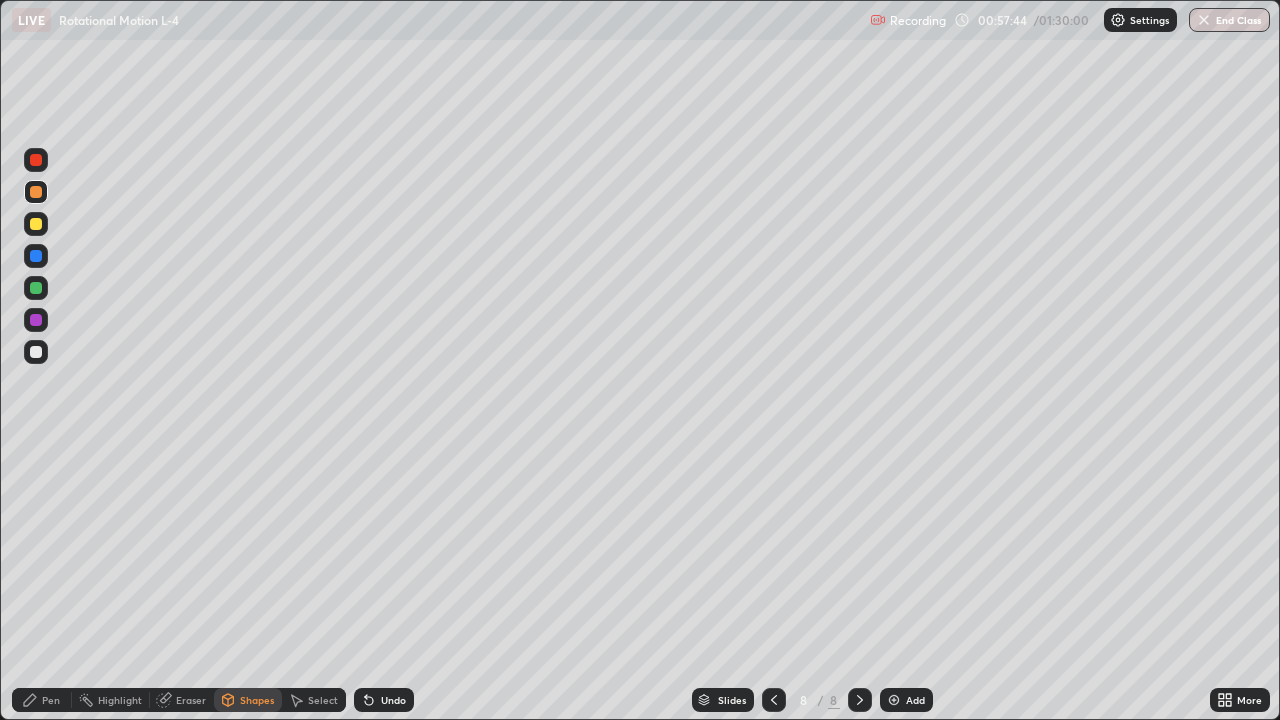 click at bounding box center [36, 288] 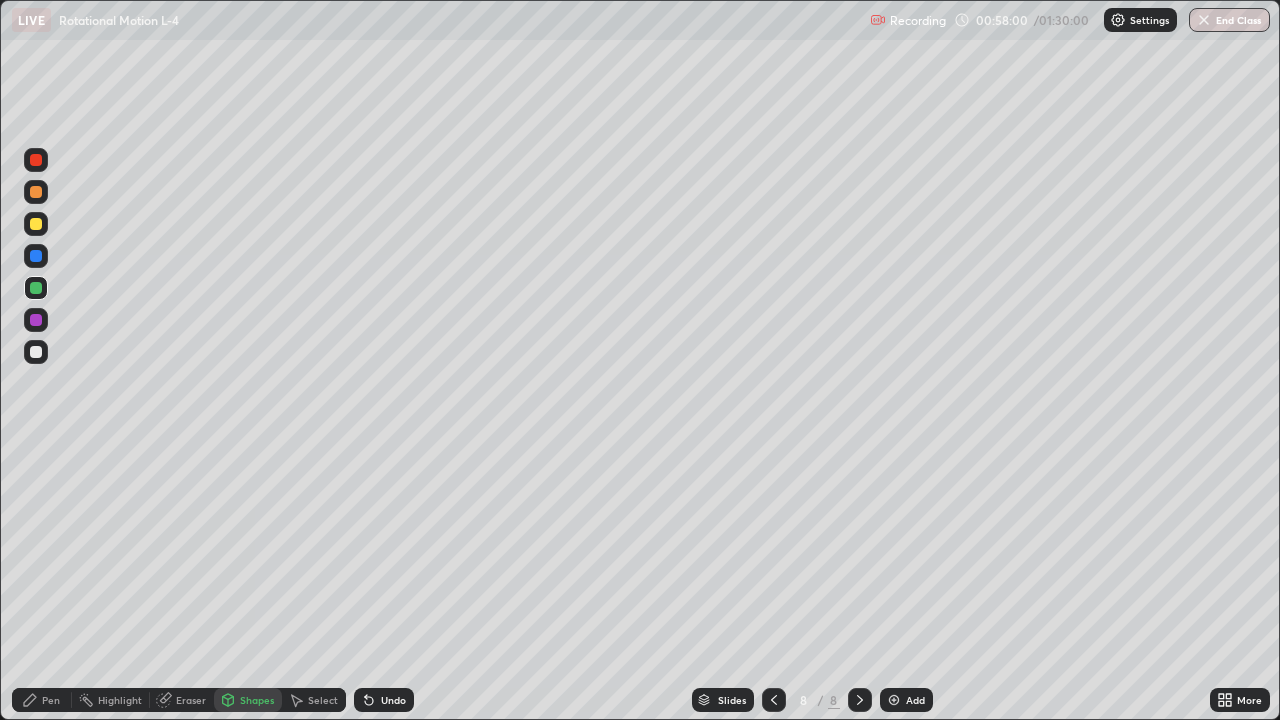 click on "Shapes" at bounding box center (248, 700) 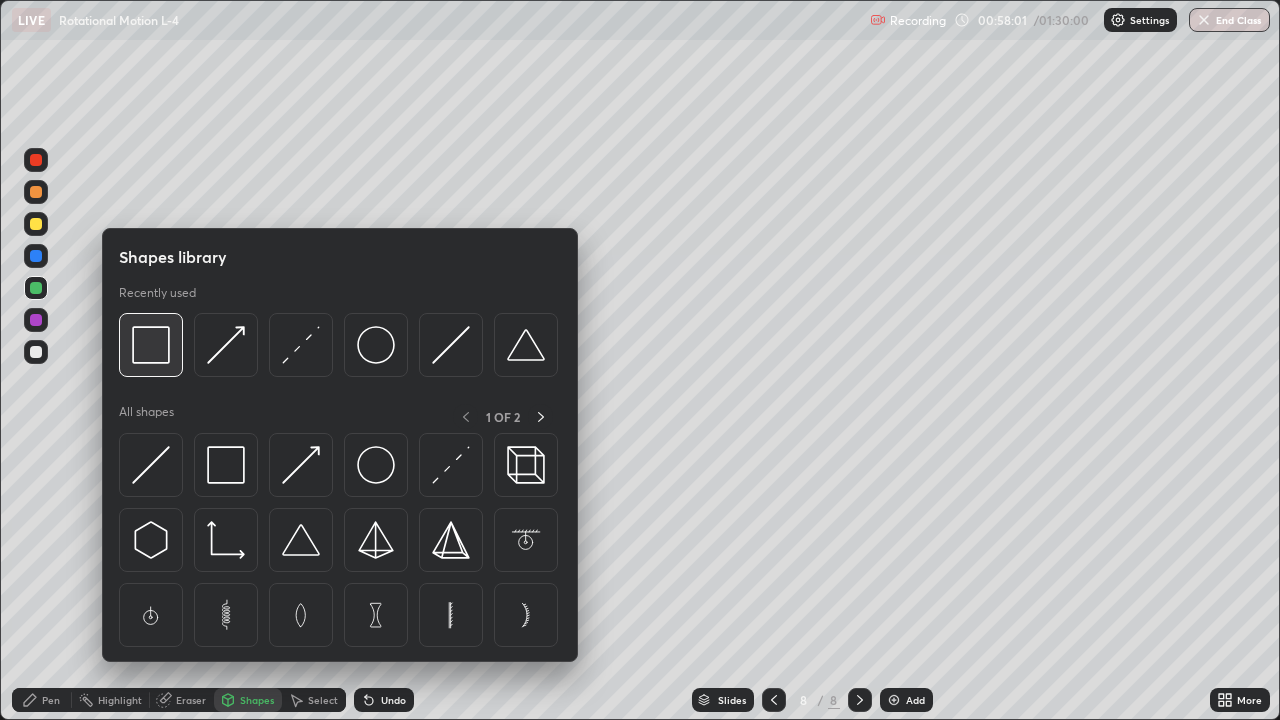 click at bounding box center (151, 345) 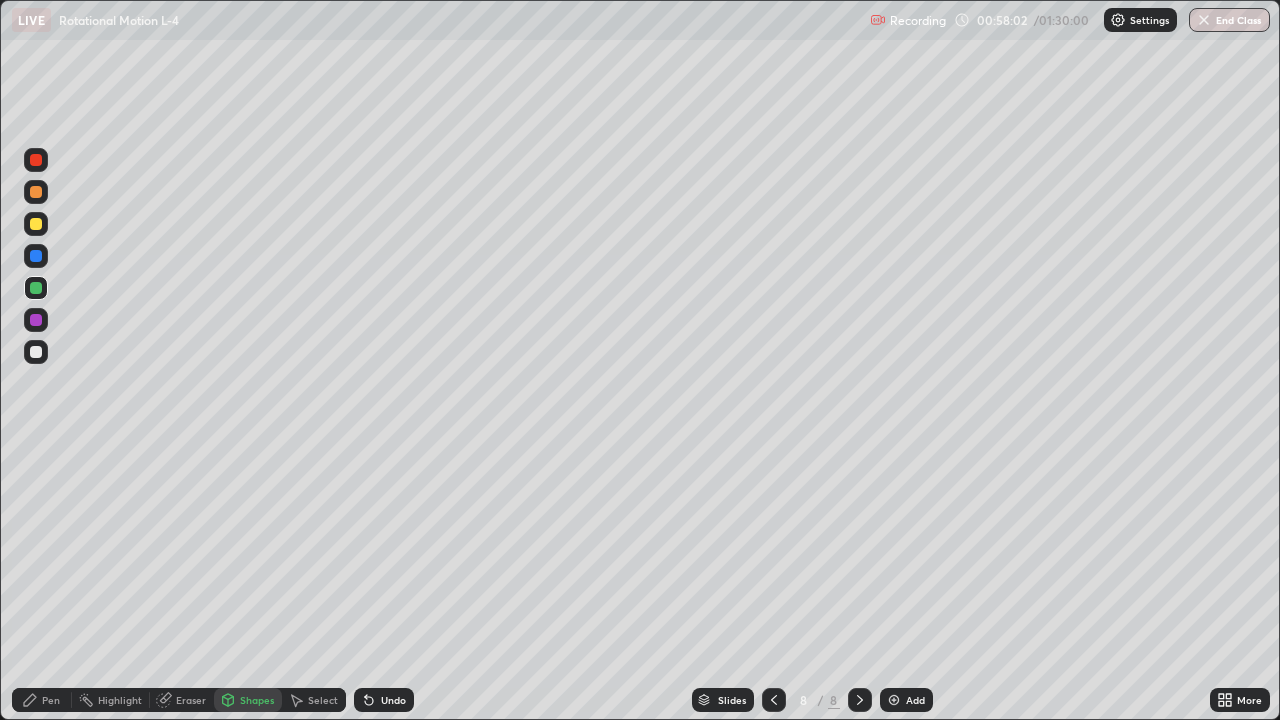 click at bounding box center [36, 192] 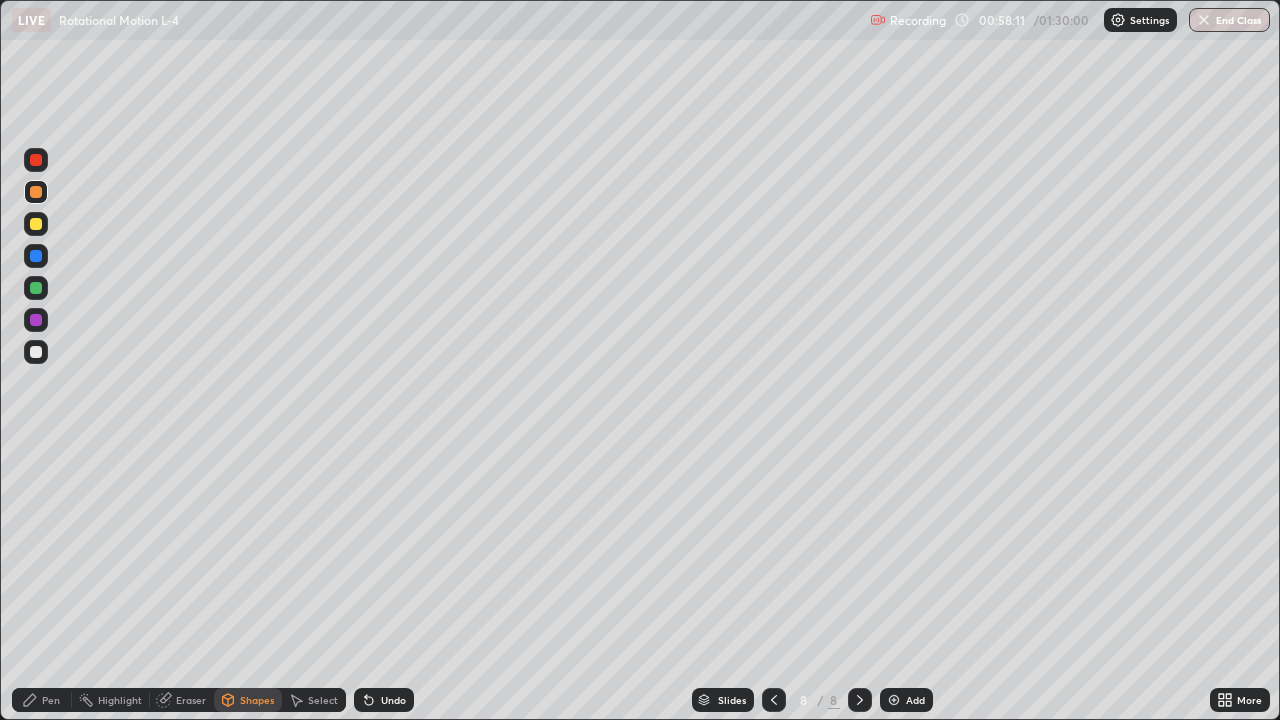 click on "Undo" at bounding box center [384, 700] 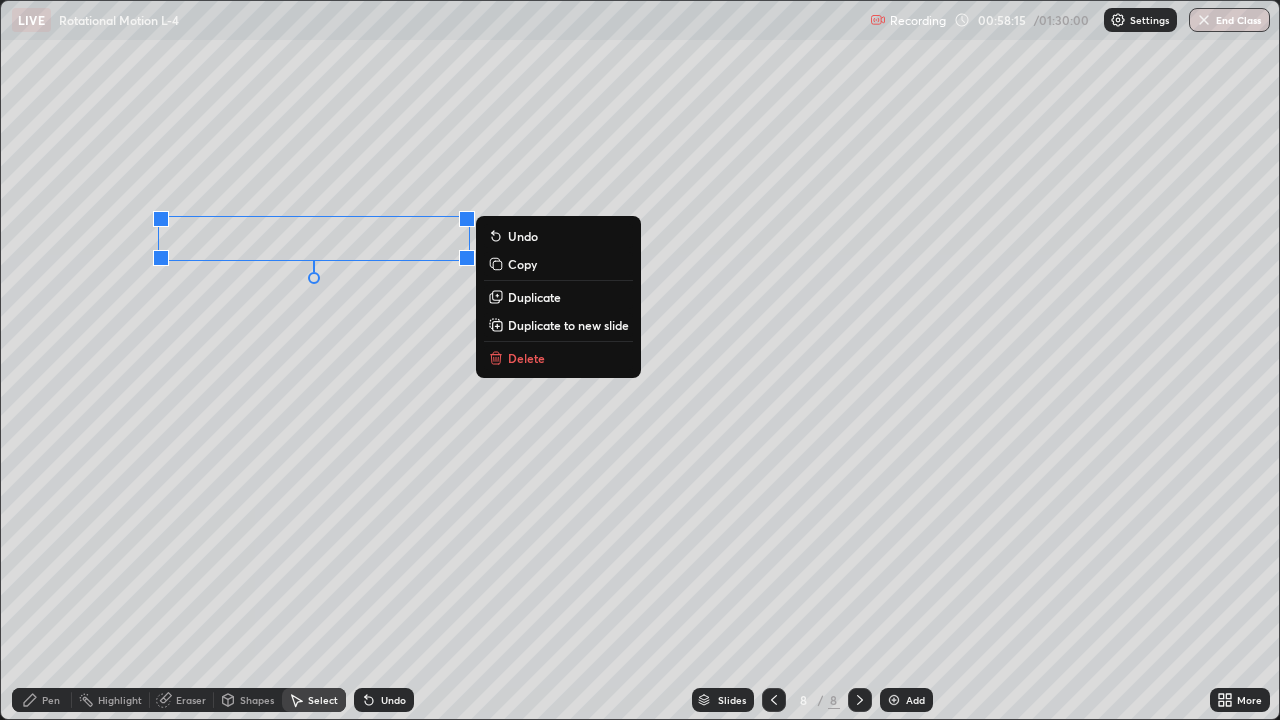 click on "Duplicate" at bounding box center (534, 297) 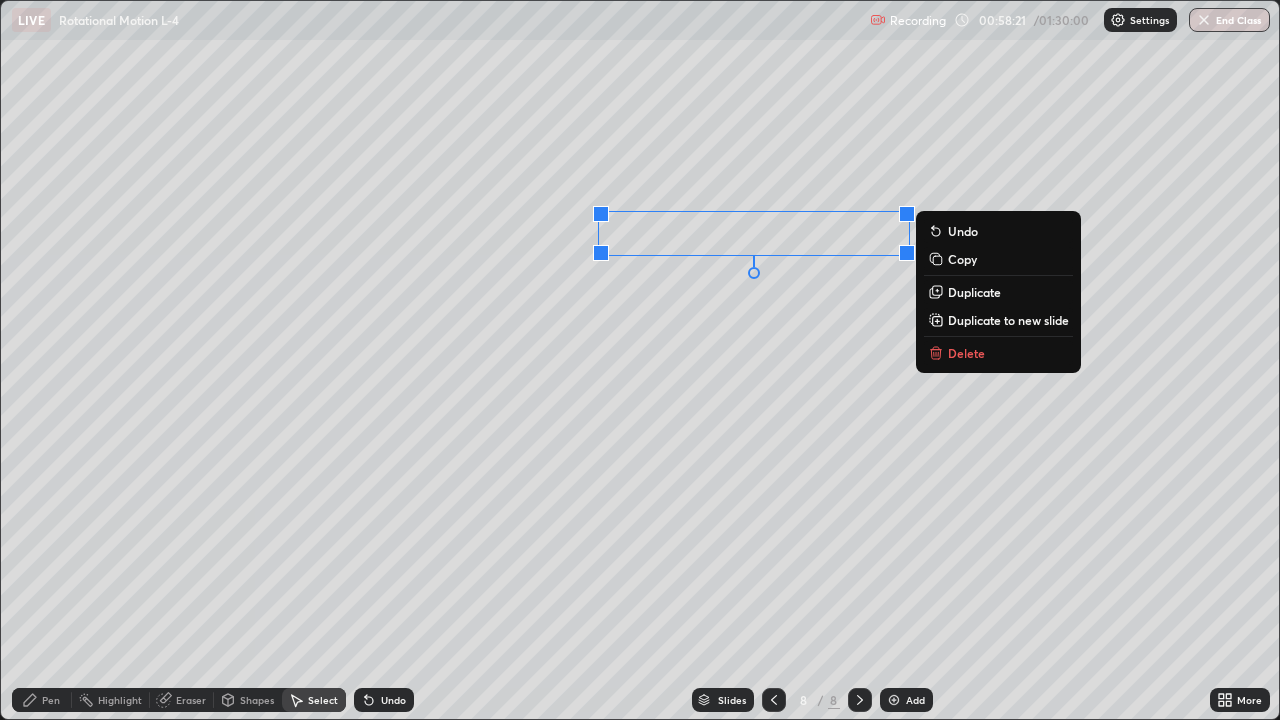 click on "0 ° Undo Copy Duplicate Duplicate to new slide Delete" at bounding box center (640, 360) 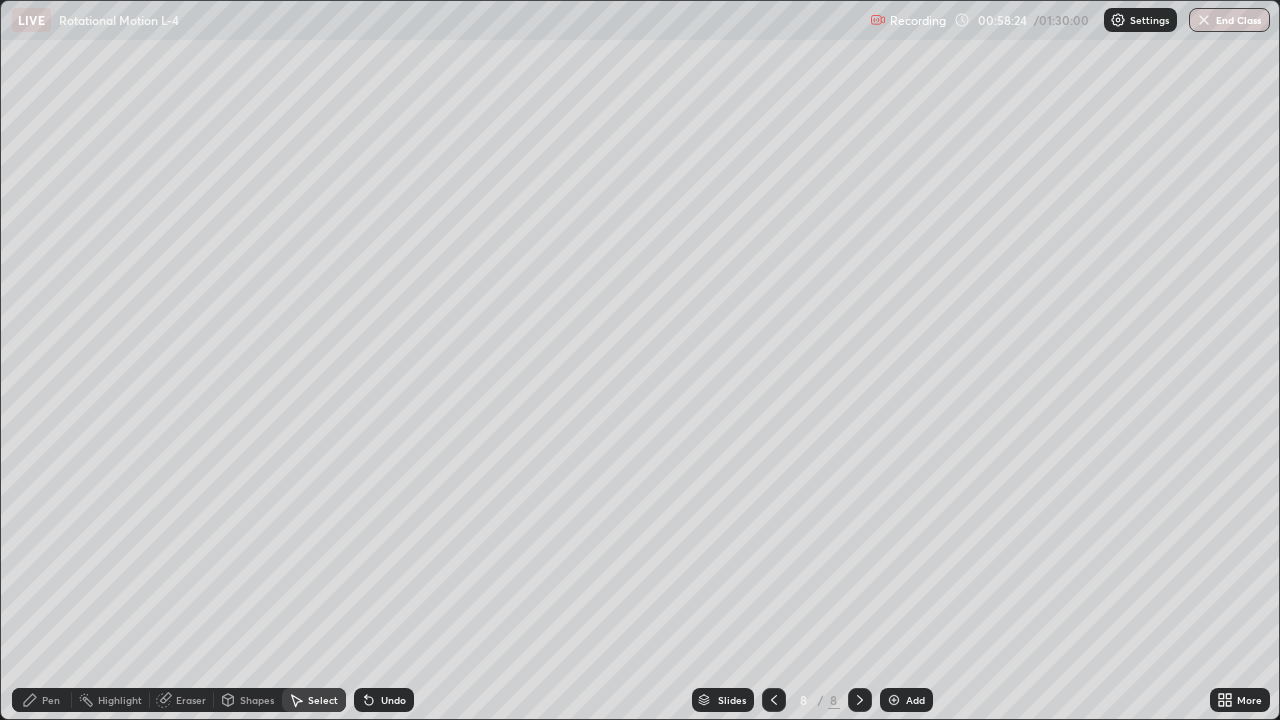 click on "Shapes" at bounding box center [248, 700] 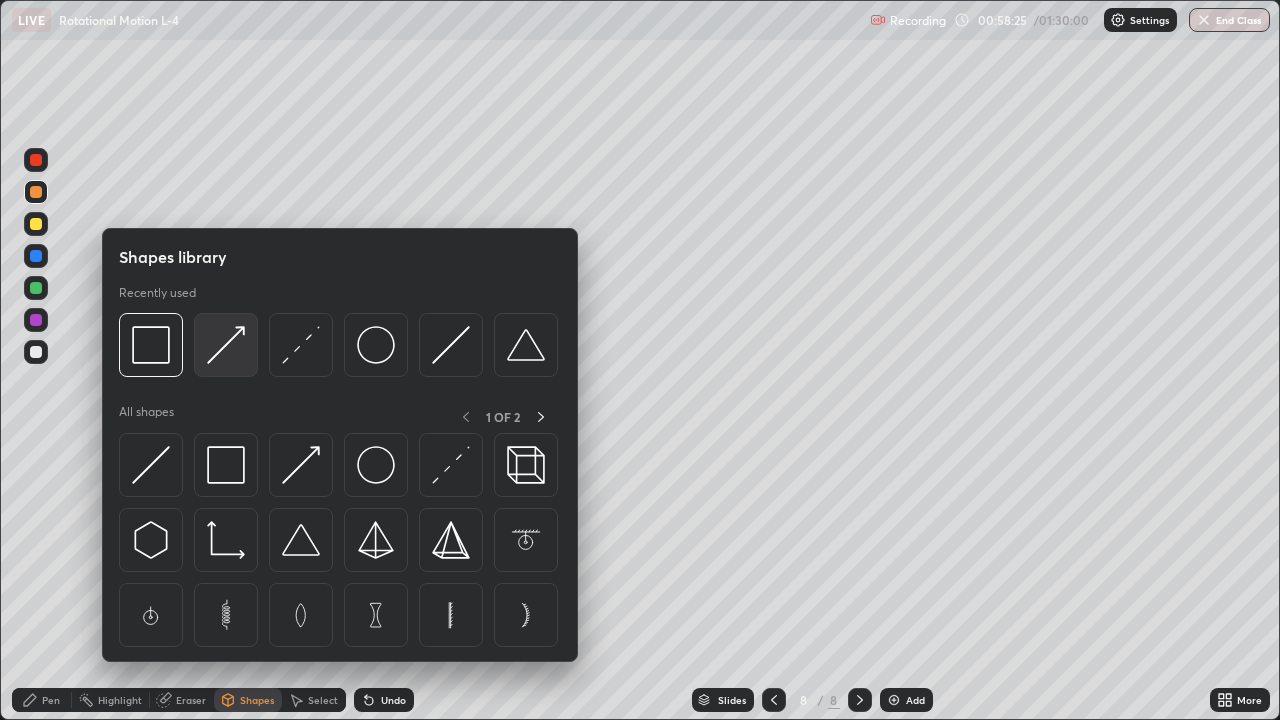 click at bounding box center [226, 345] 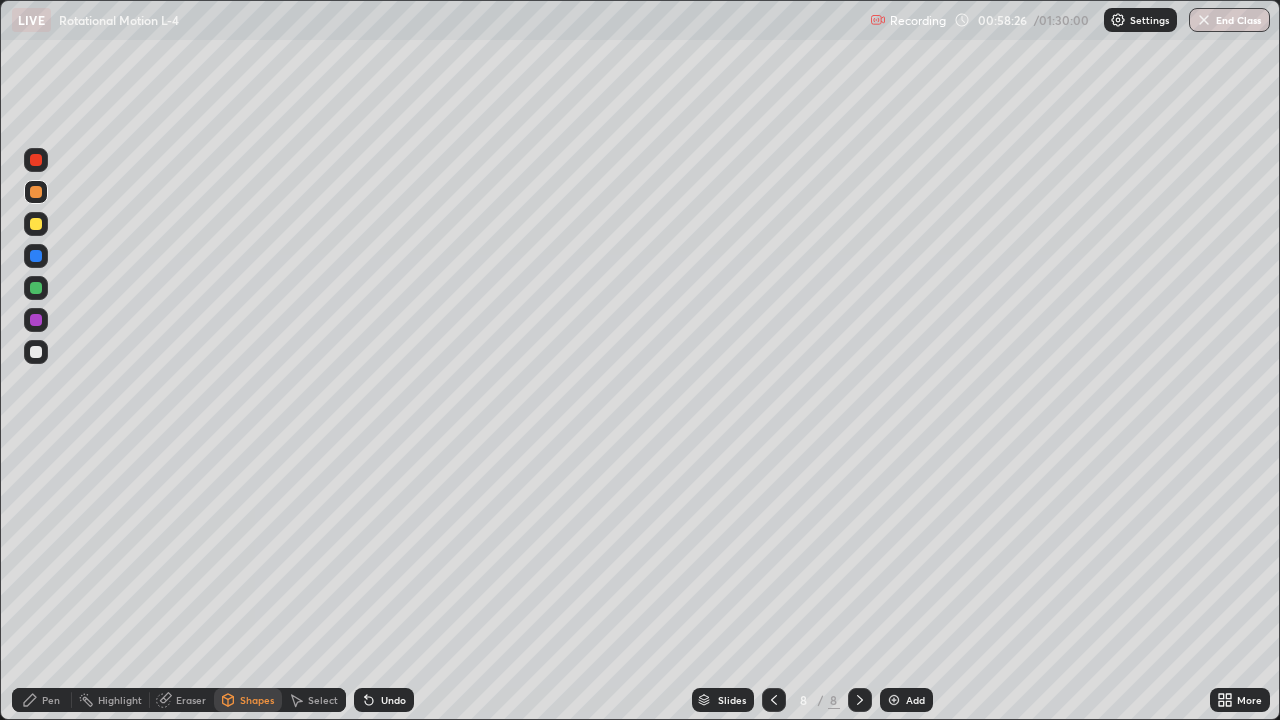 click at bounding box center (36, 224) 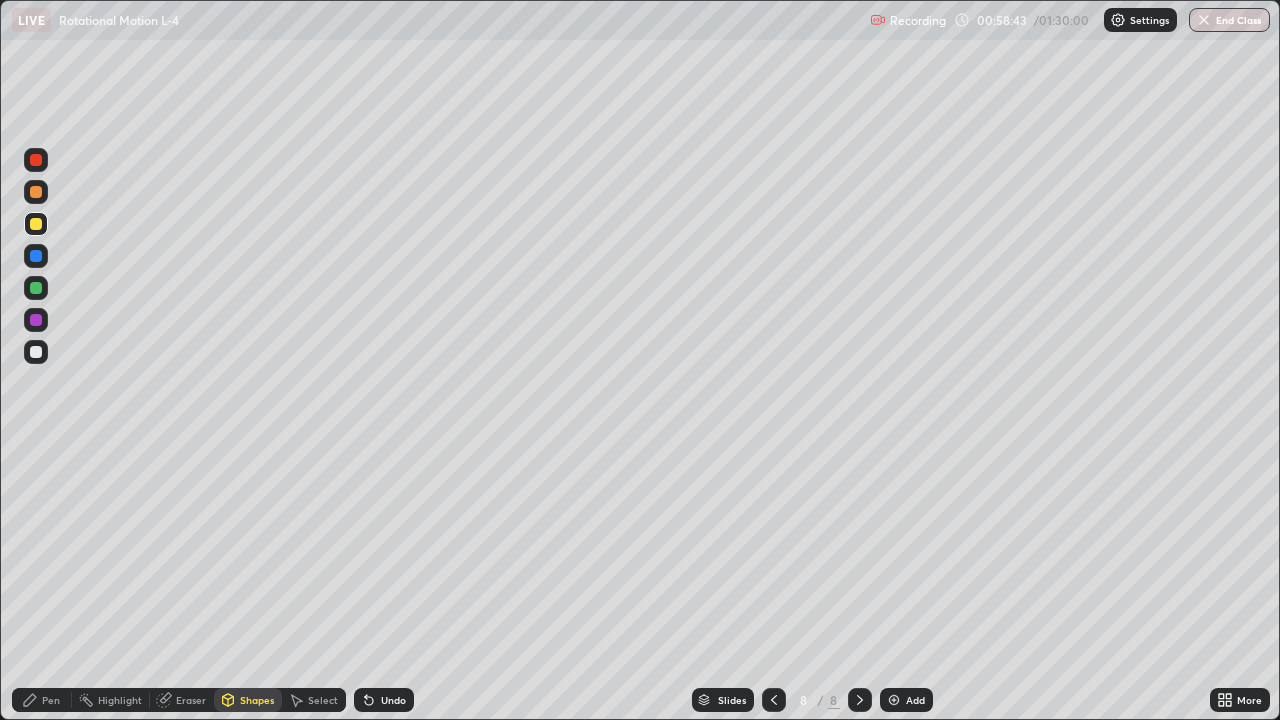 click on "Shapes" at bounding box center (257, 700) 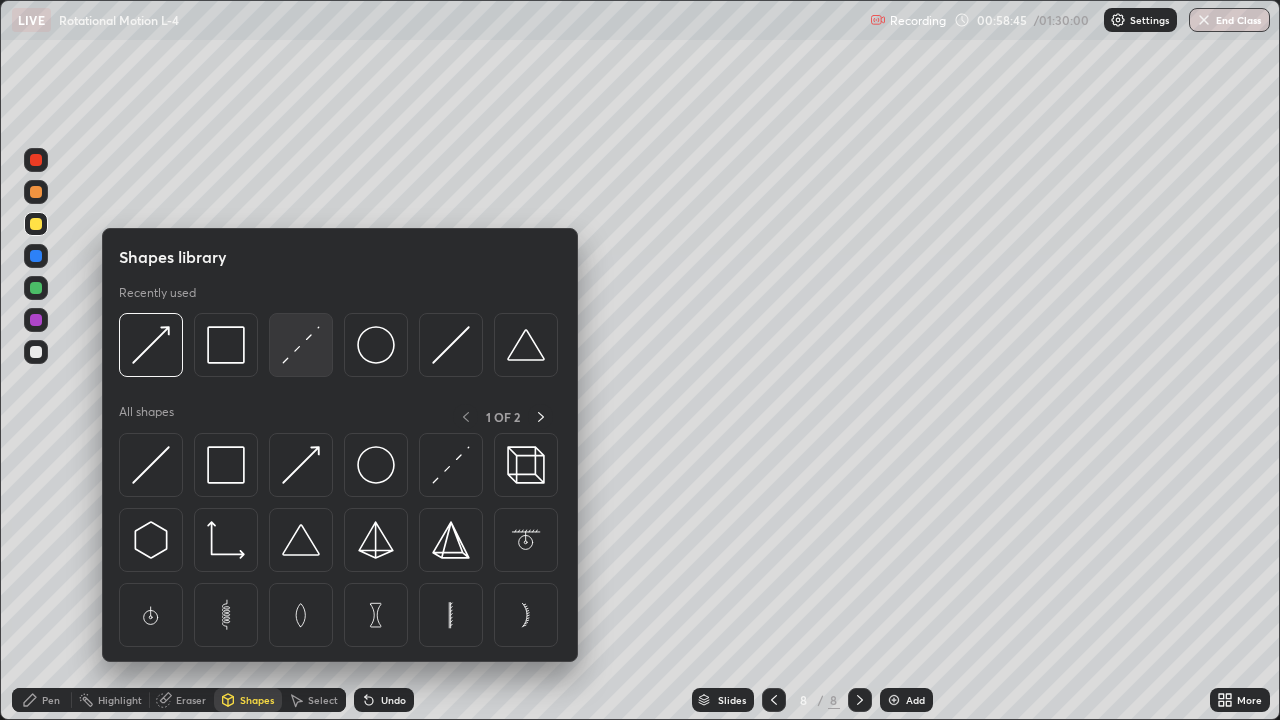 click at bounding box center (301, 345) 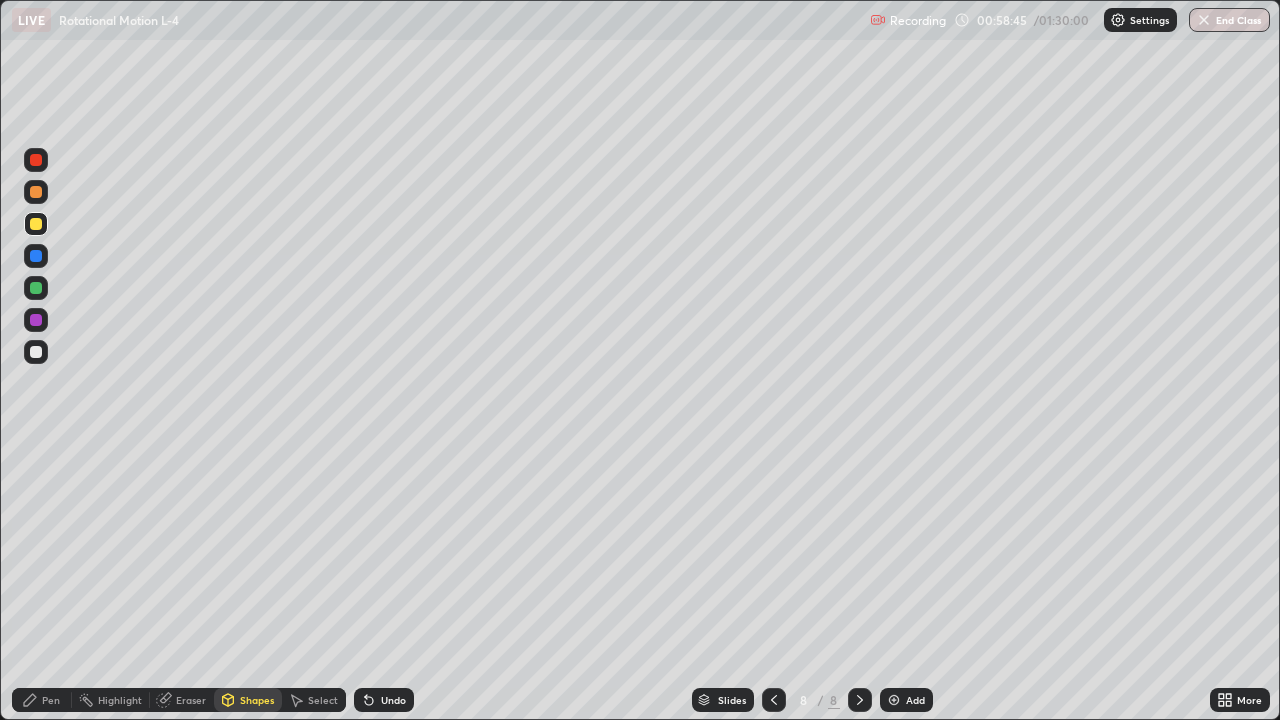click at bounding box center [36, 192] 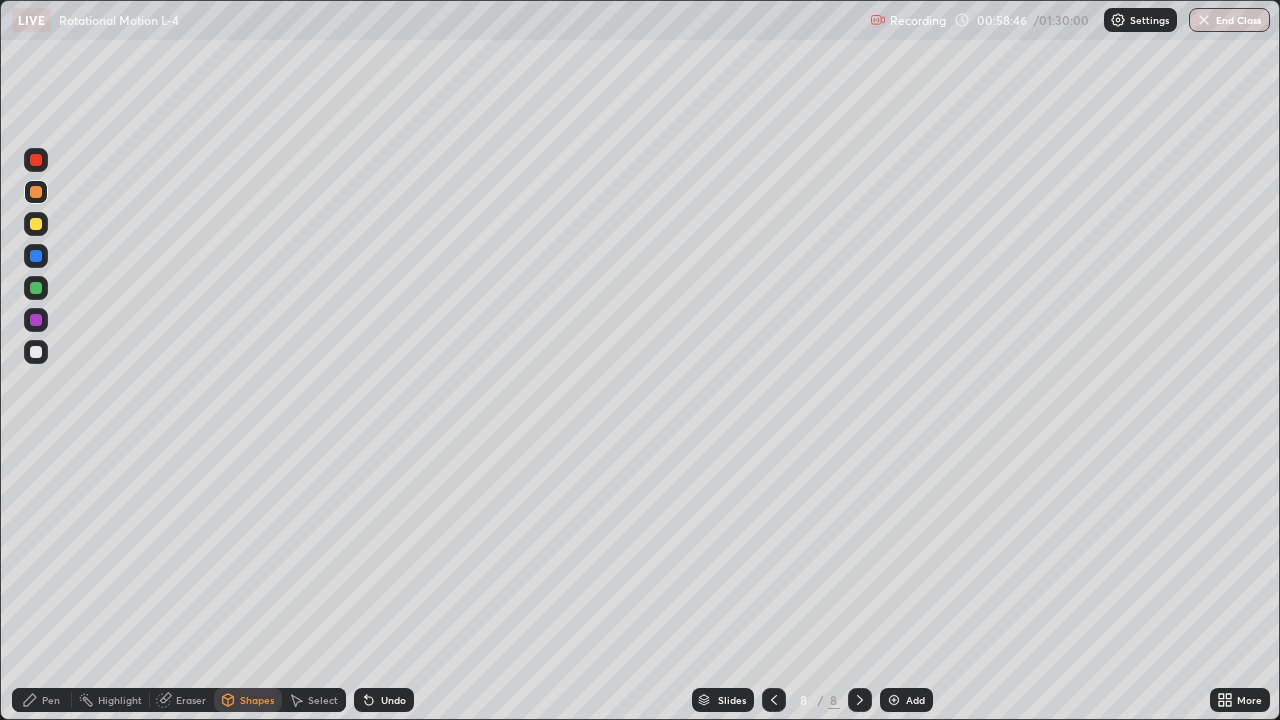 click at bounding box center (36, 160) 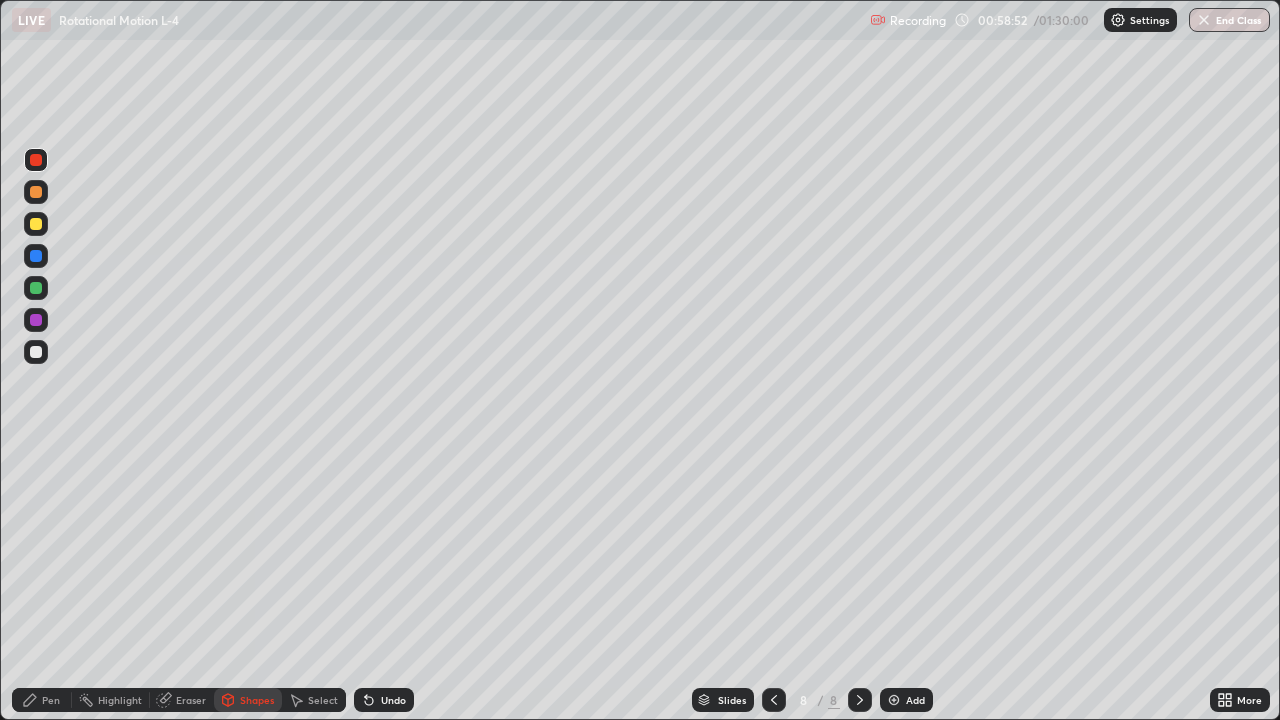 click on "Pen" at bounding box center [51, 700] 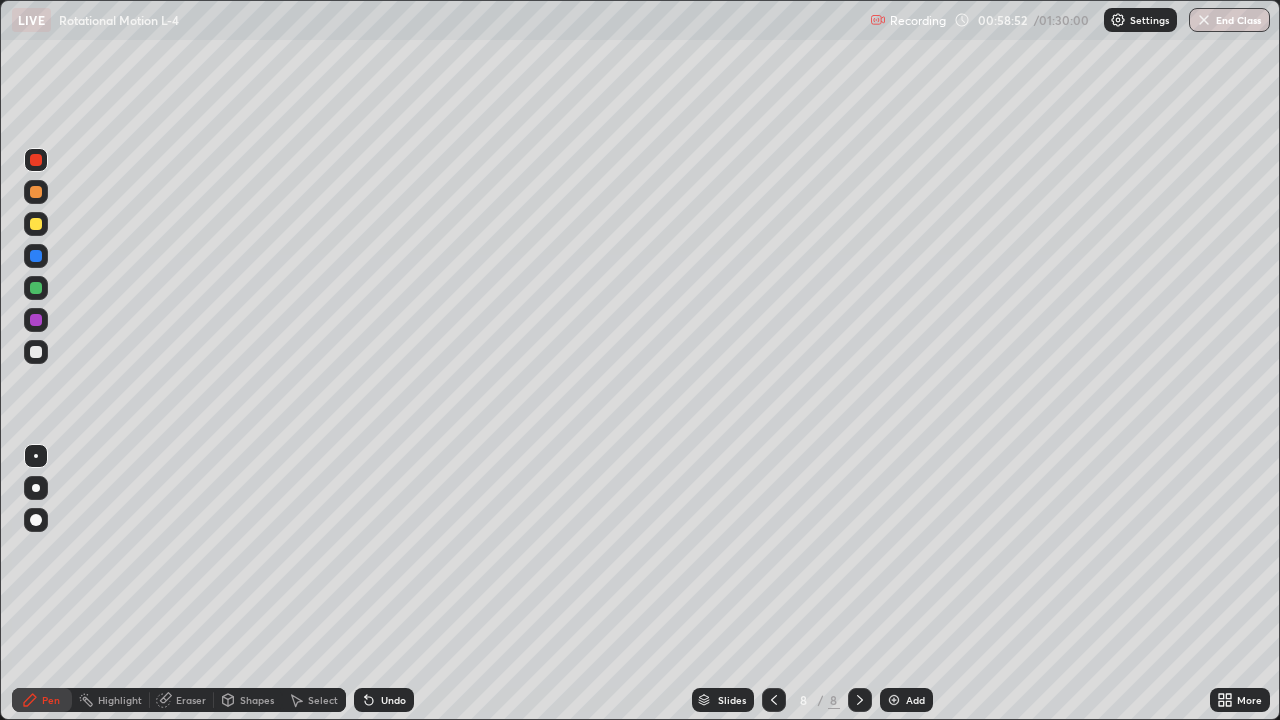 click at bounding box center [36, 352] 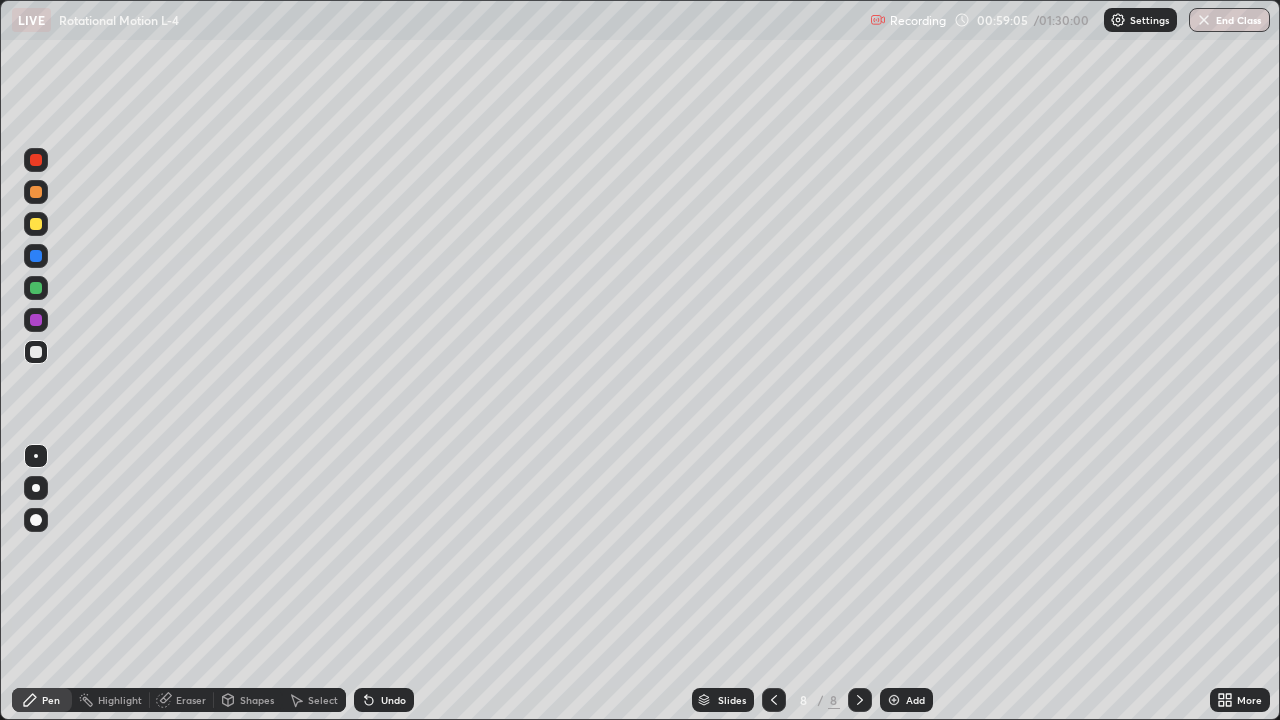 click at bounding box center [36, 288] 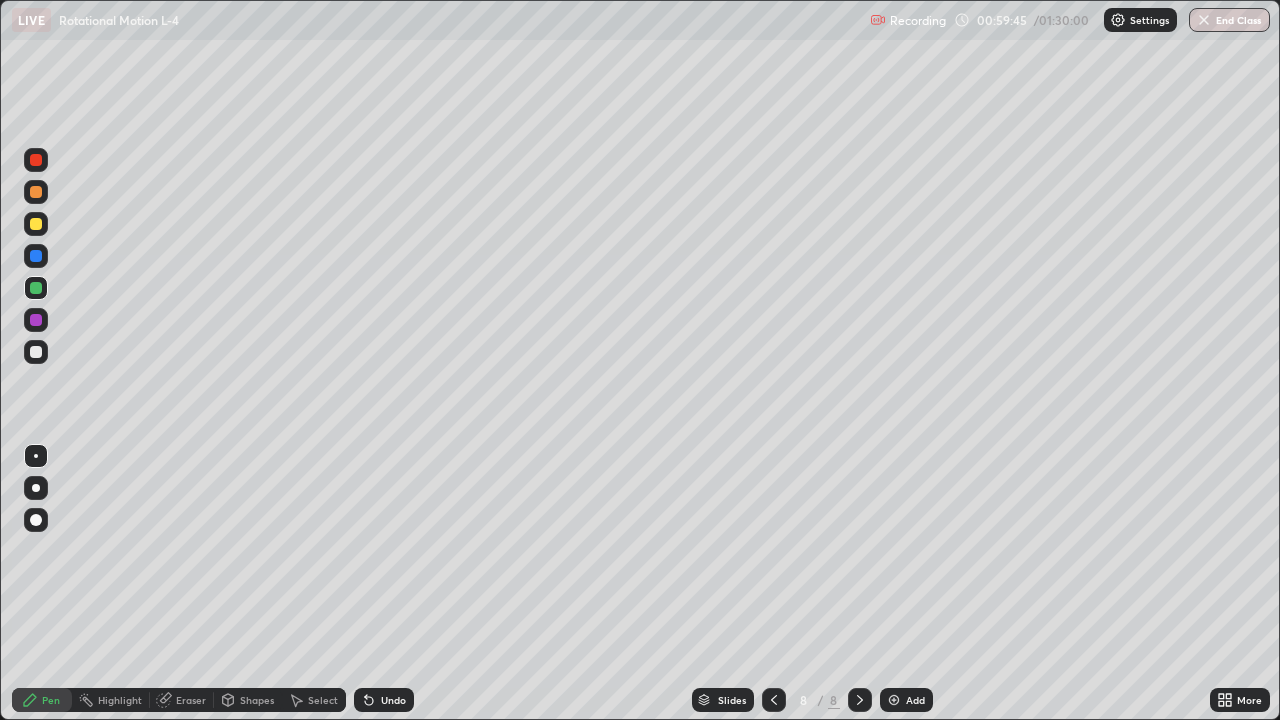click on "Shapes" at bounding box center (257, 700) 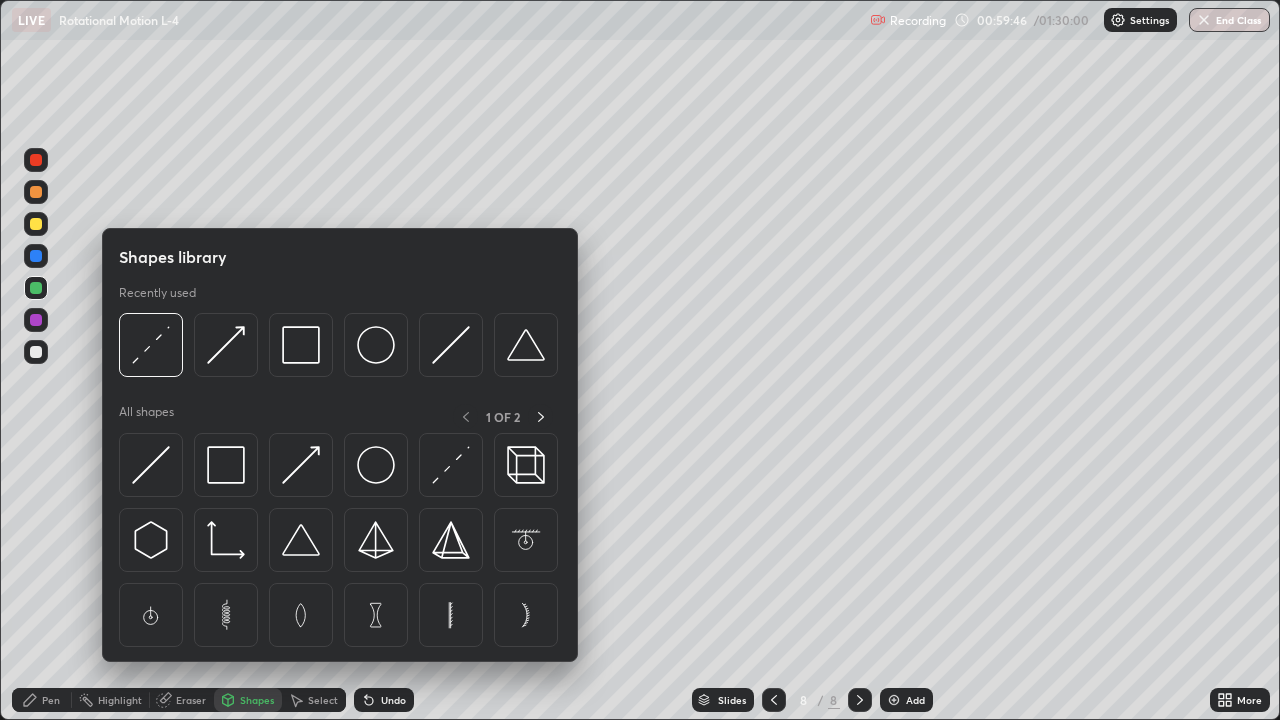click on "Select" at bounding box center [323, 700] 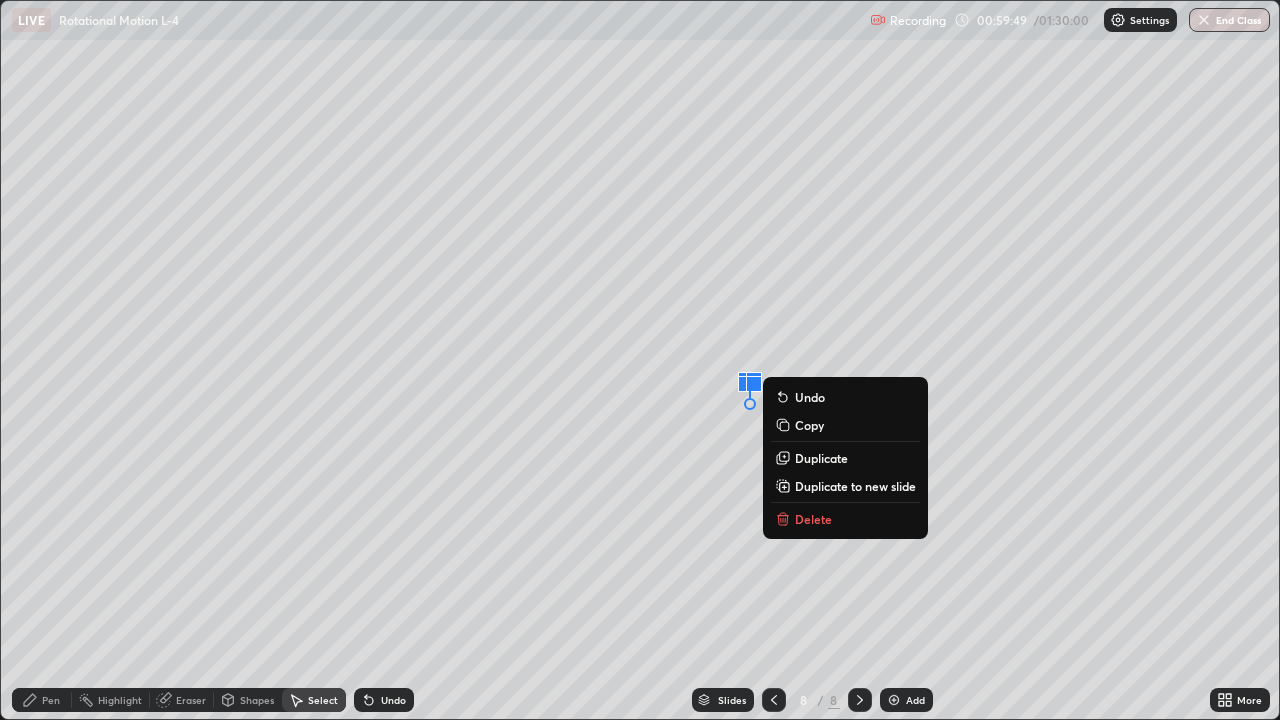 click on "0 ° Undo Copy Duplicate Duplicate to new slide Delete" at bounding box center [640, 360] 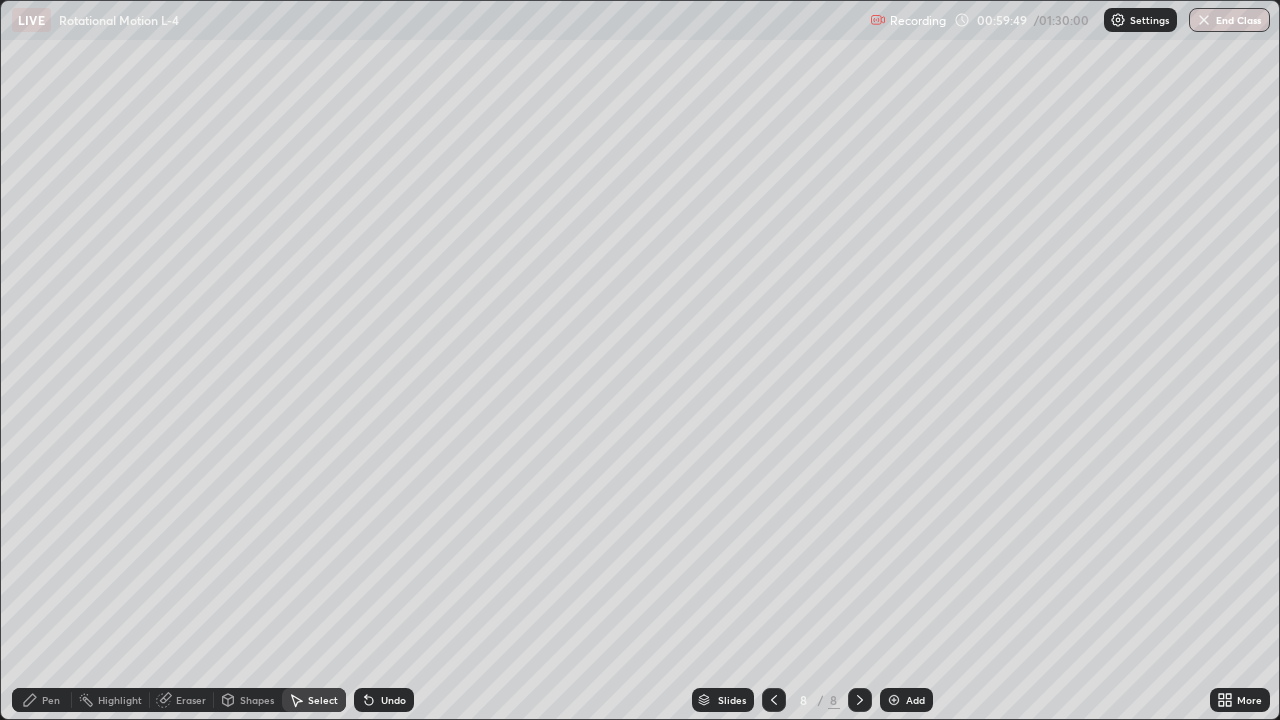 click on "Pen" at bounding box center [51, 700] 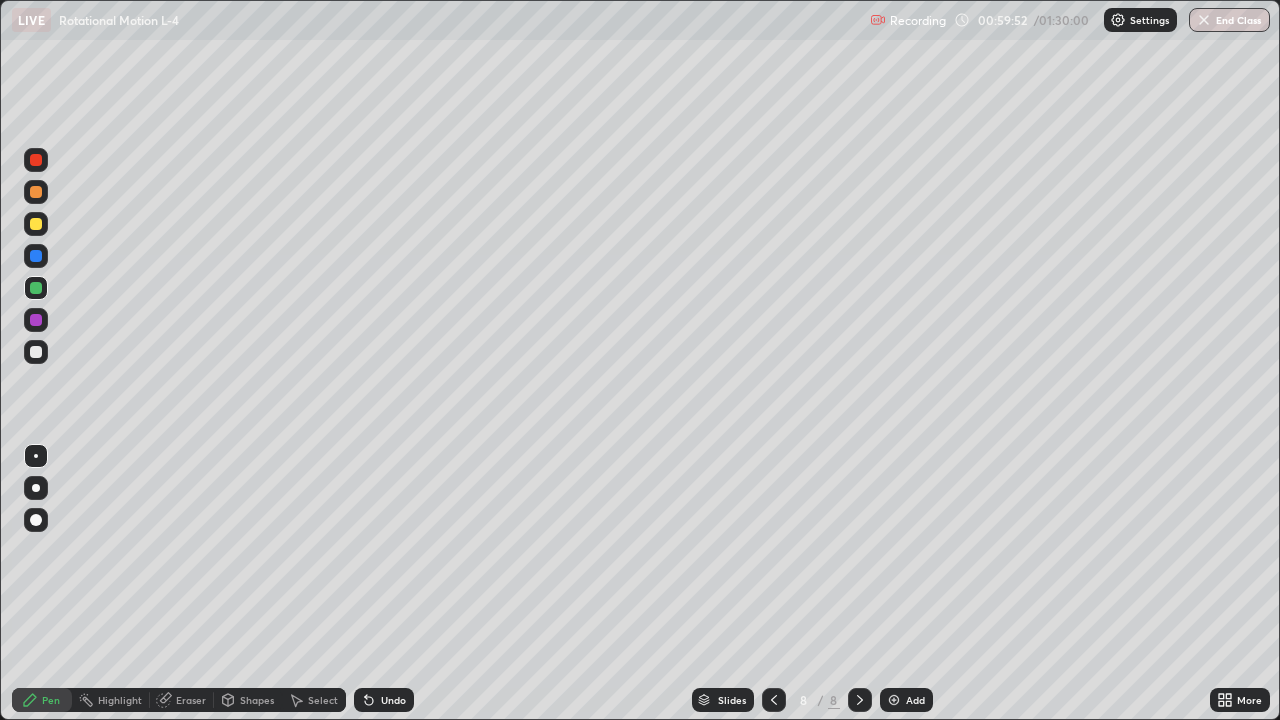 click on "Select" at bounding box center [323, 700] 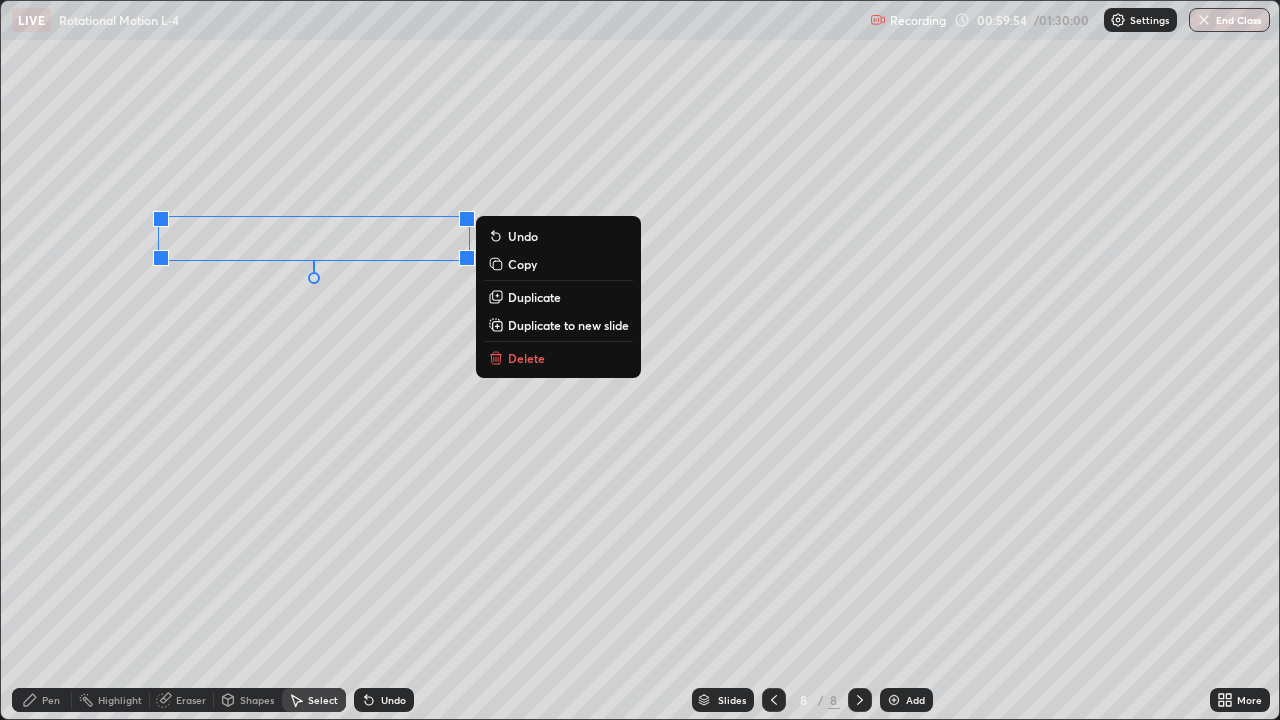 click on "Duplicate" at bounding box center (534, 297) 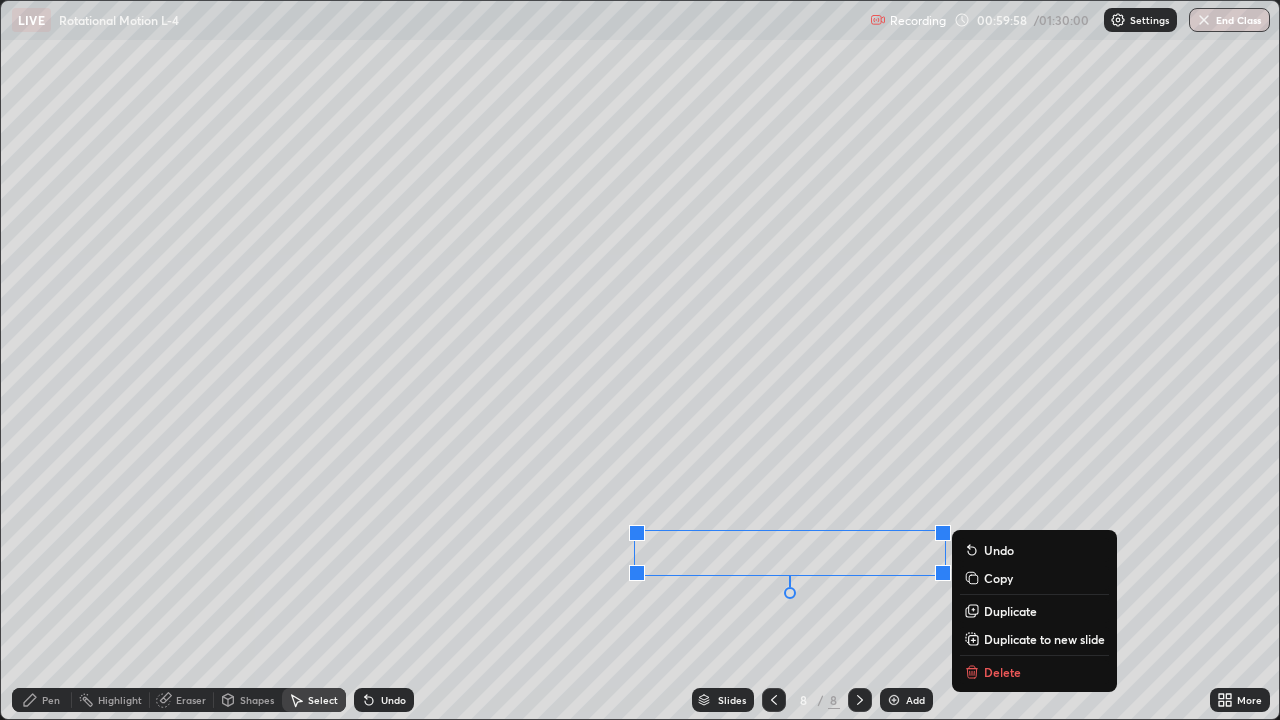 click on "Shapes" at bounding box center [257, 700] 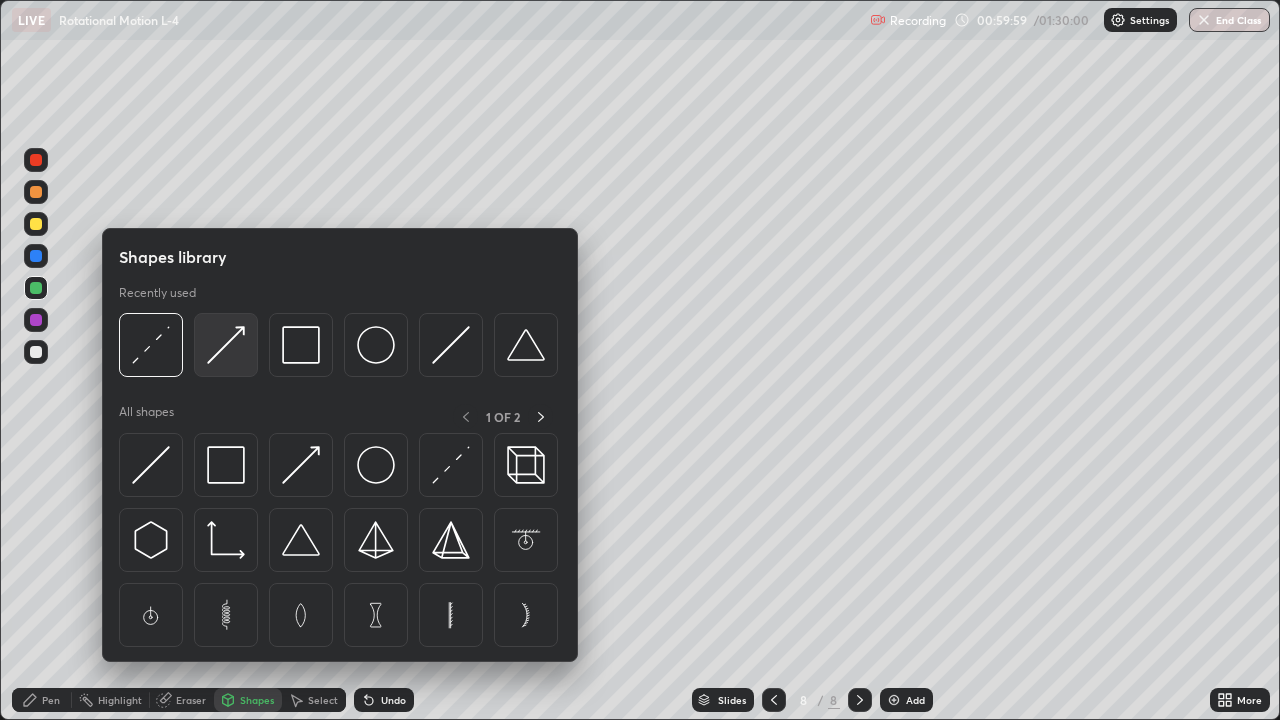 click at bounding box center (226, 345) 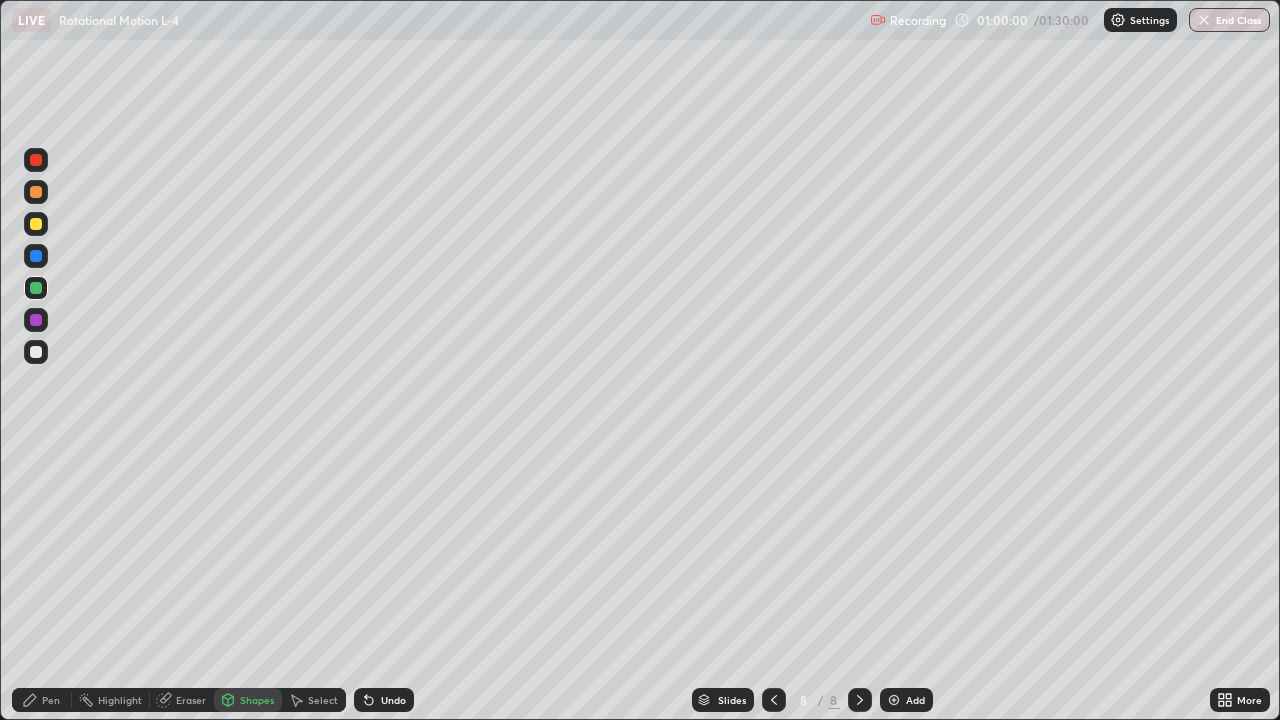 click at bounding box center [36, 224] 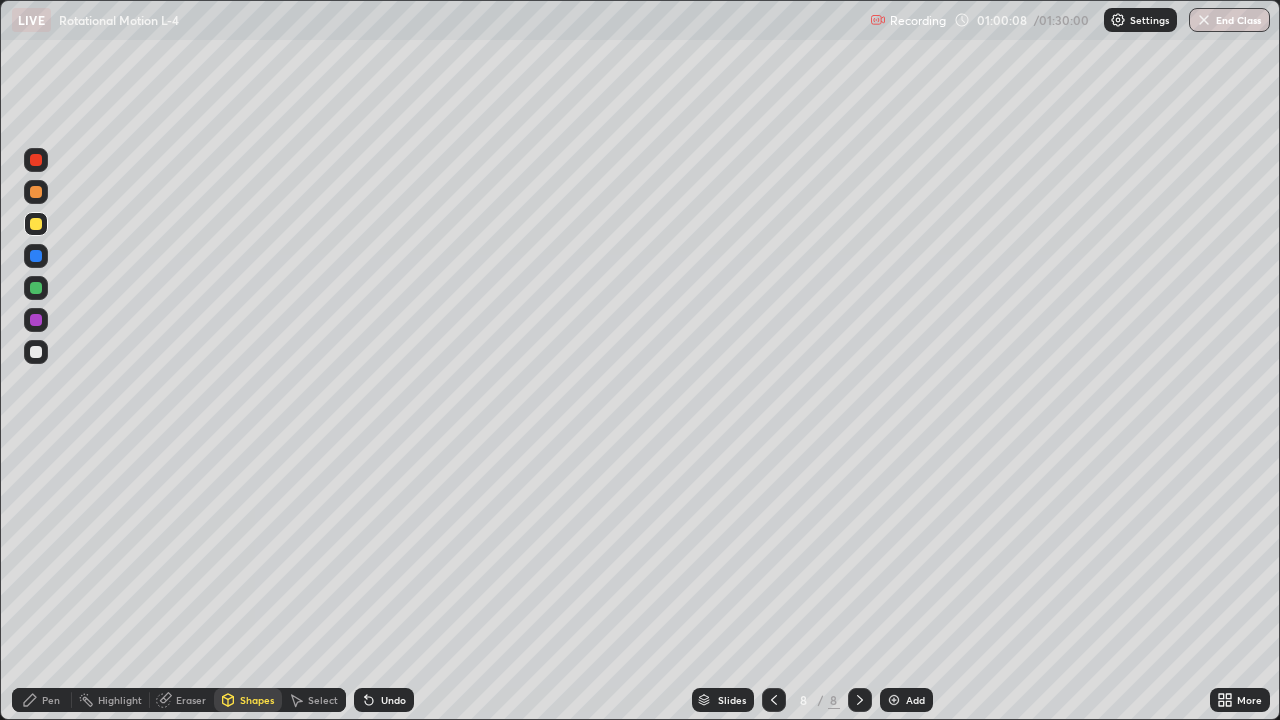 click on "Shapes" at bounding box center [248, 700] 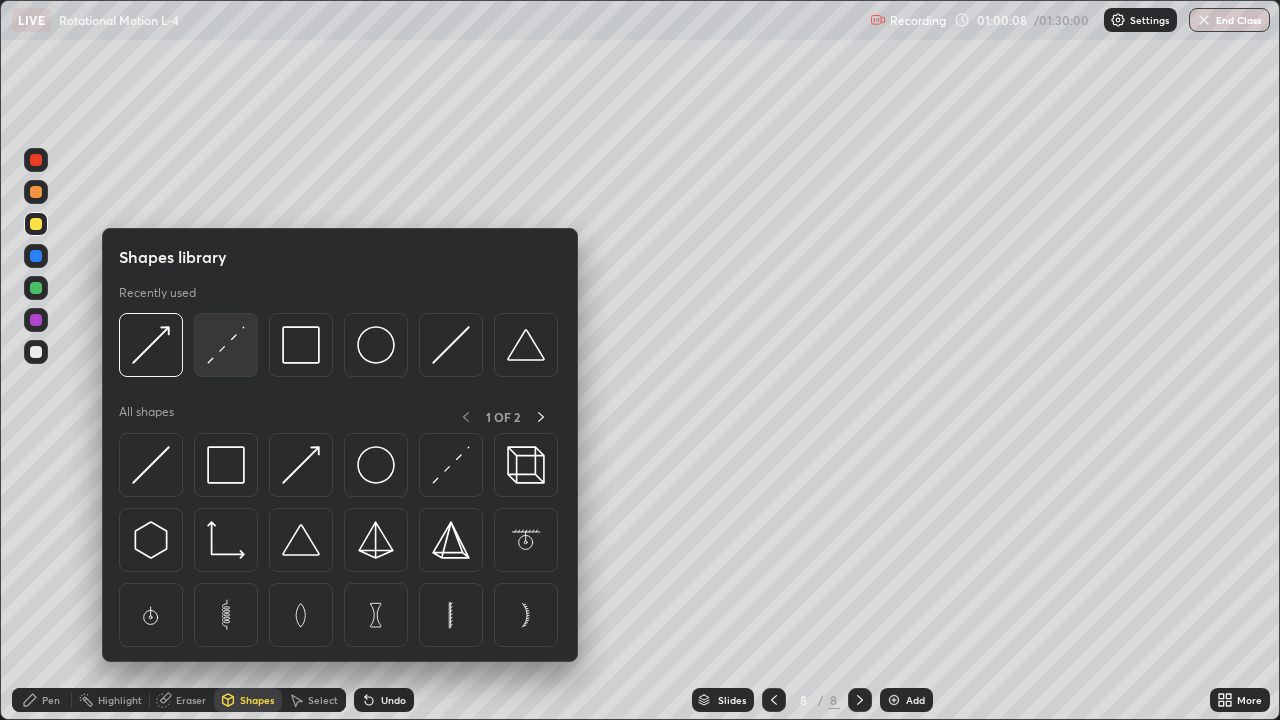 click at bounding box center [226, 345] 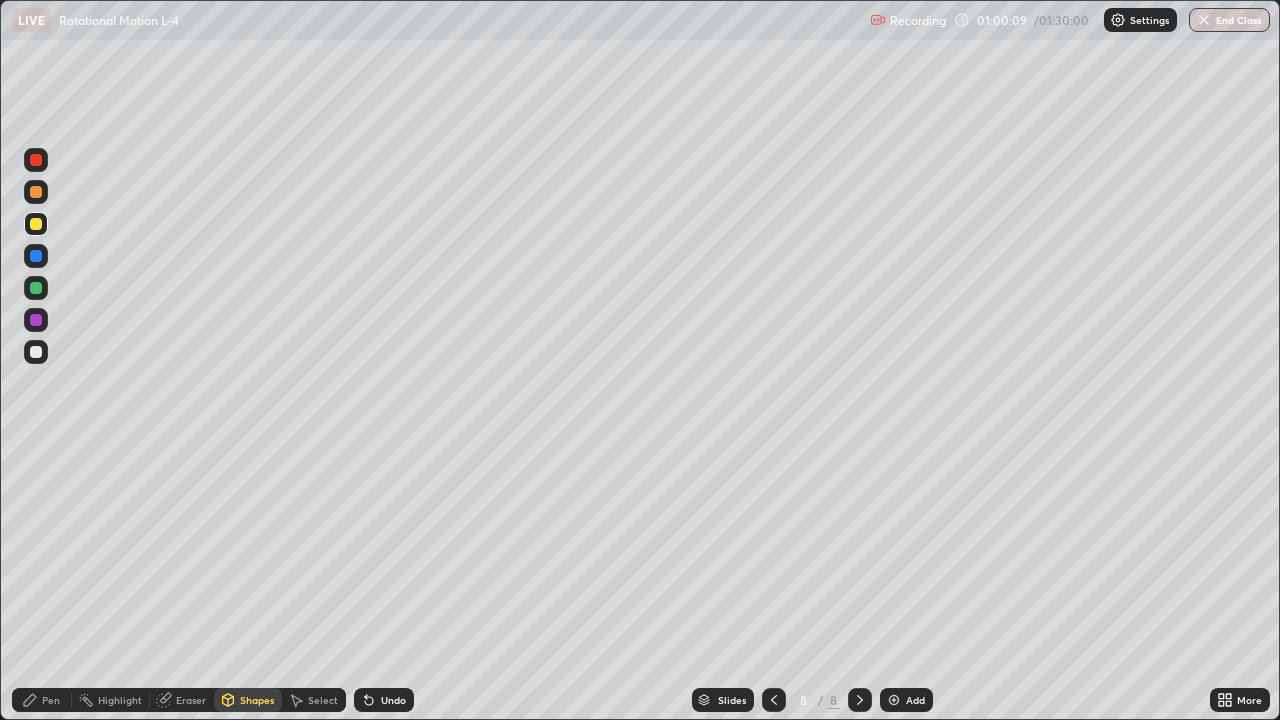 click at bounding box center (36, 352) 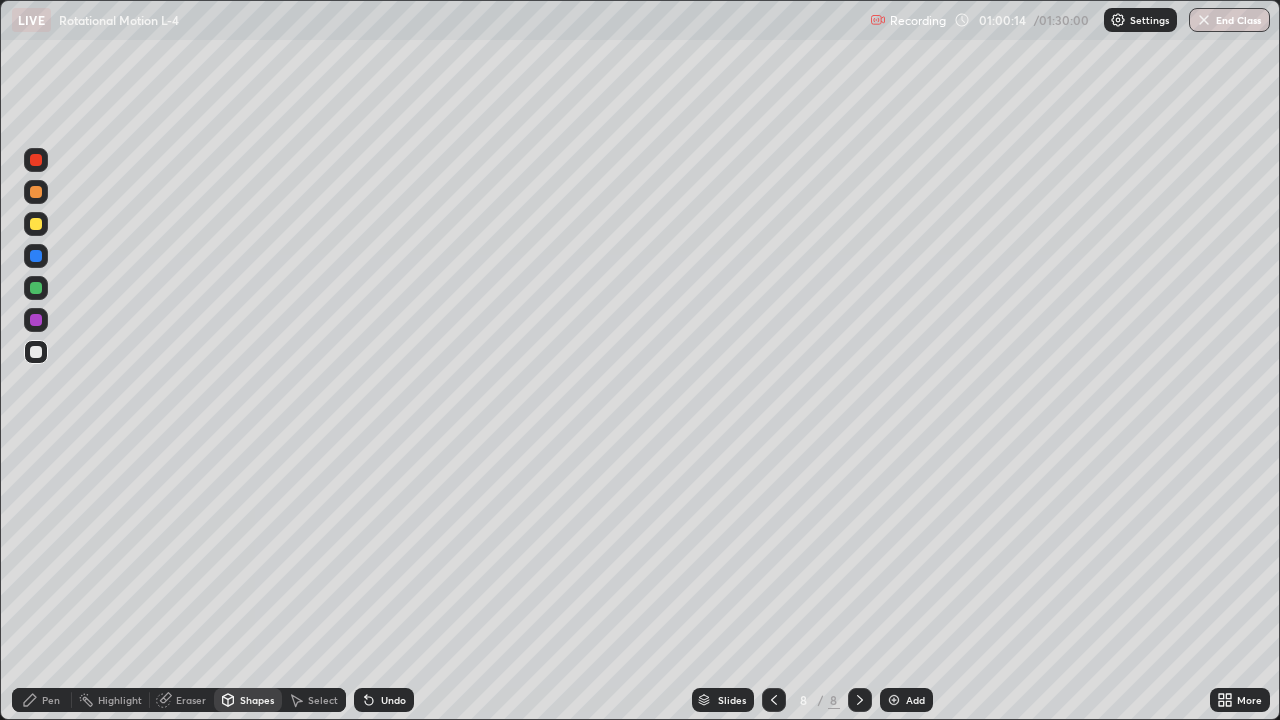 click on "Pen" at bounding box center [51, 700] 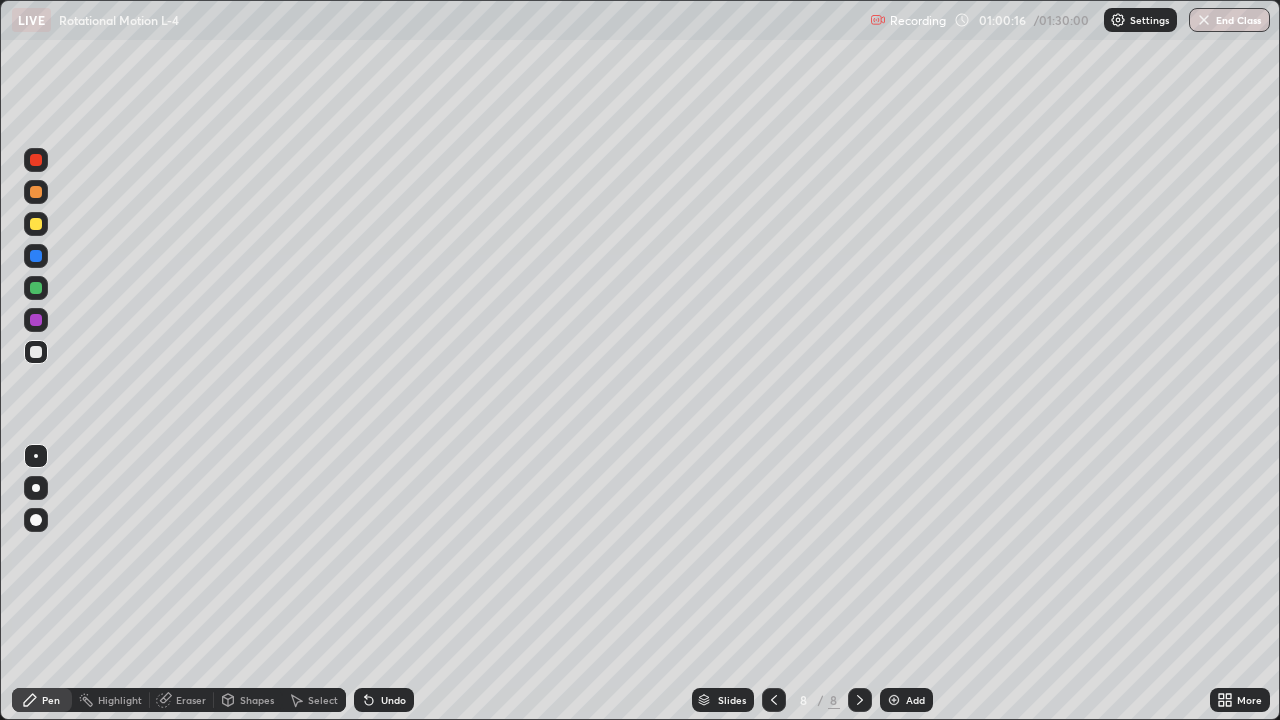 click at bounding box center (36, 320) 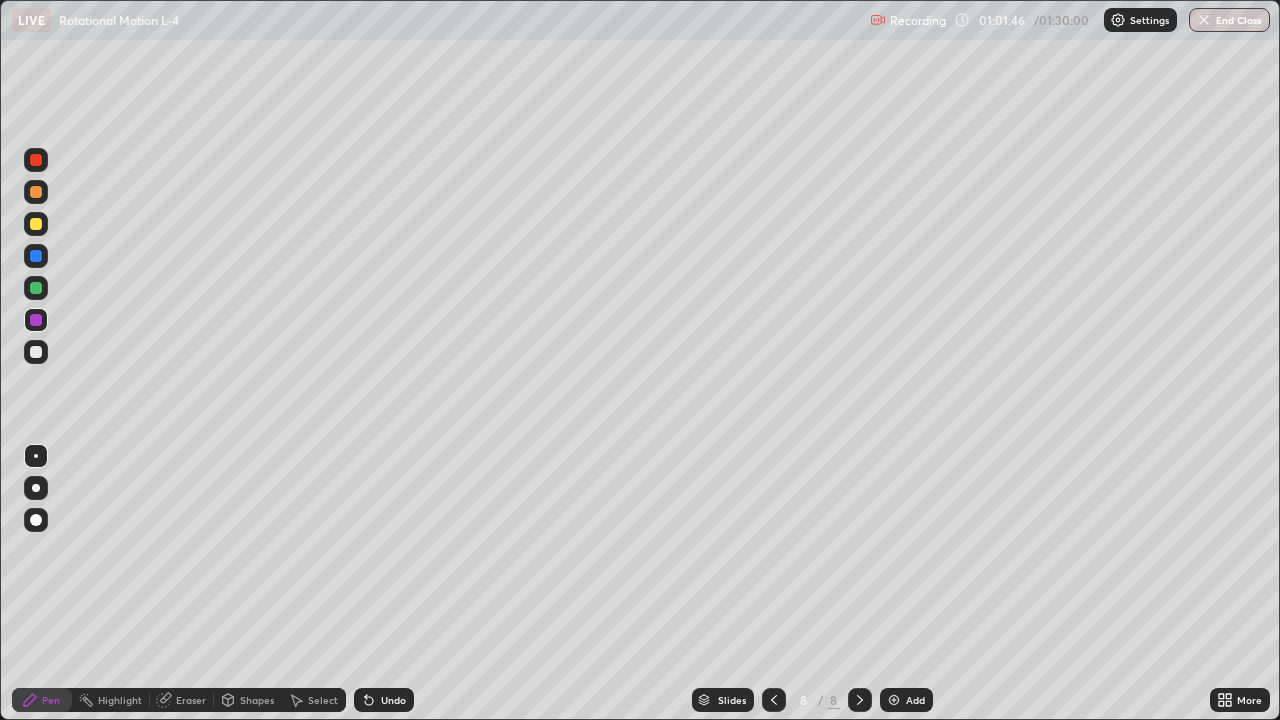 click on "Add" at bounding box center (906, 700) 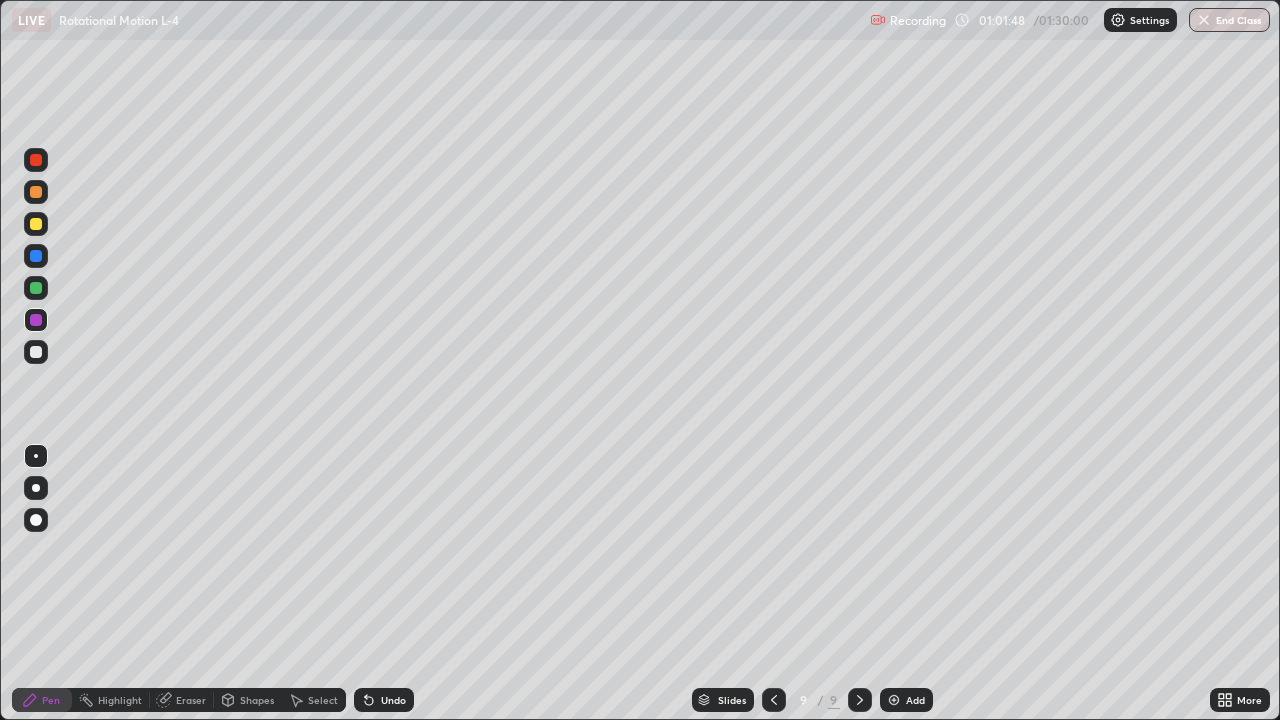 click at bounding box center (36, 352) 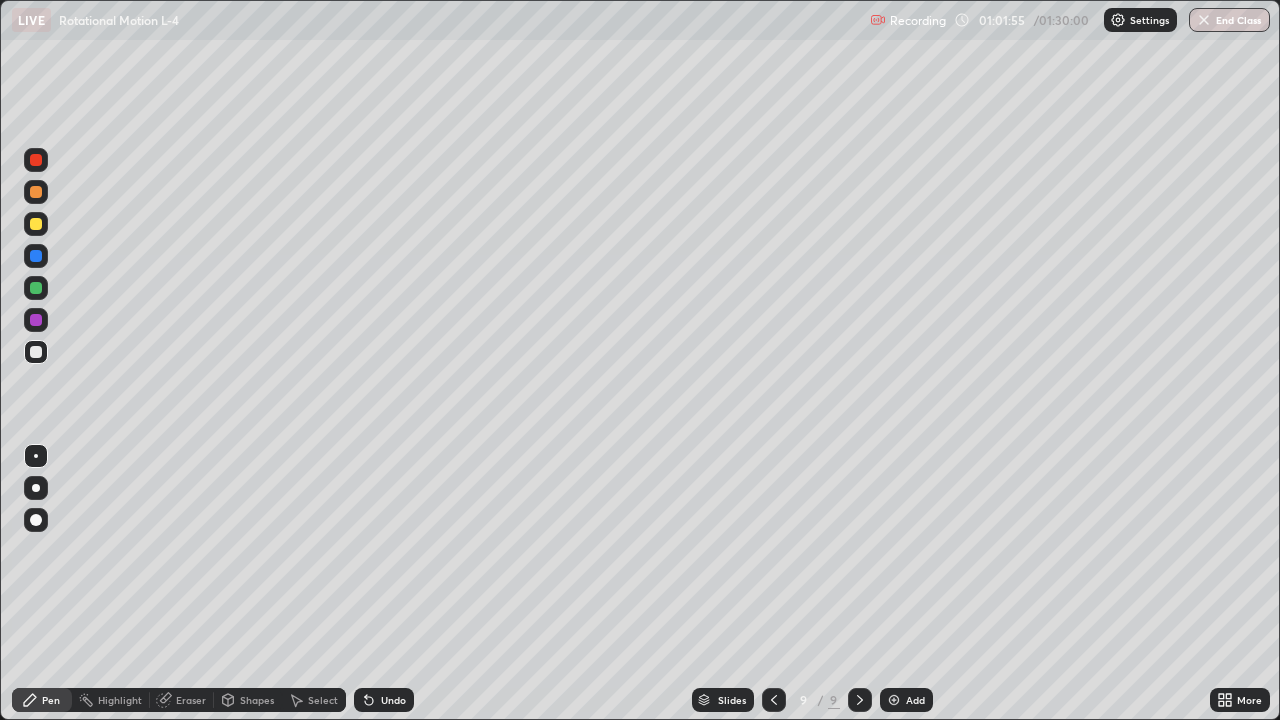 click on "Shapes" at bounding box center (257, 700) 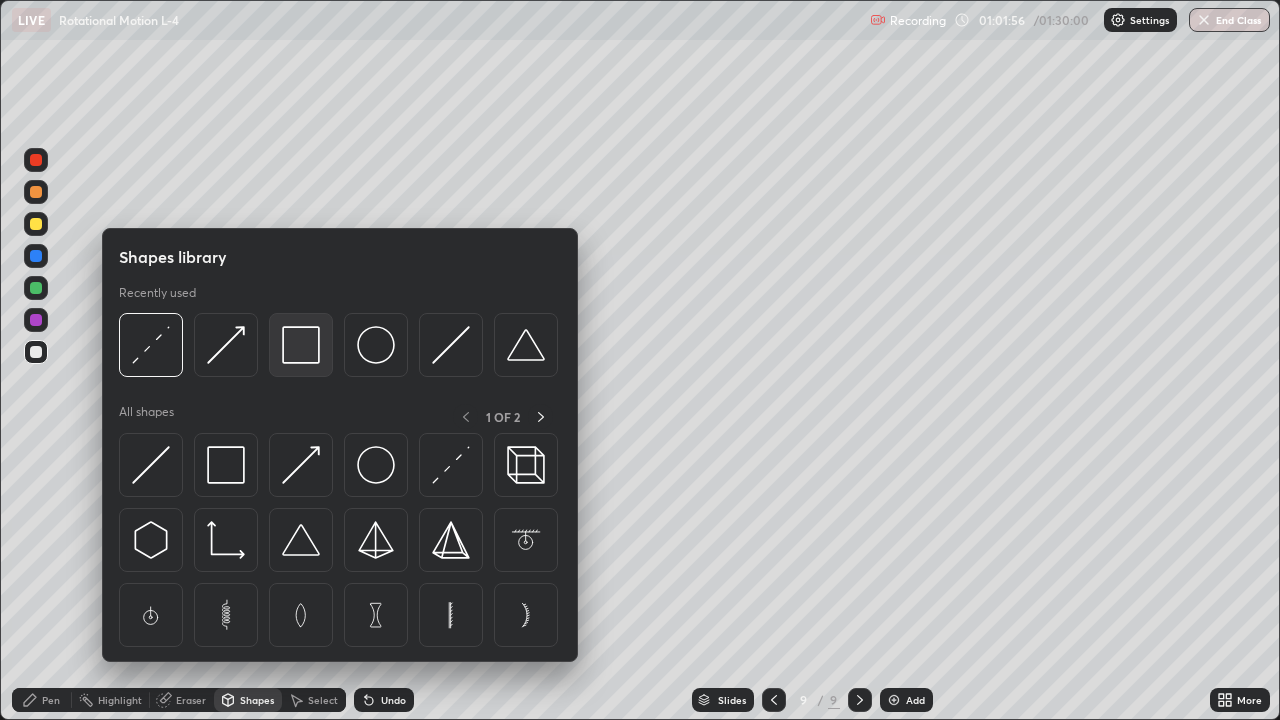 click at bounding box center (301, 345) 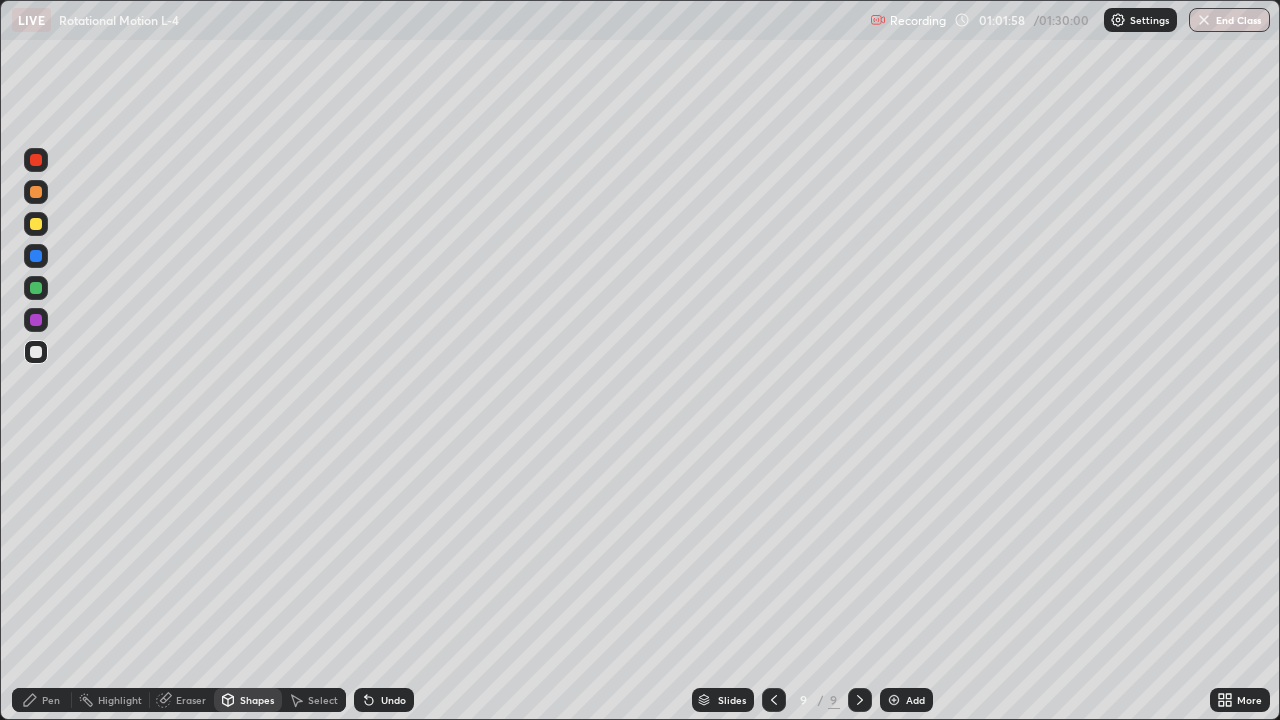 click at bounding box center (36, 320) 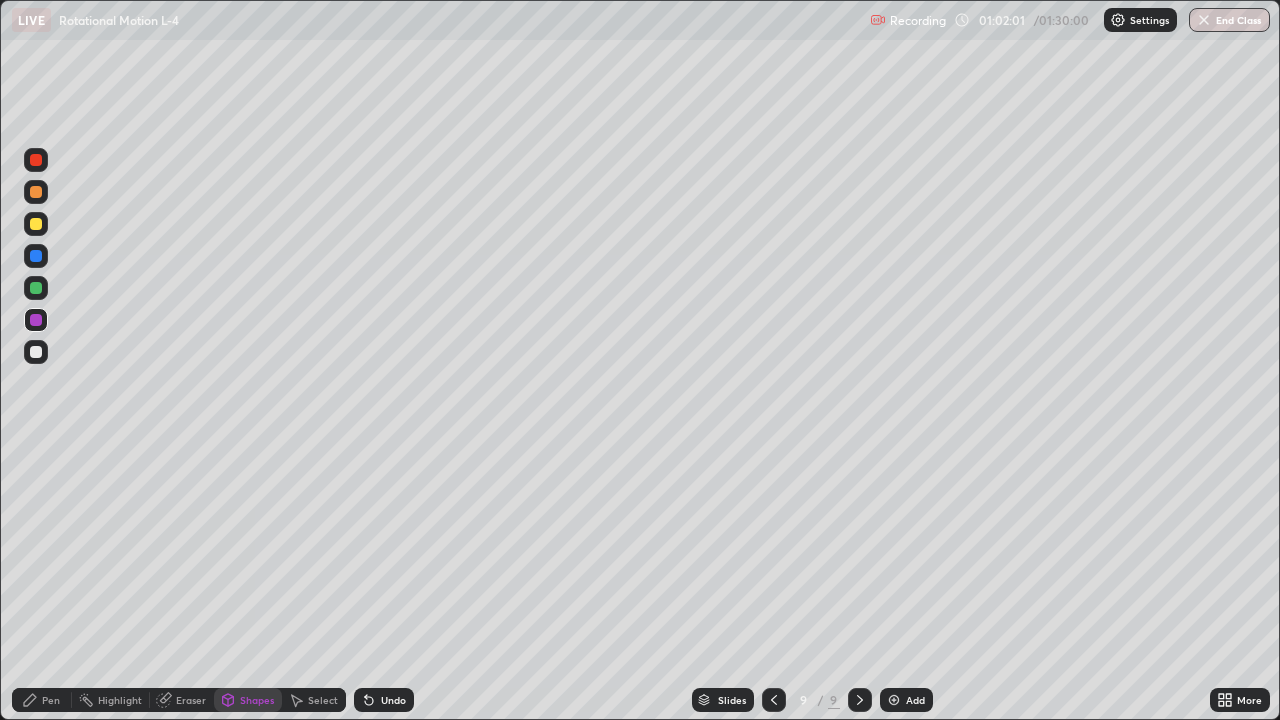 click on "Shapes" at bounding box center [257, 700] 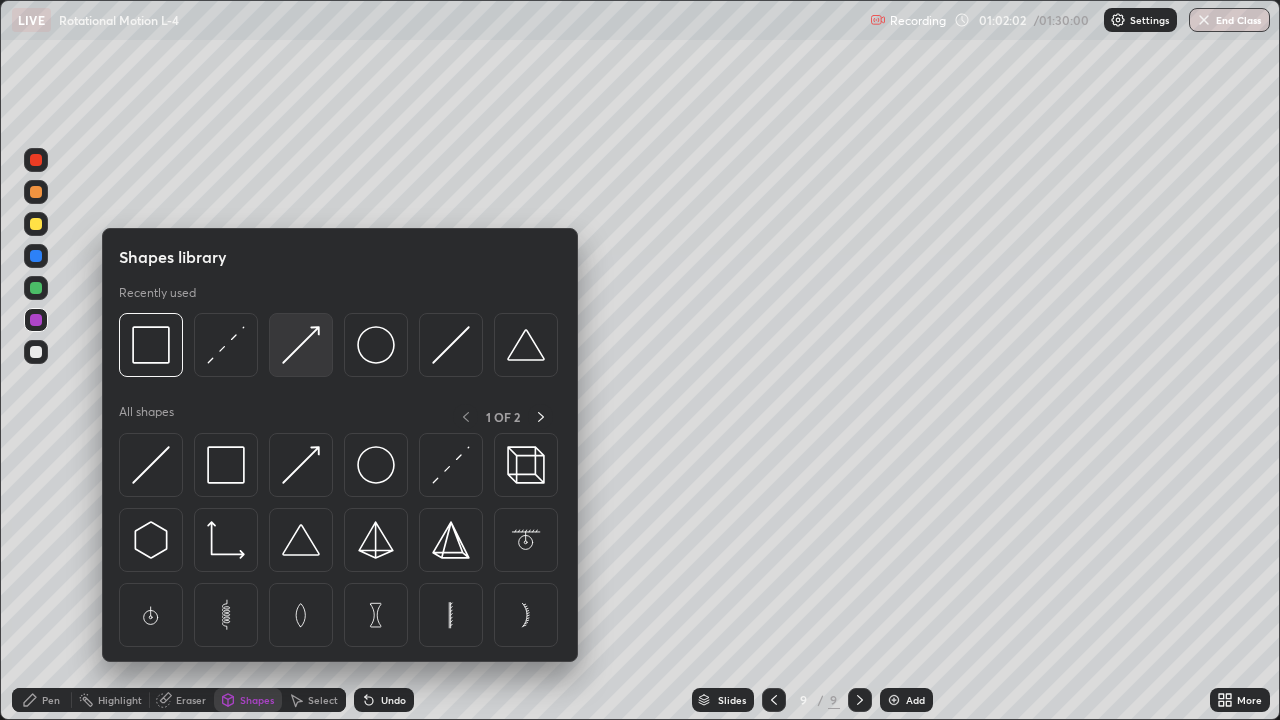click at bounding box center (301, 345) 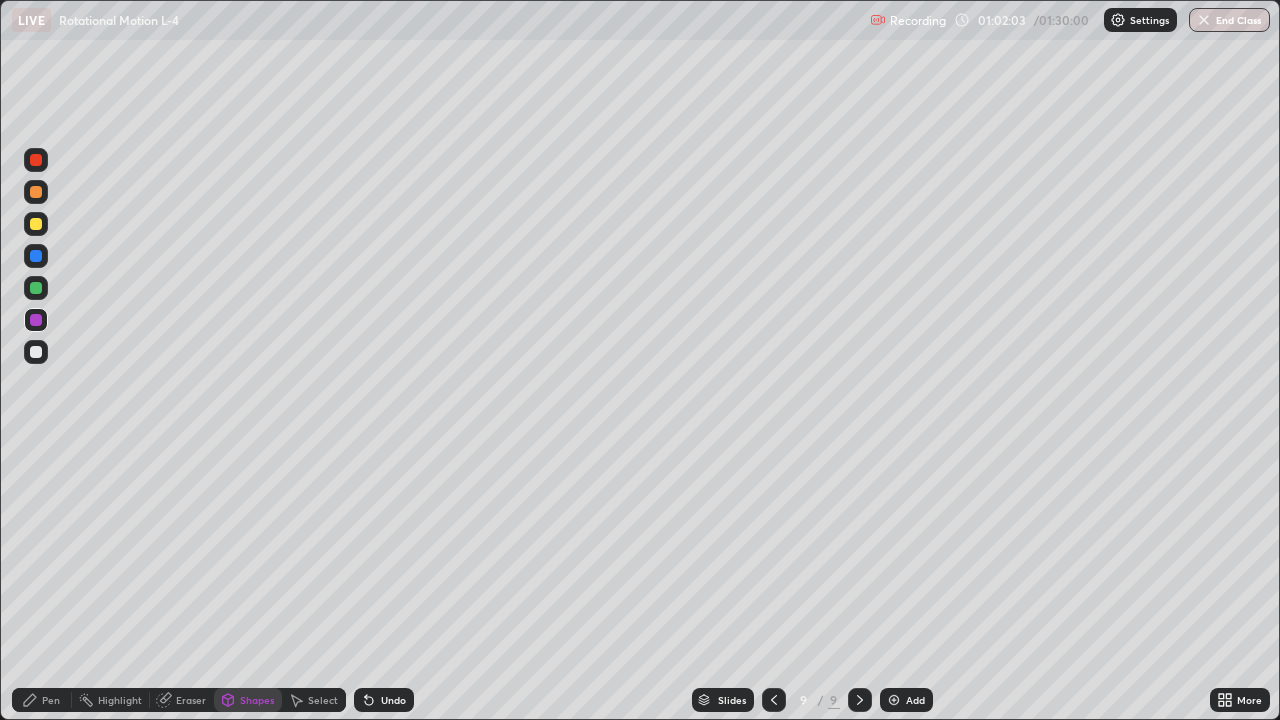 click at bounding box center [36, 224] 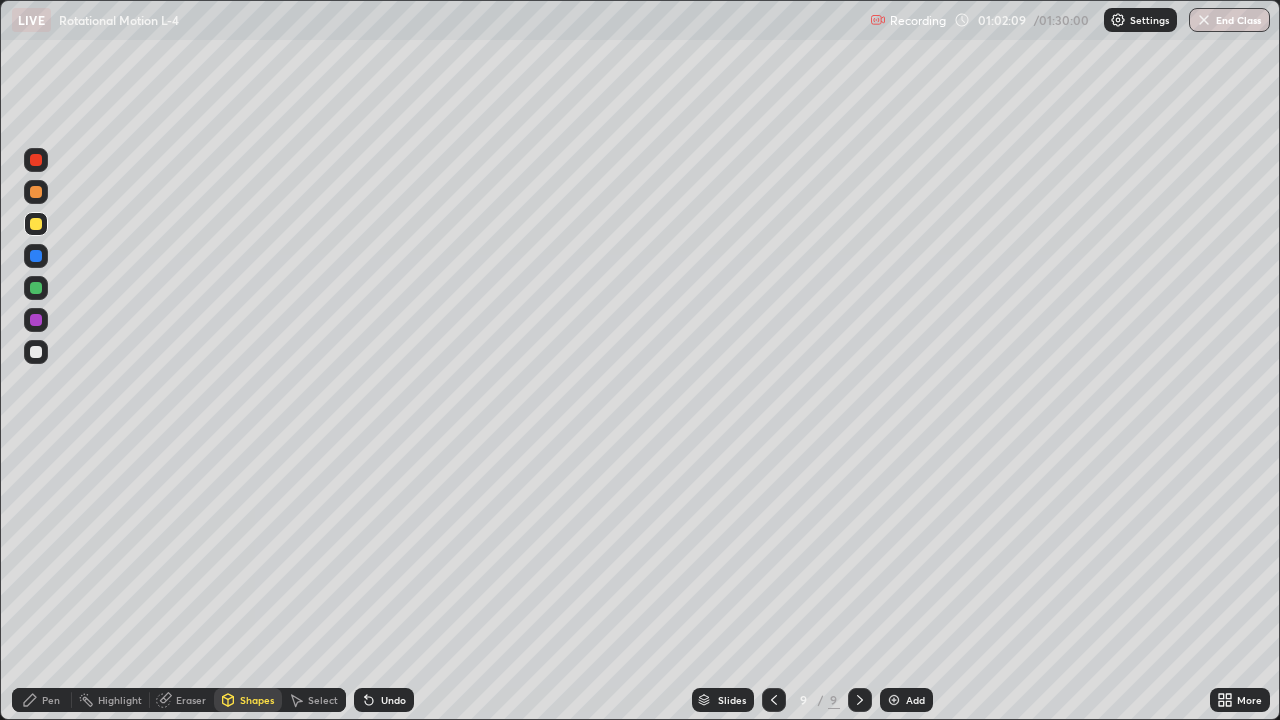click on "Pen" at bounding box center (42, 700) 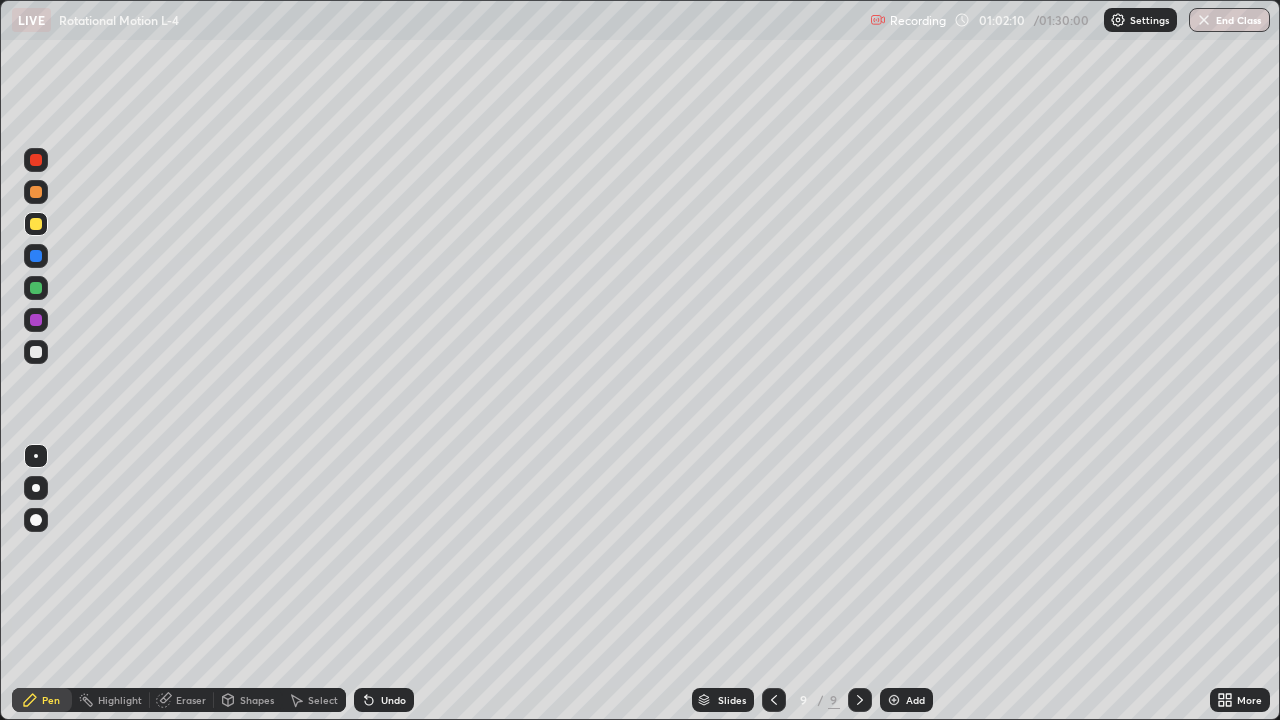 click at bounding box center [36, 352] 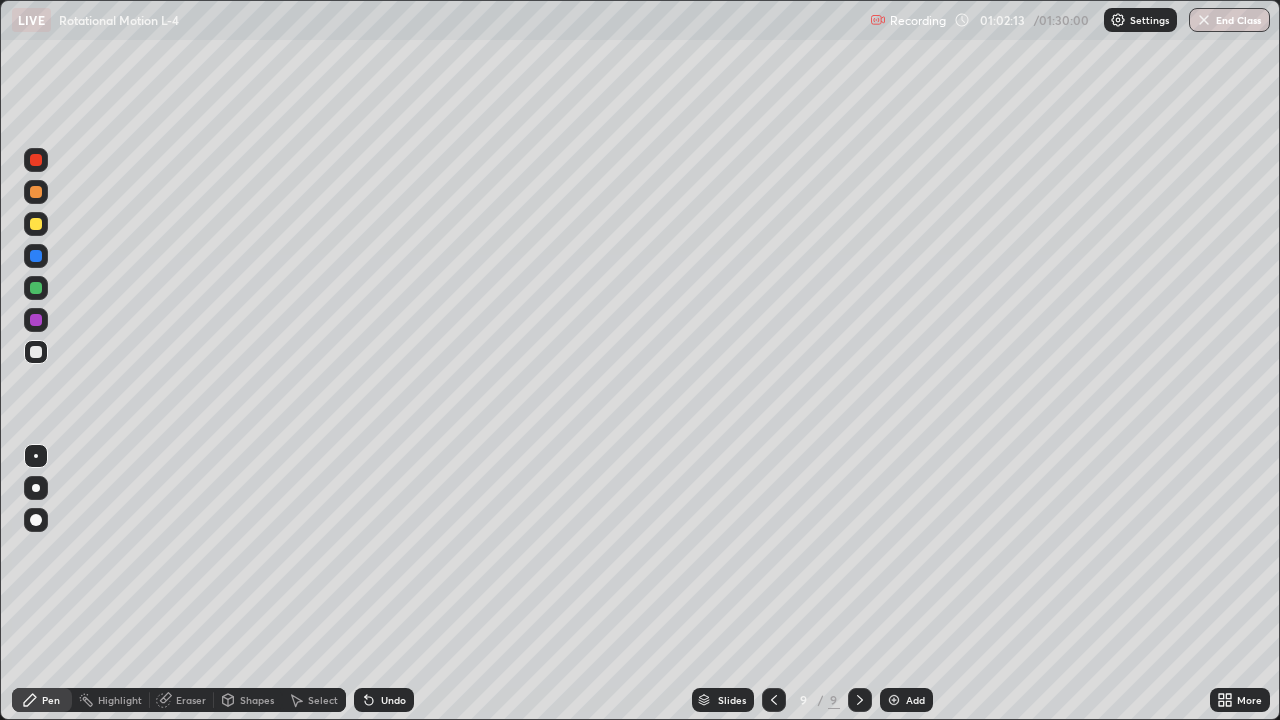click on "Undo" at bounding box center (393, 700) 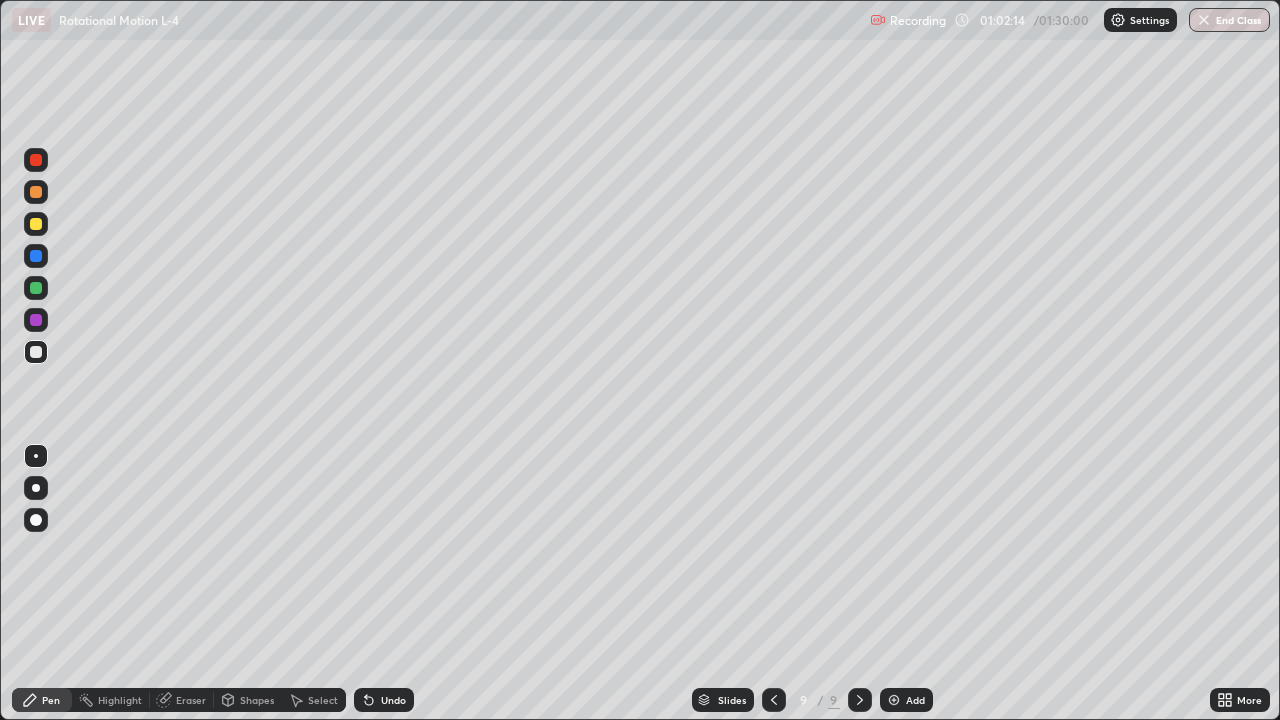 click on "Undo" at bounding box center (393, 700) 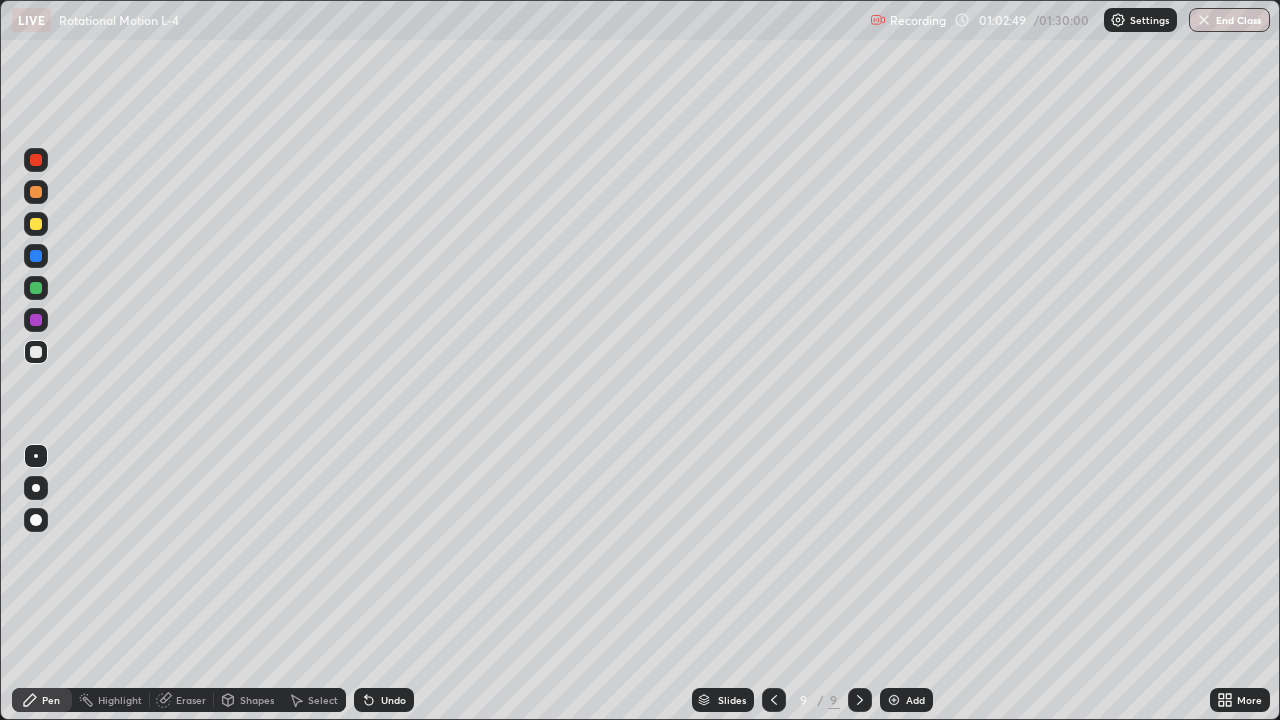 click on "Undo" at bounding box center (384, 700) 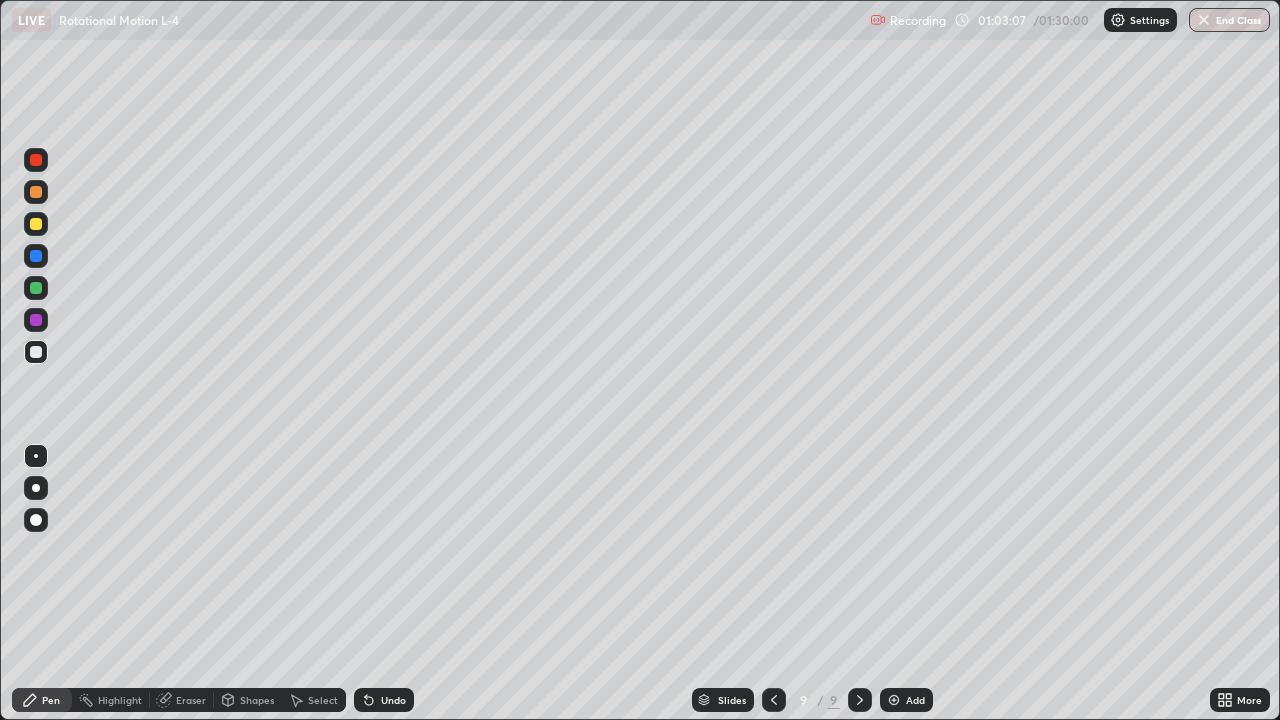 click at bounding box center (36, 160) 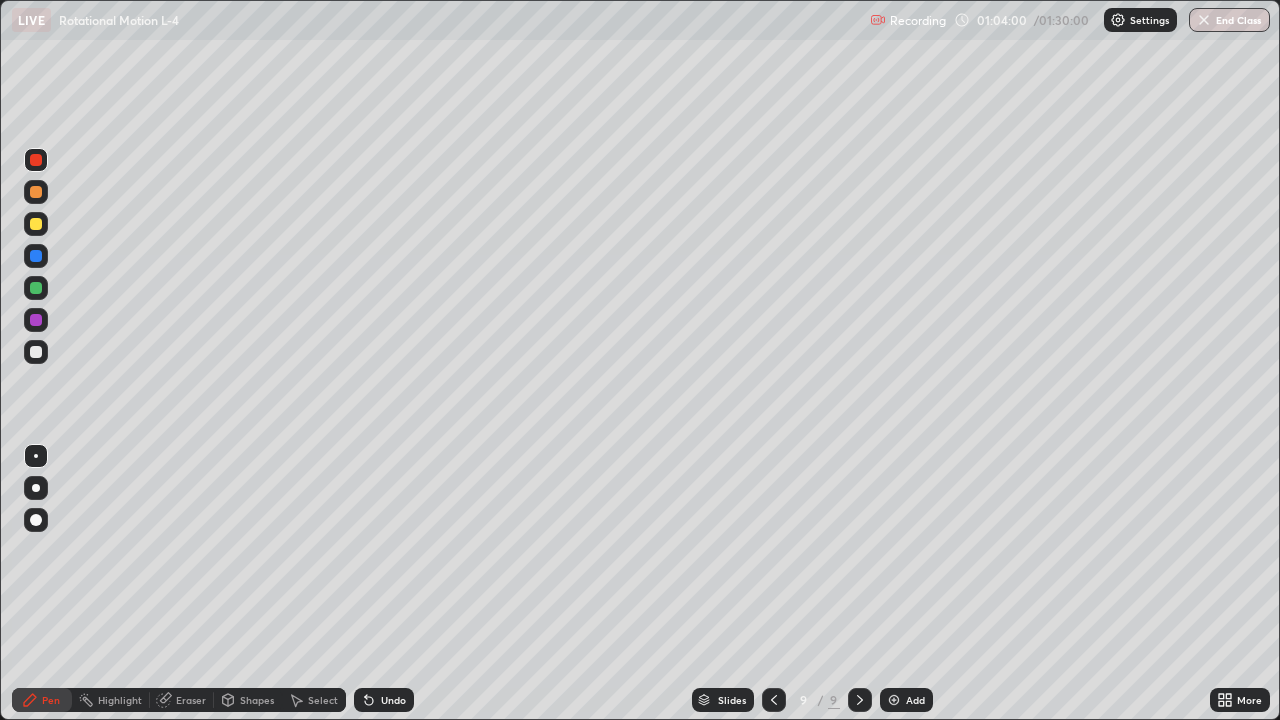 click 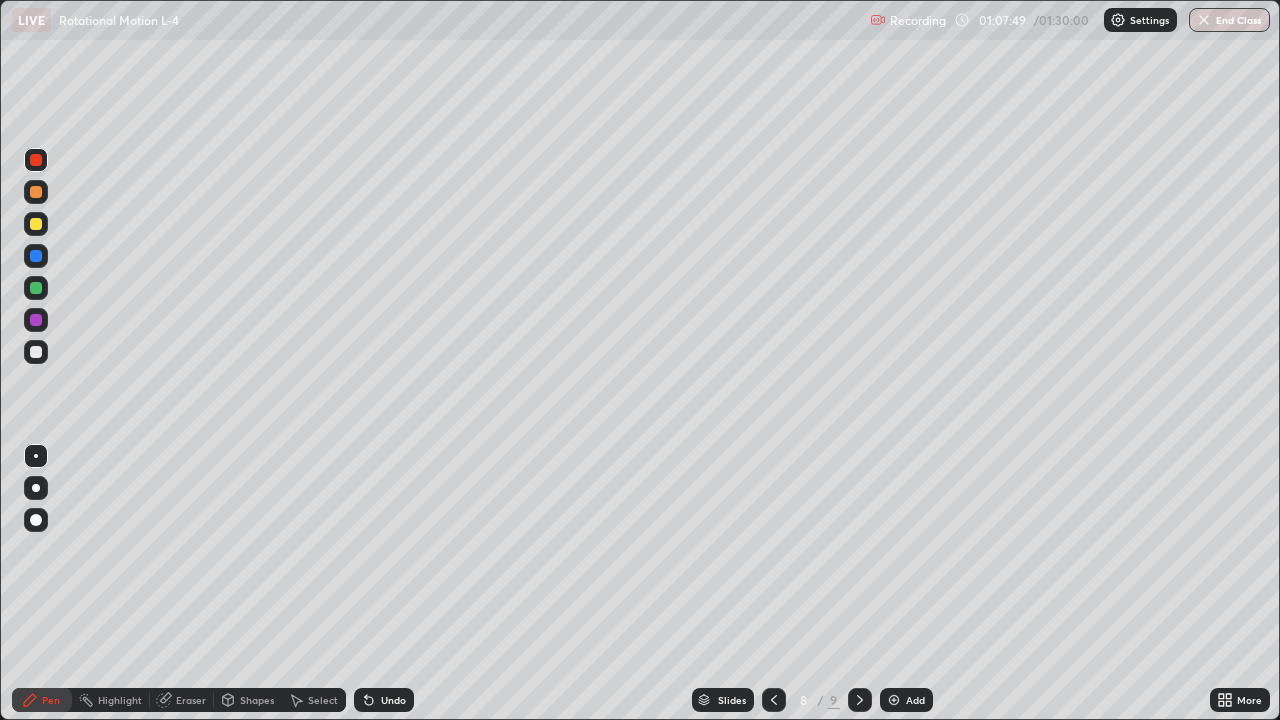 click 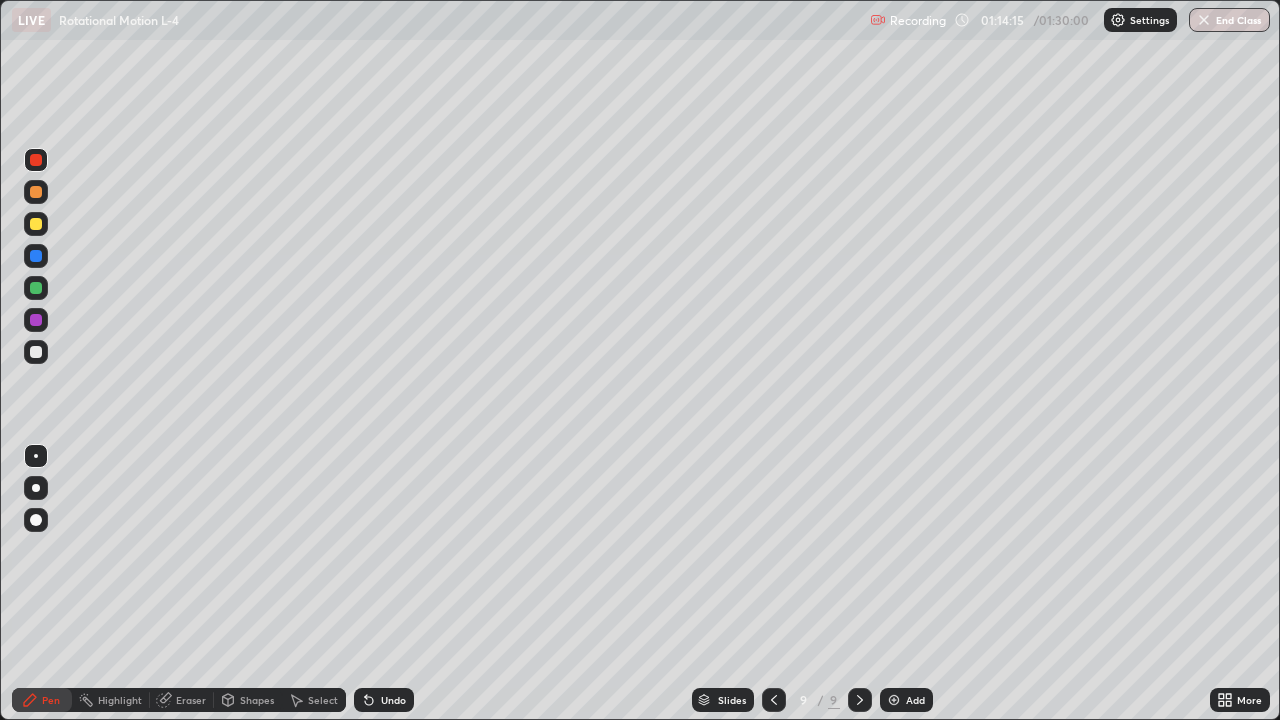 click on "Add" at bounding box center (906, 700) 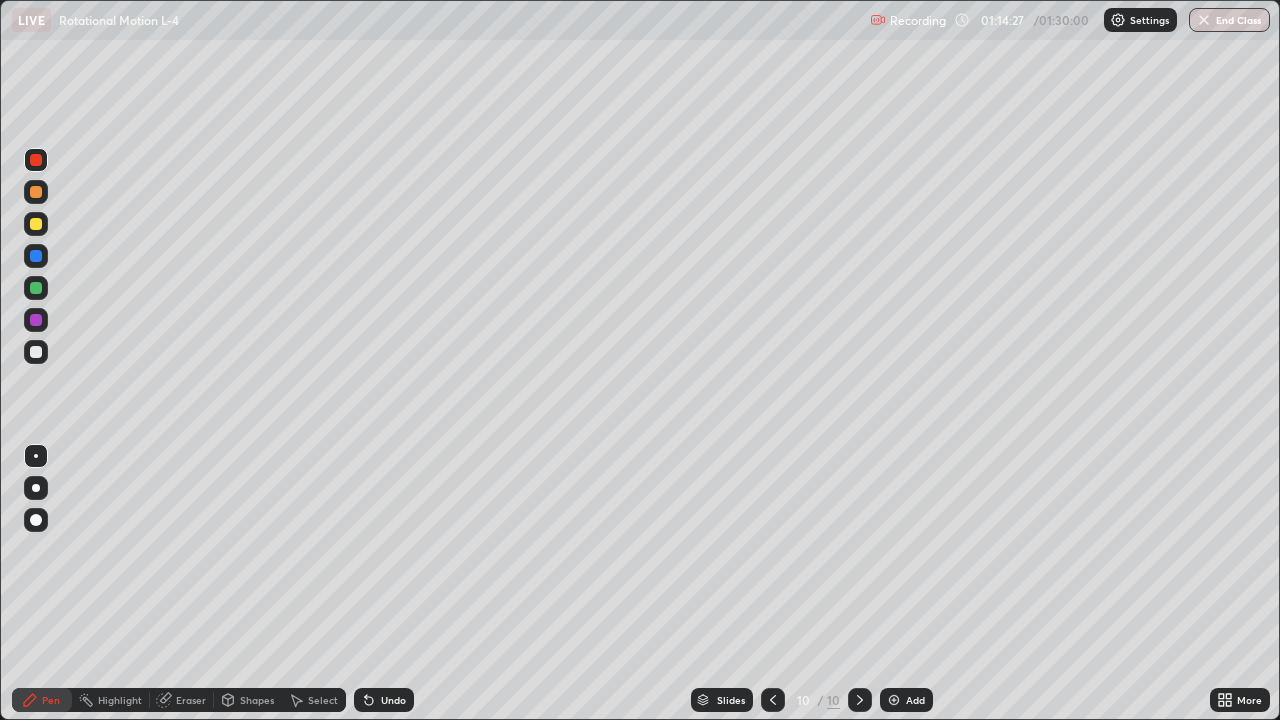 click at bounding box center [36, 288] 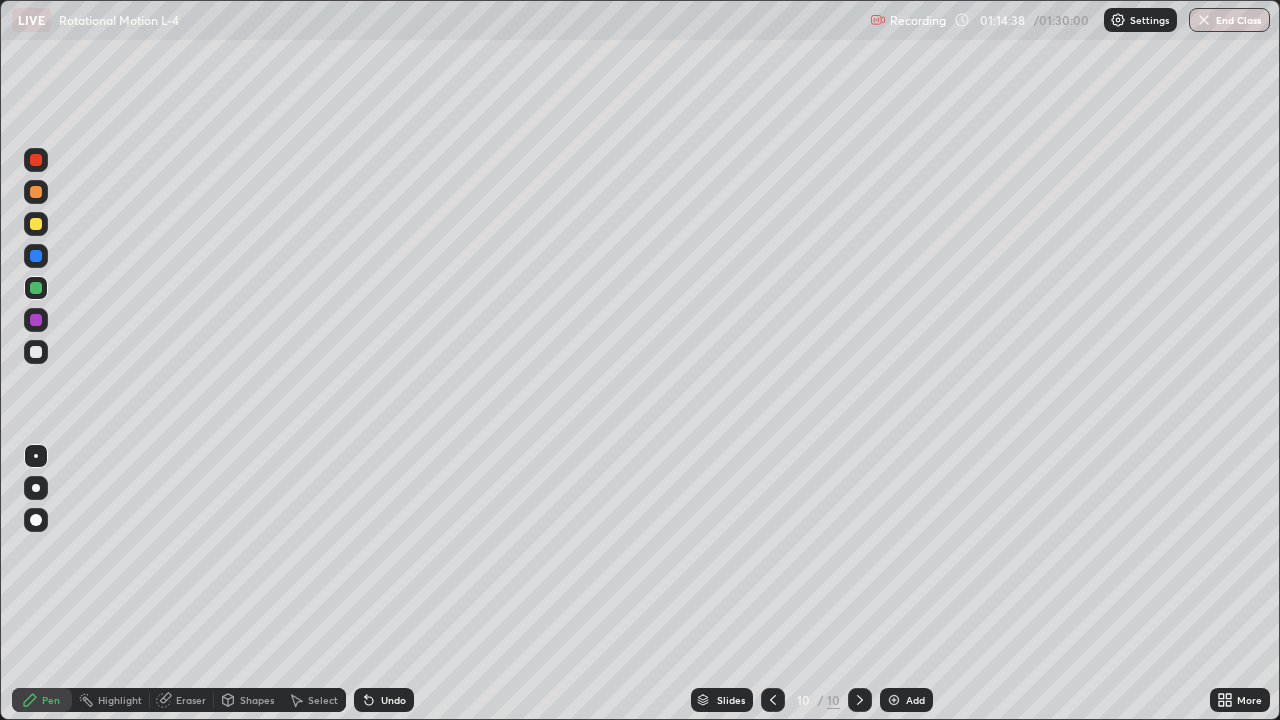 click at bounding box center [36, 192] 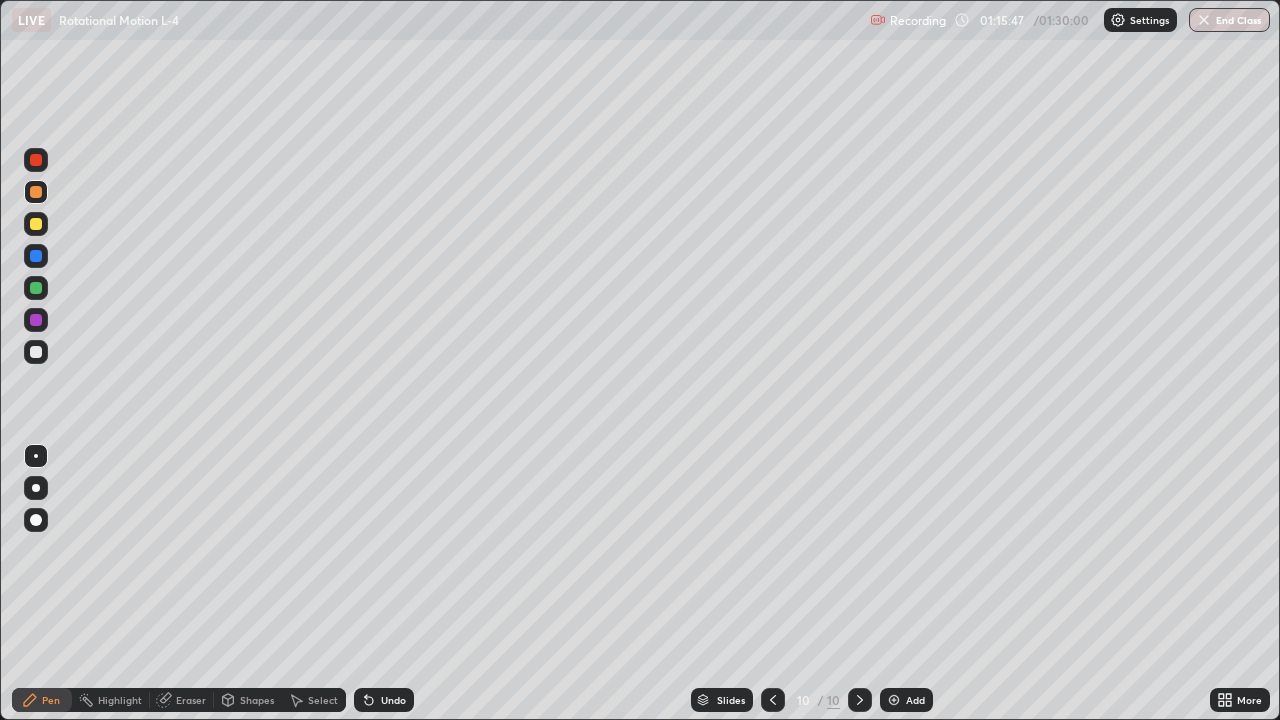 click on "Shapes" at bounding box center [248, 700] 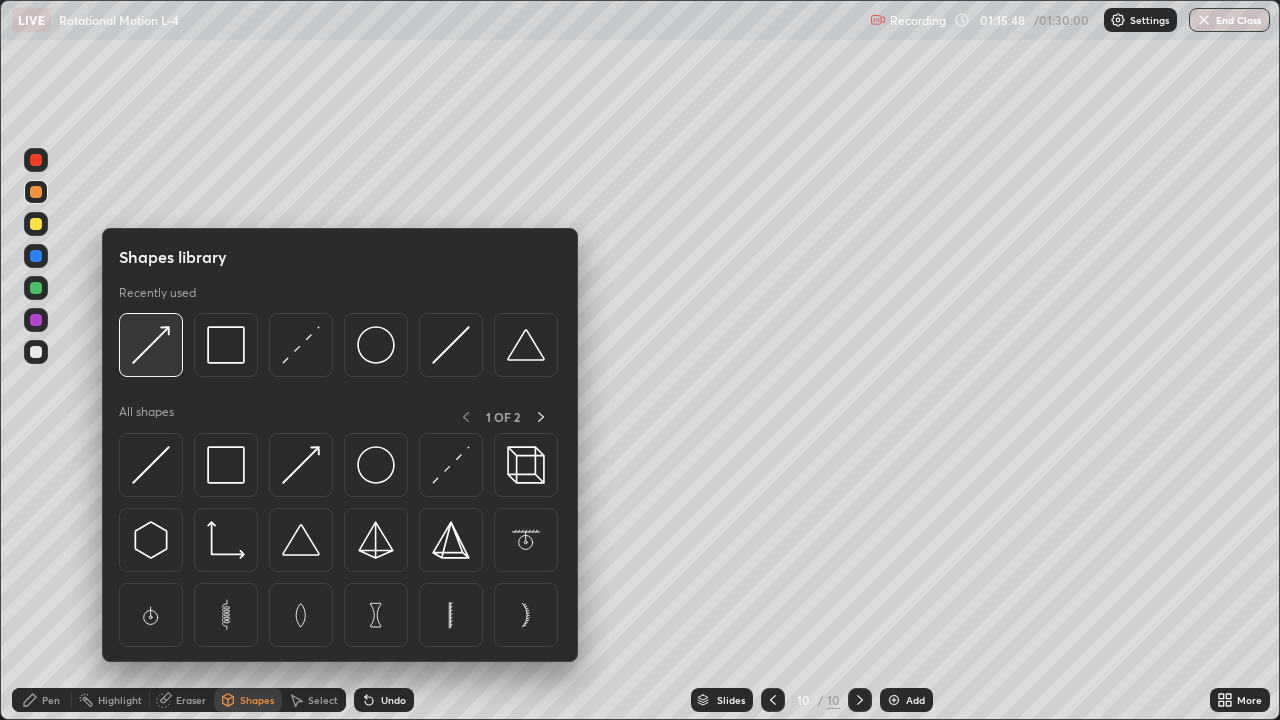 click at bounding box center [151, 345] 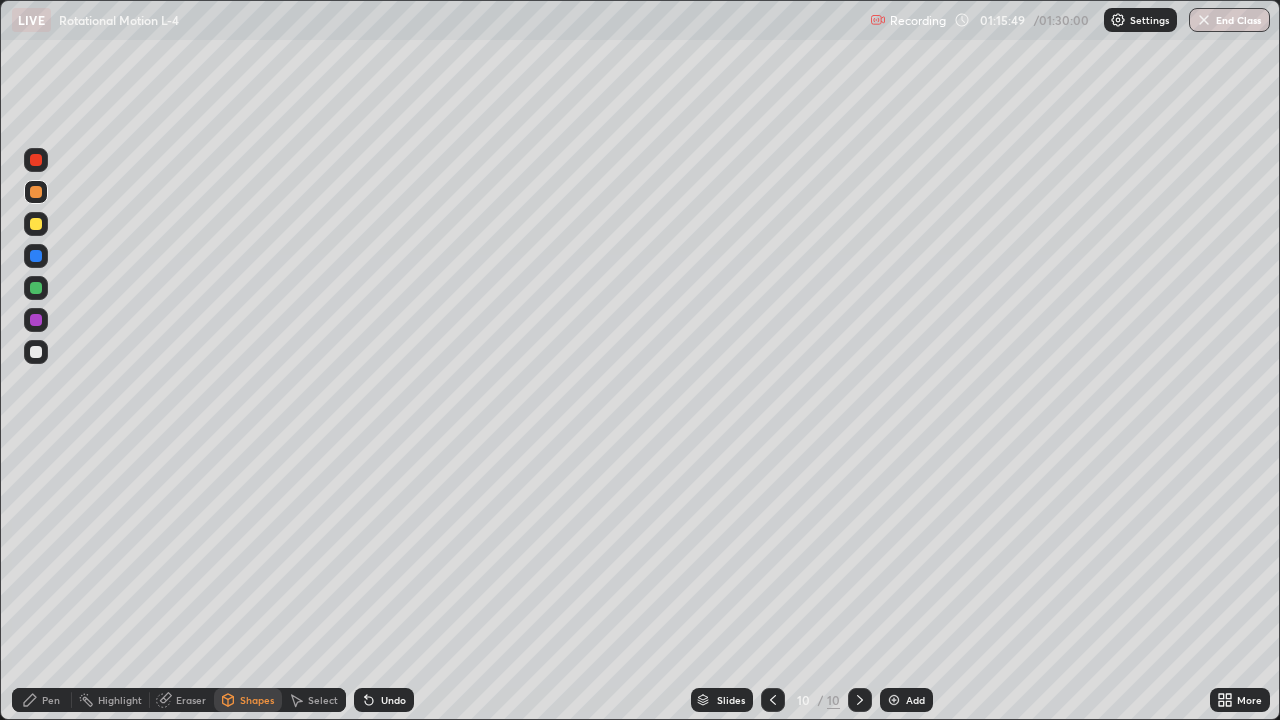 click at bounding box center (36, 320) 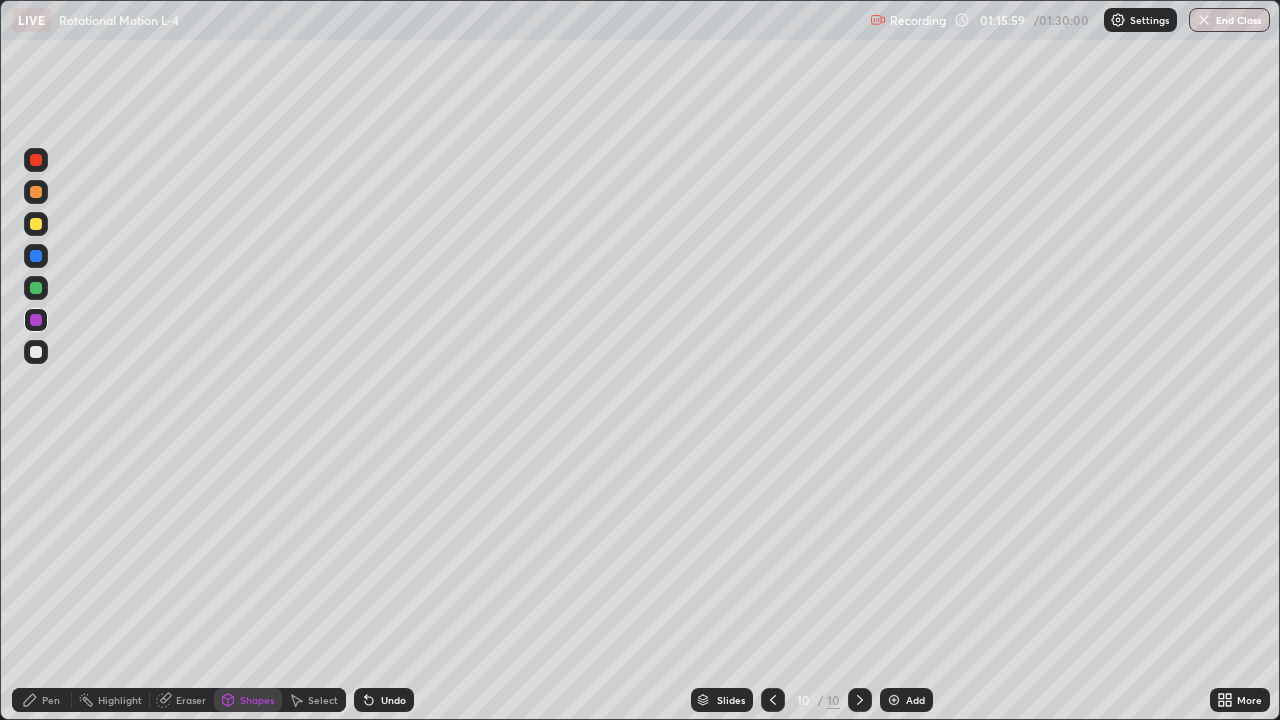 click on "Pen" at bounding box center [51, 700] 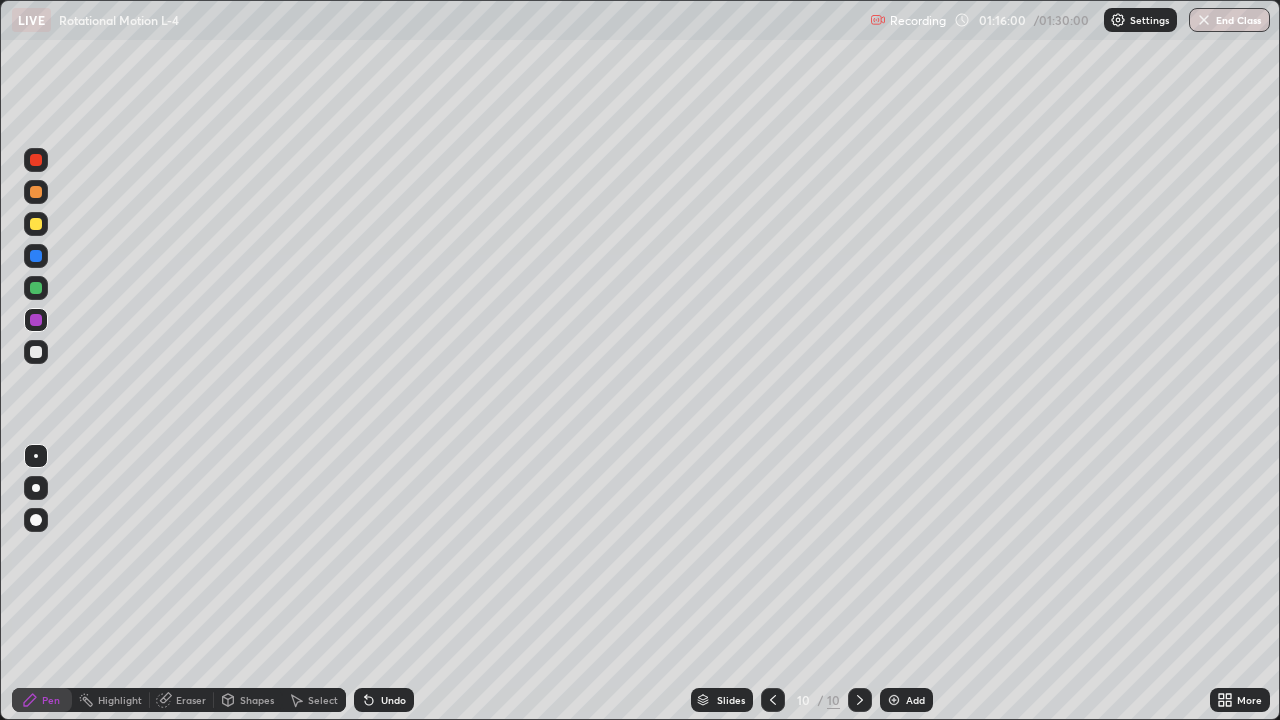 click at bounding box center [36, 352] 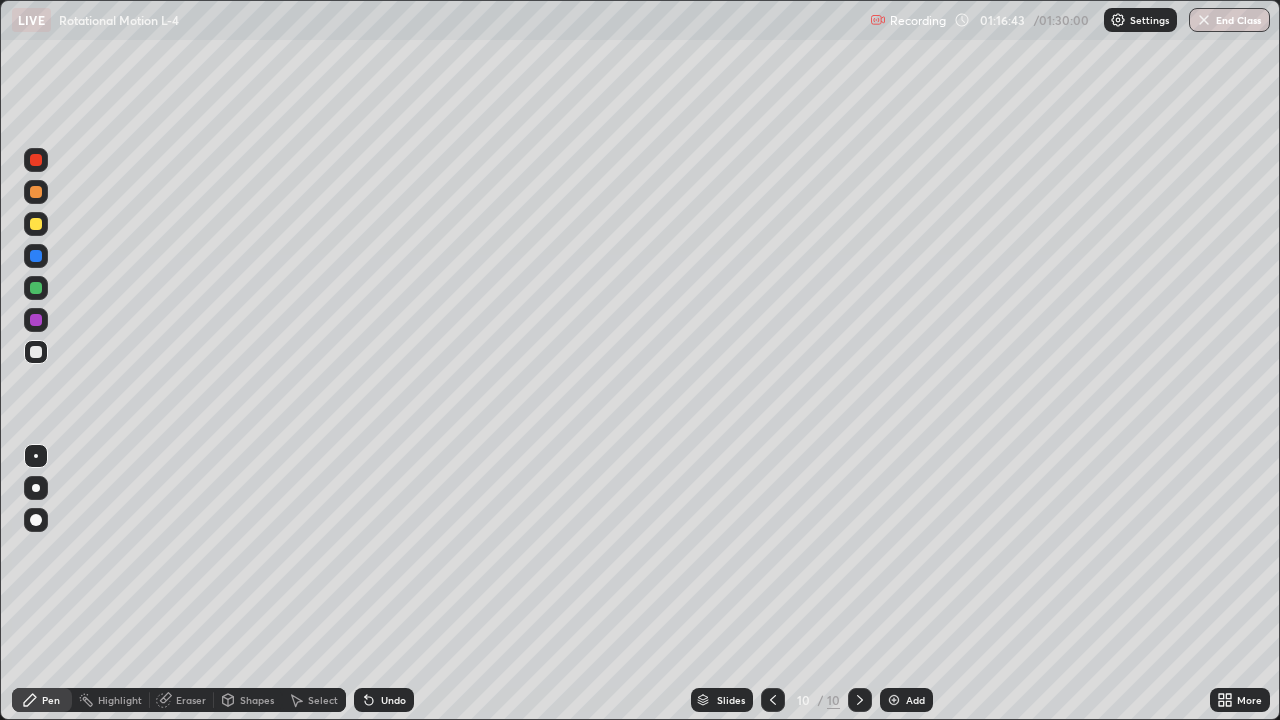 click on "Undo" at bounding box center [384, 700] 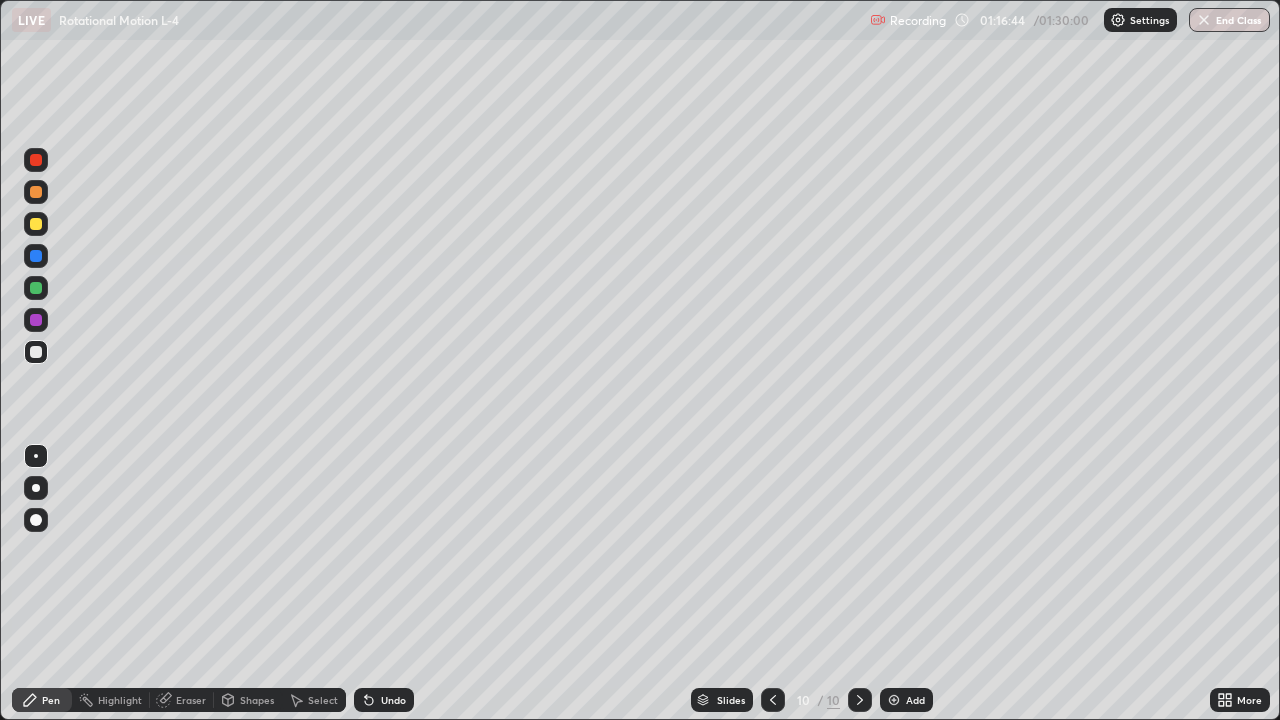 click on "Undo" at bounding box center (384, 700) 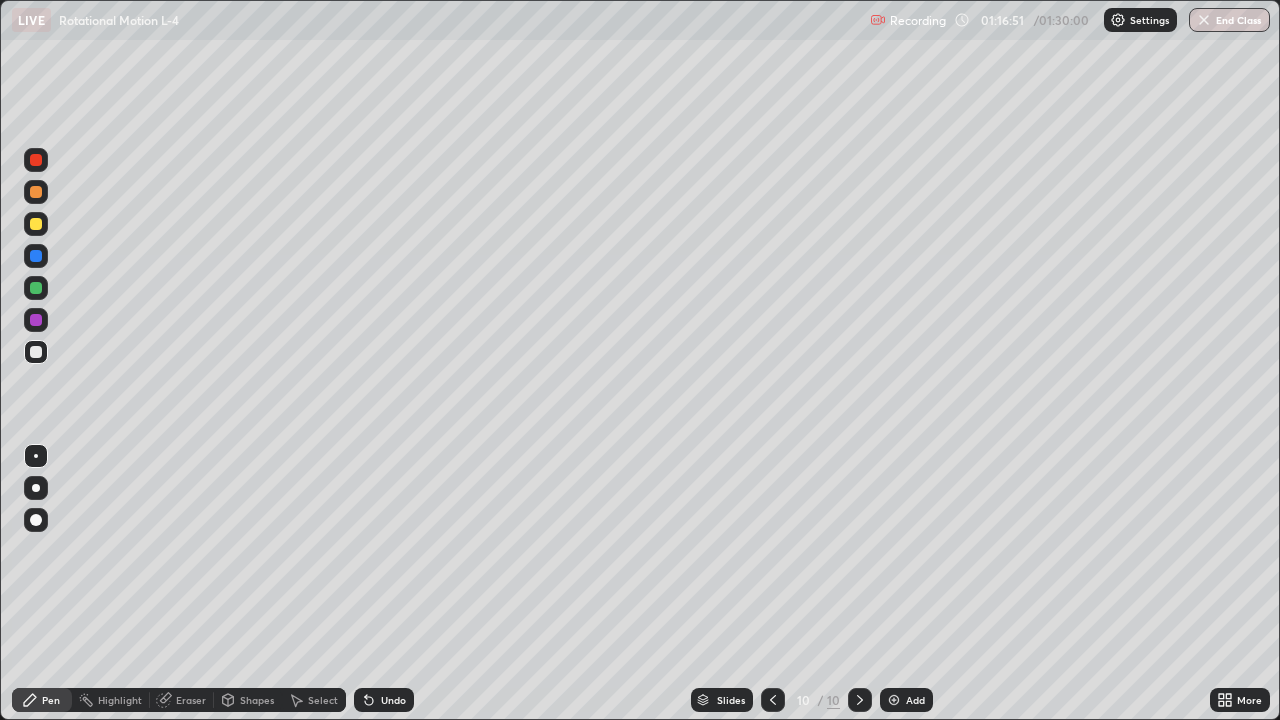 click on "Undo" at bounding box center [393, 700] 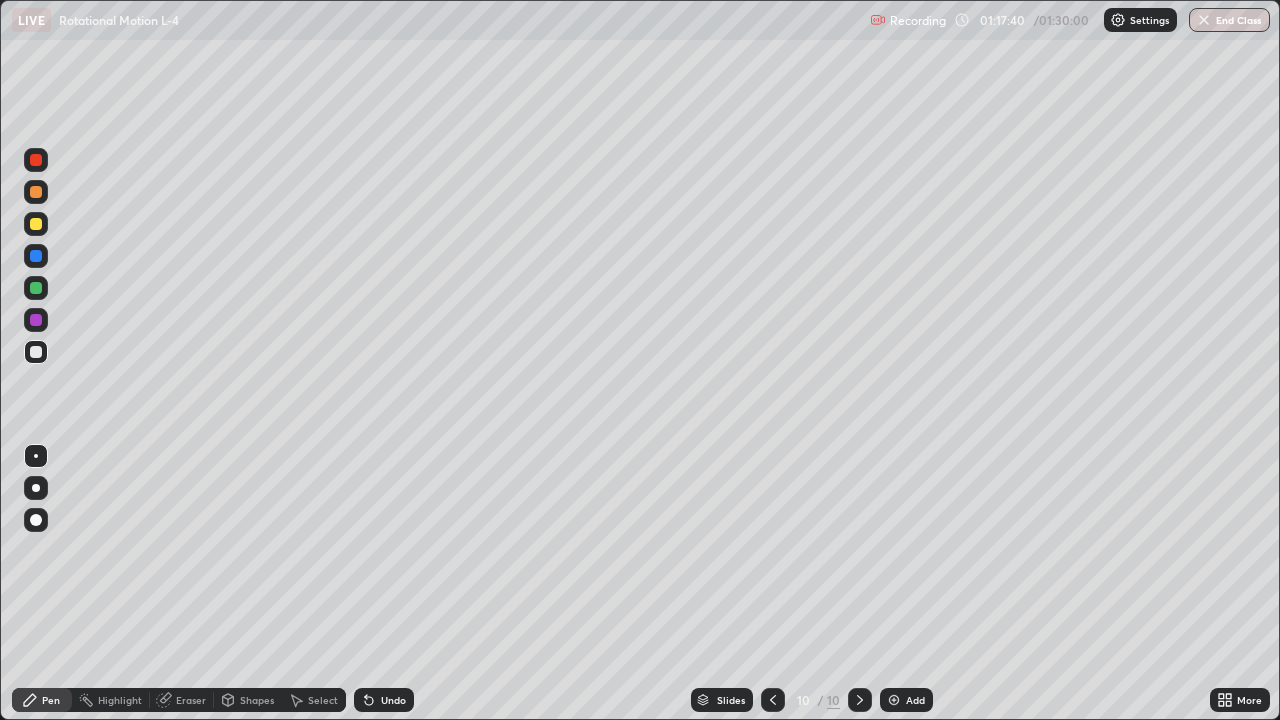 click on "Add" at bounding box center (906, 700) 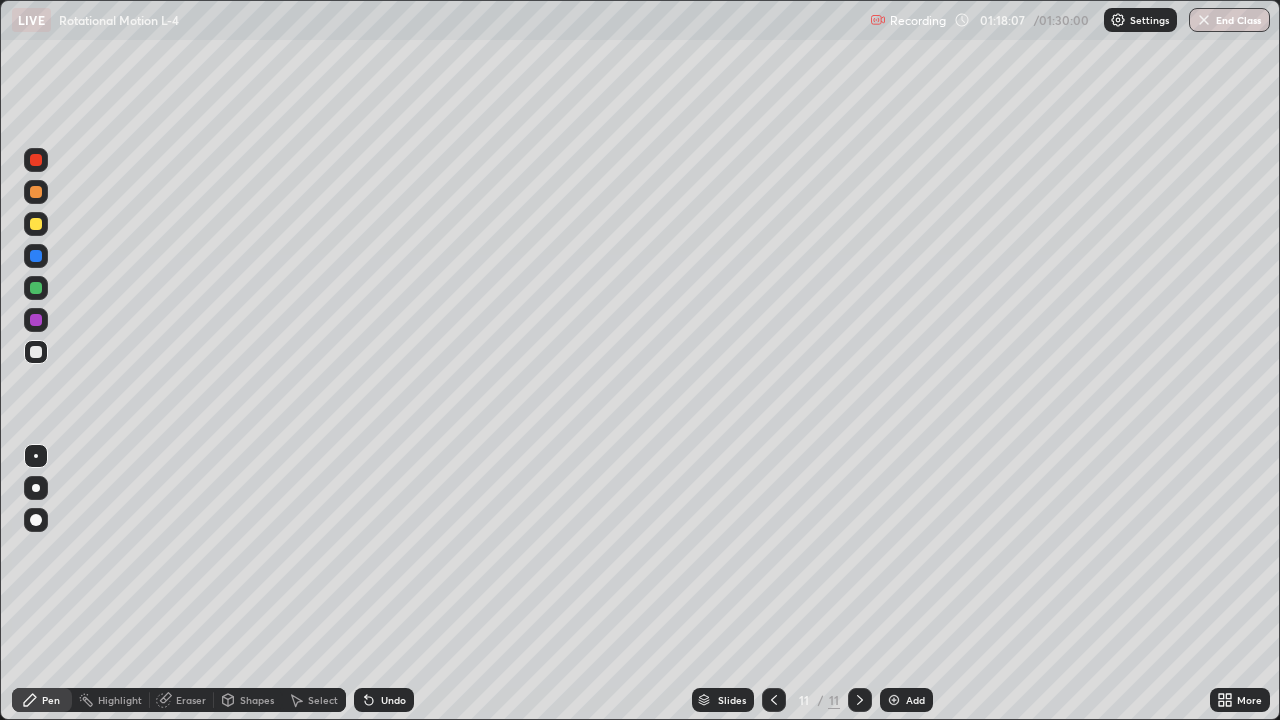 click at bounding box center [36, 224] 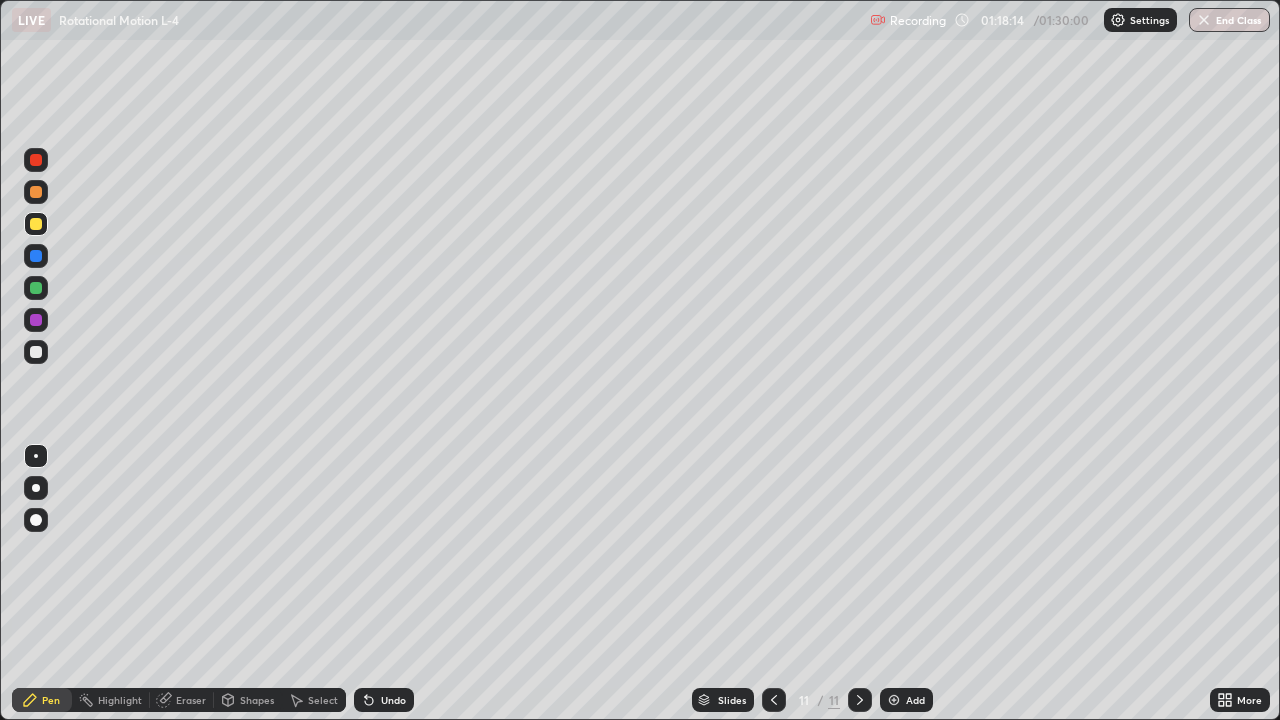 click at bounding box center [36, 224] 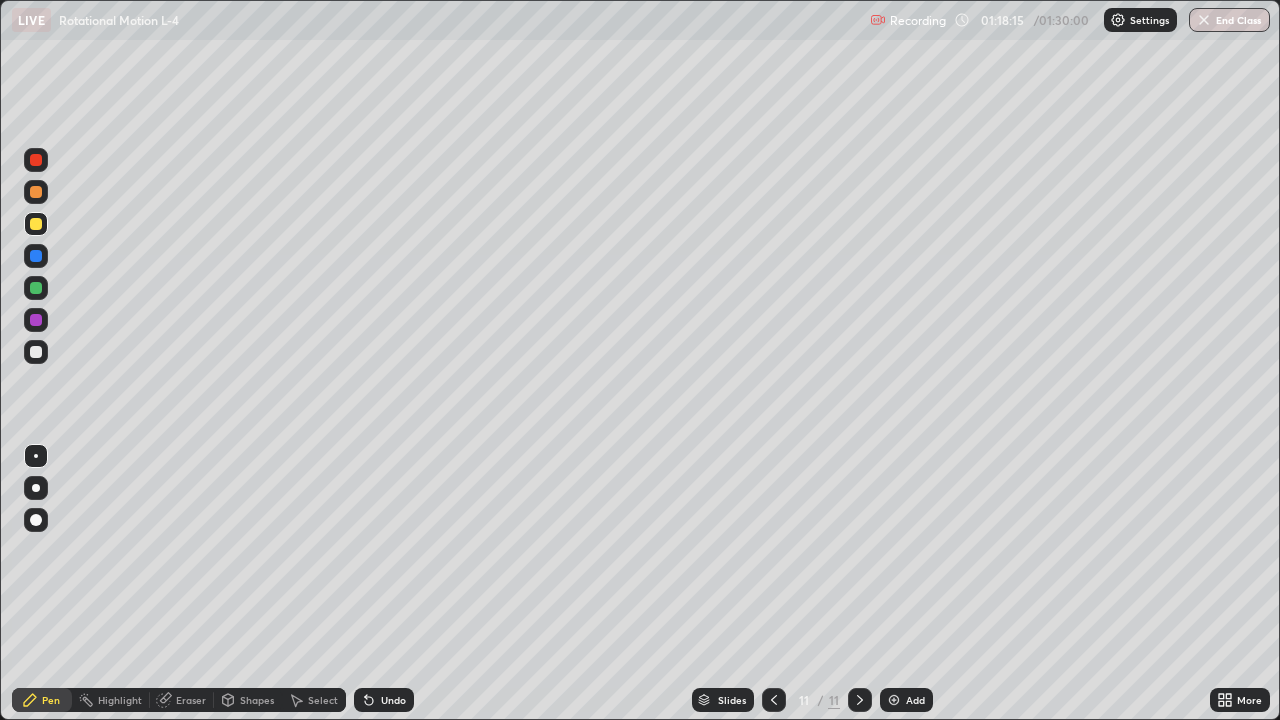 click at bounding box center [36, 352] 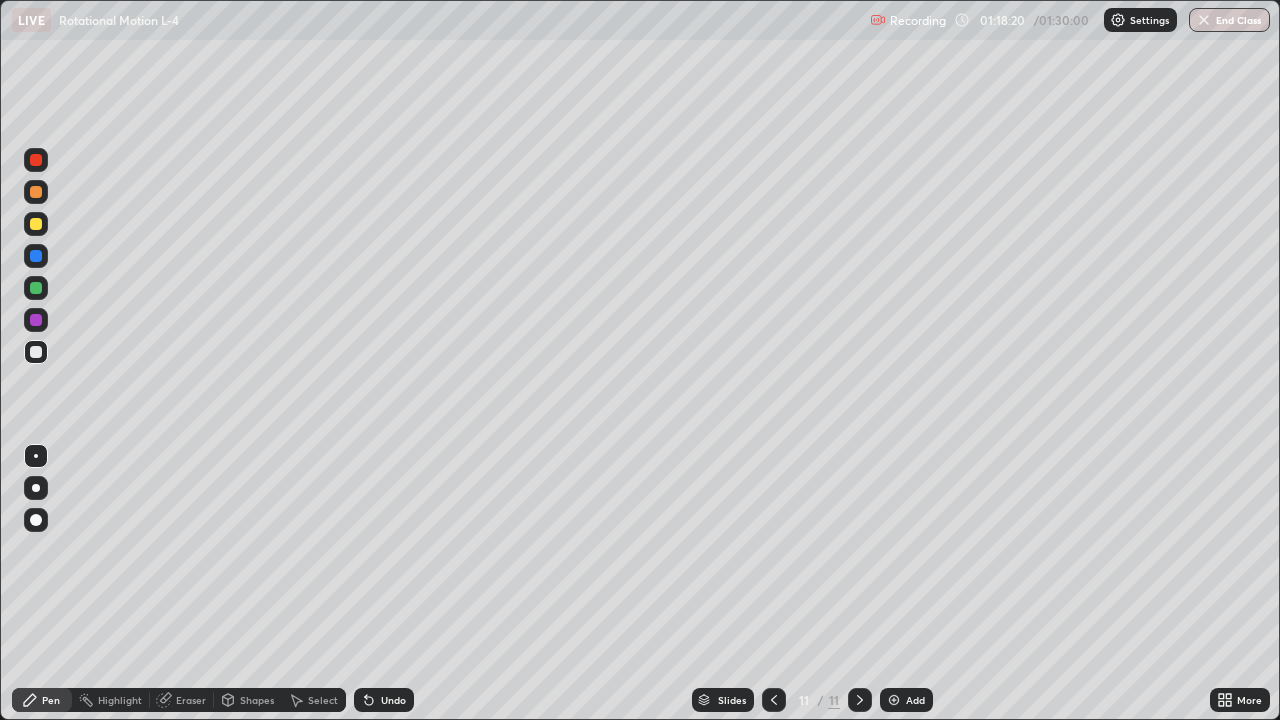 click on "Undo" at bounding box center [393, 700] 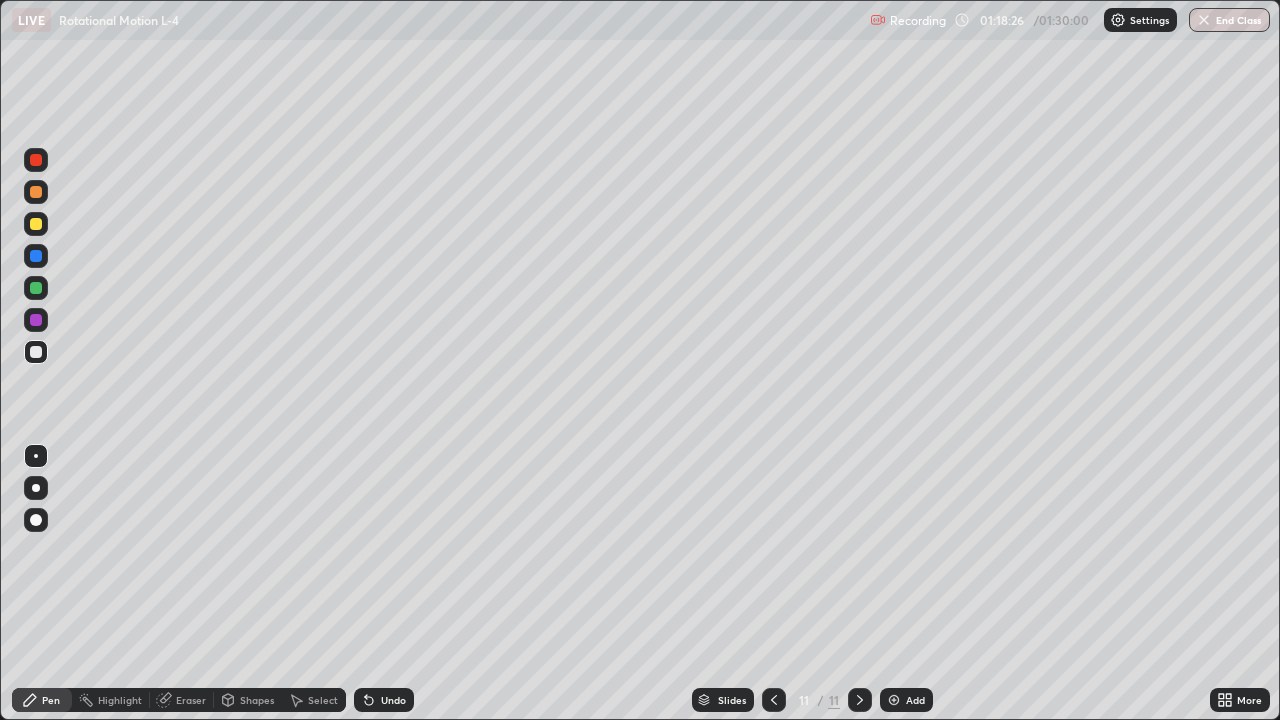 click on "Shapes" at bounding box center (257, 700) 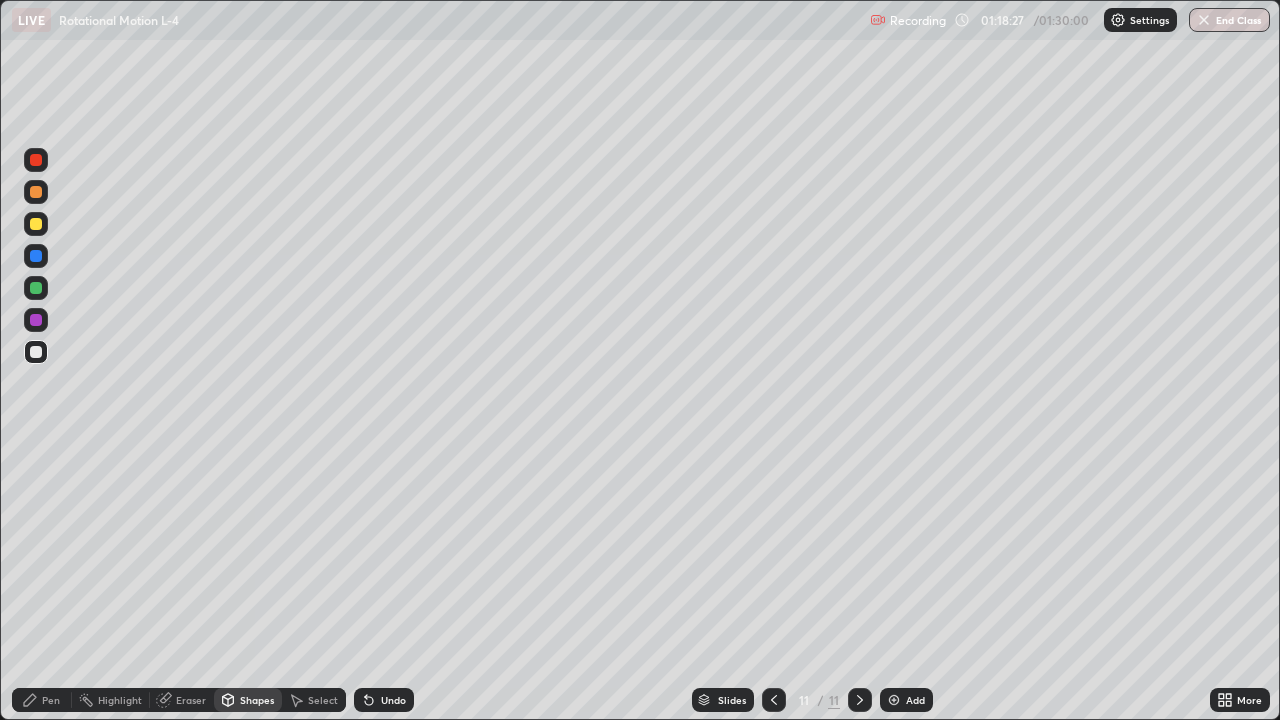 click on "Pen" at bounding box center (42, 700) 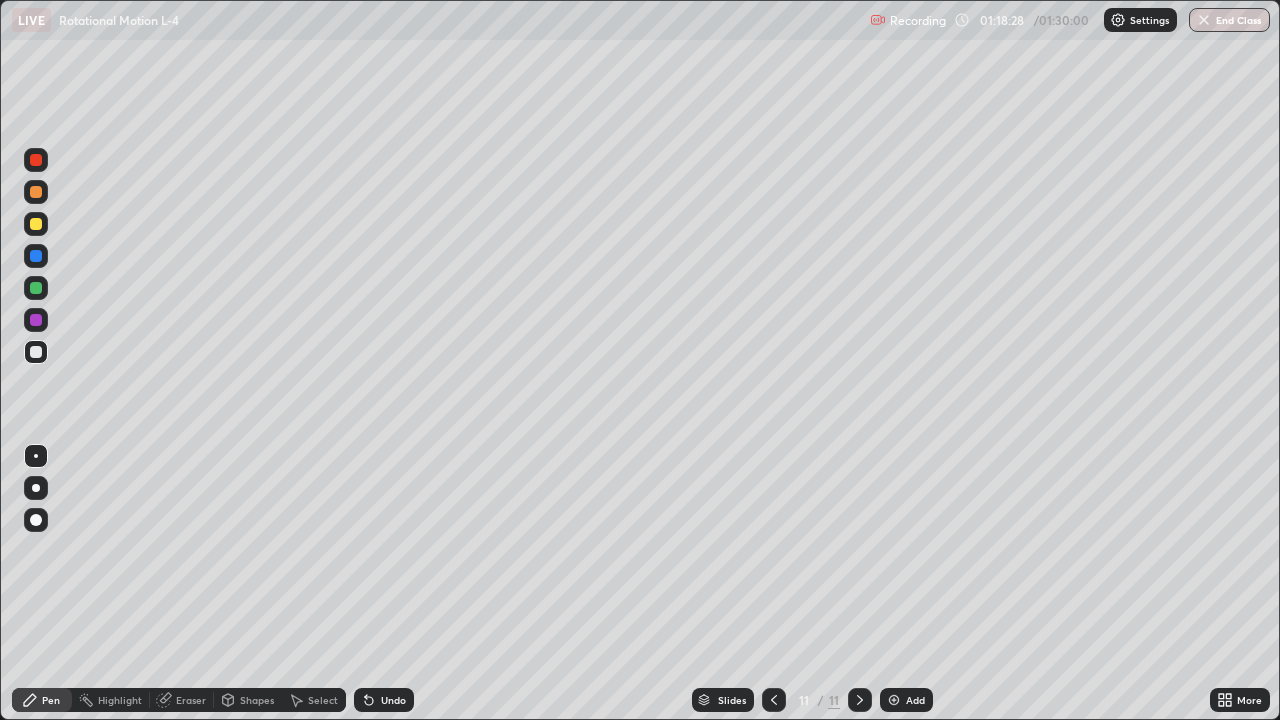 click at bounding box center [36, 352] 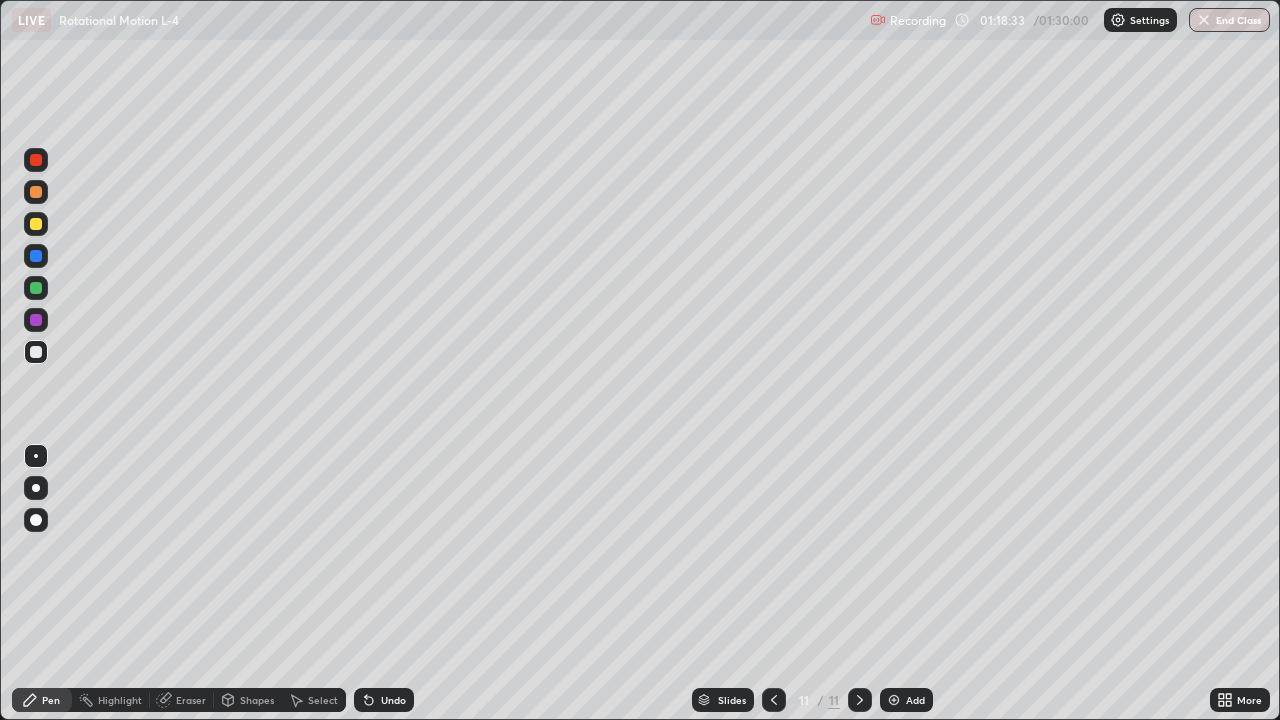 click on "Shapes" at bounding box center (257, 700) 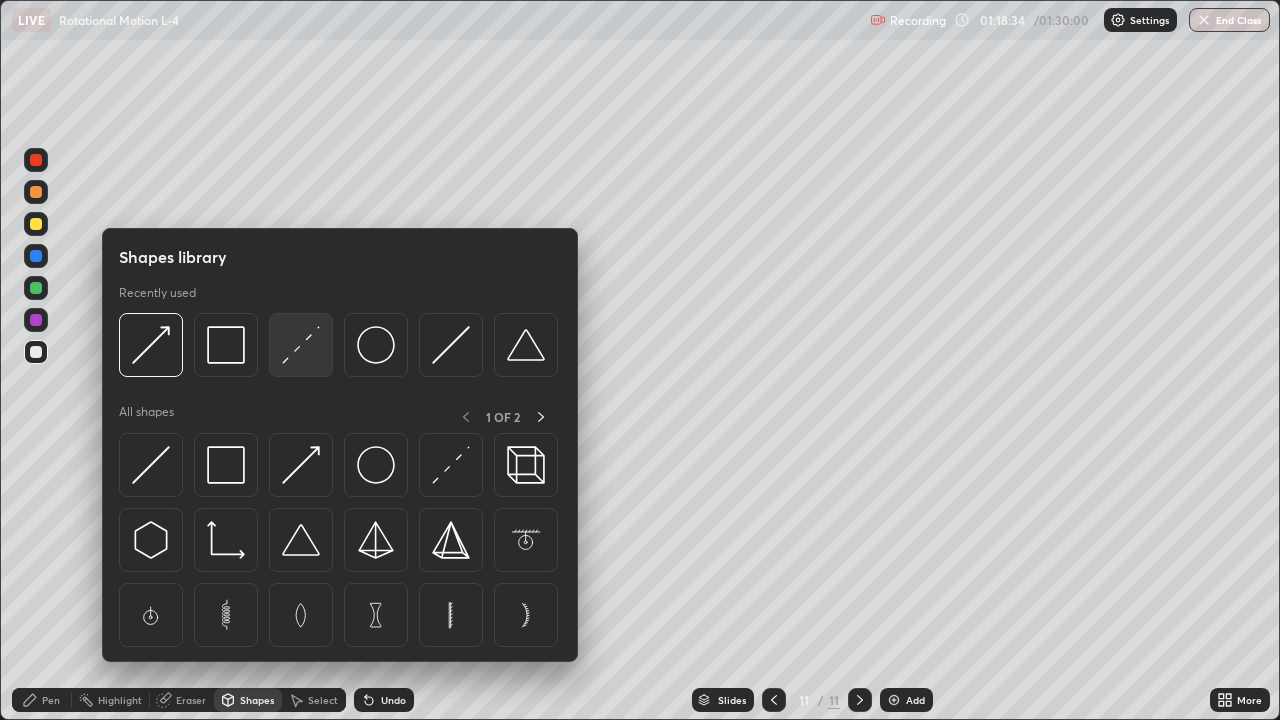 click at bounding box center [301, 345] 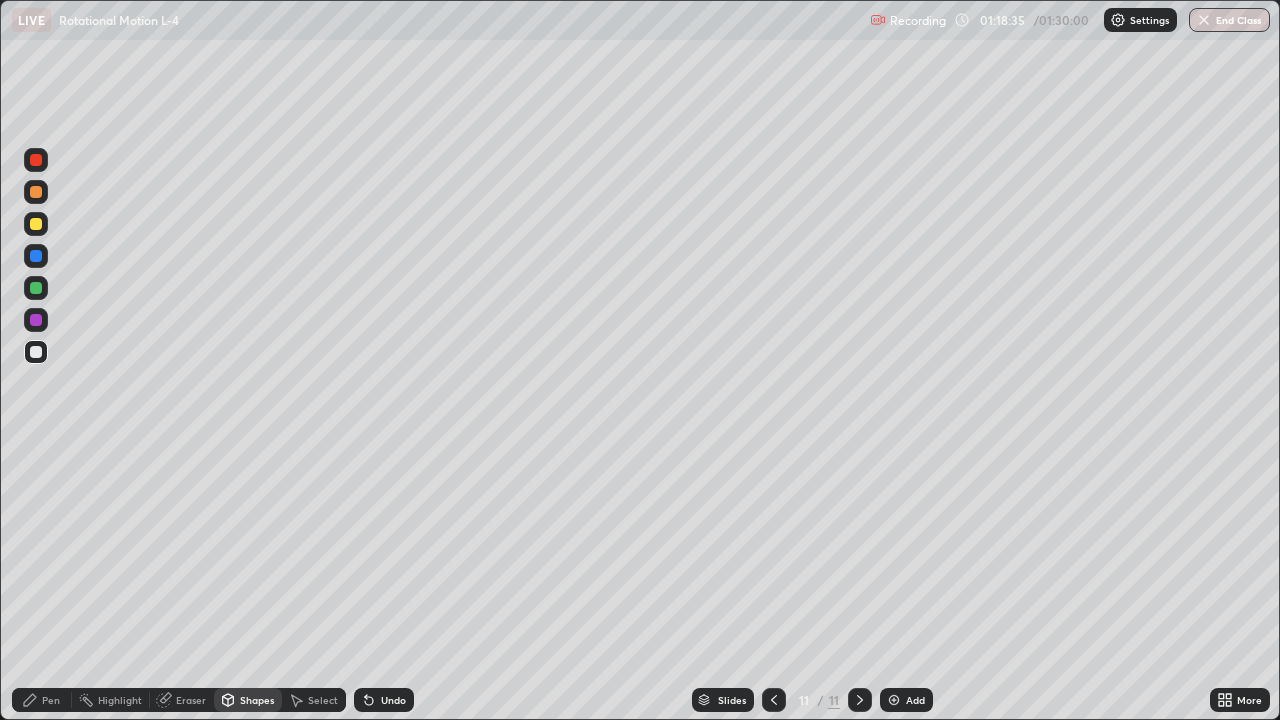 click at bounding box center [36, 160] 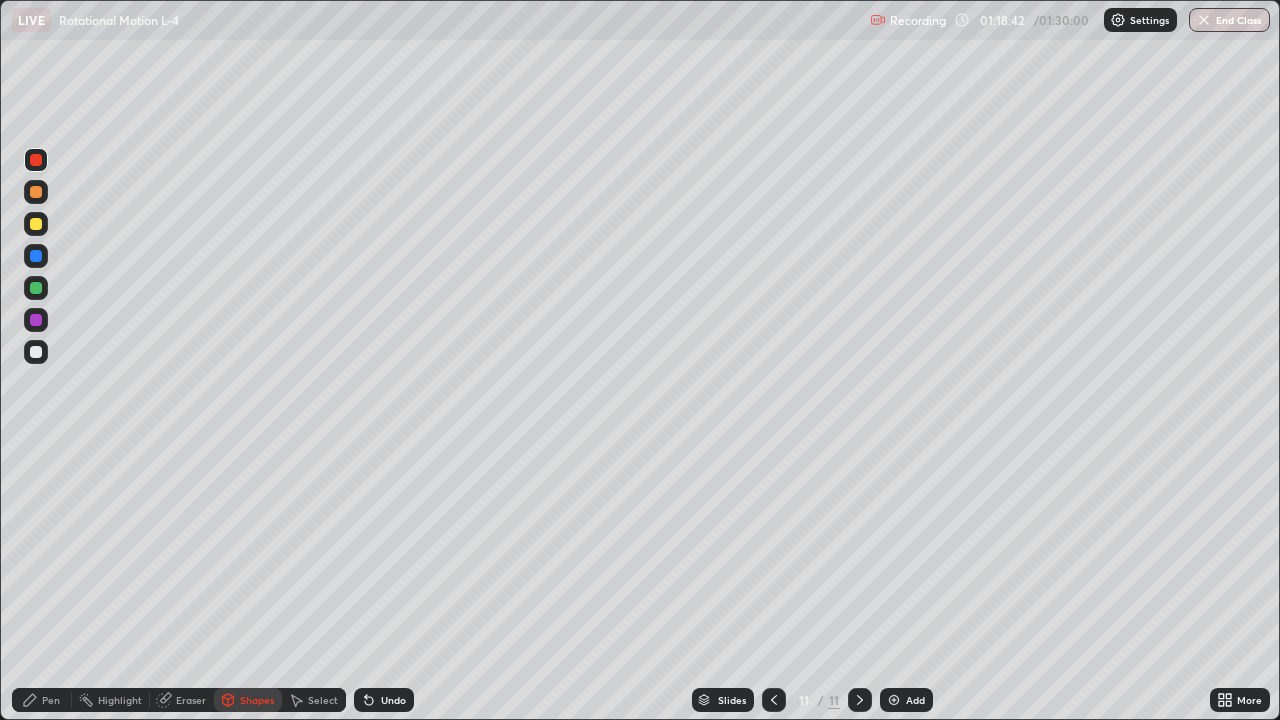 click on "Pen" at bounding box center (51, 700) 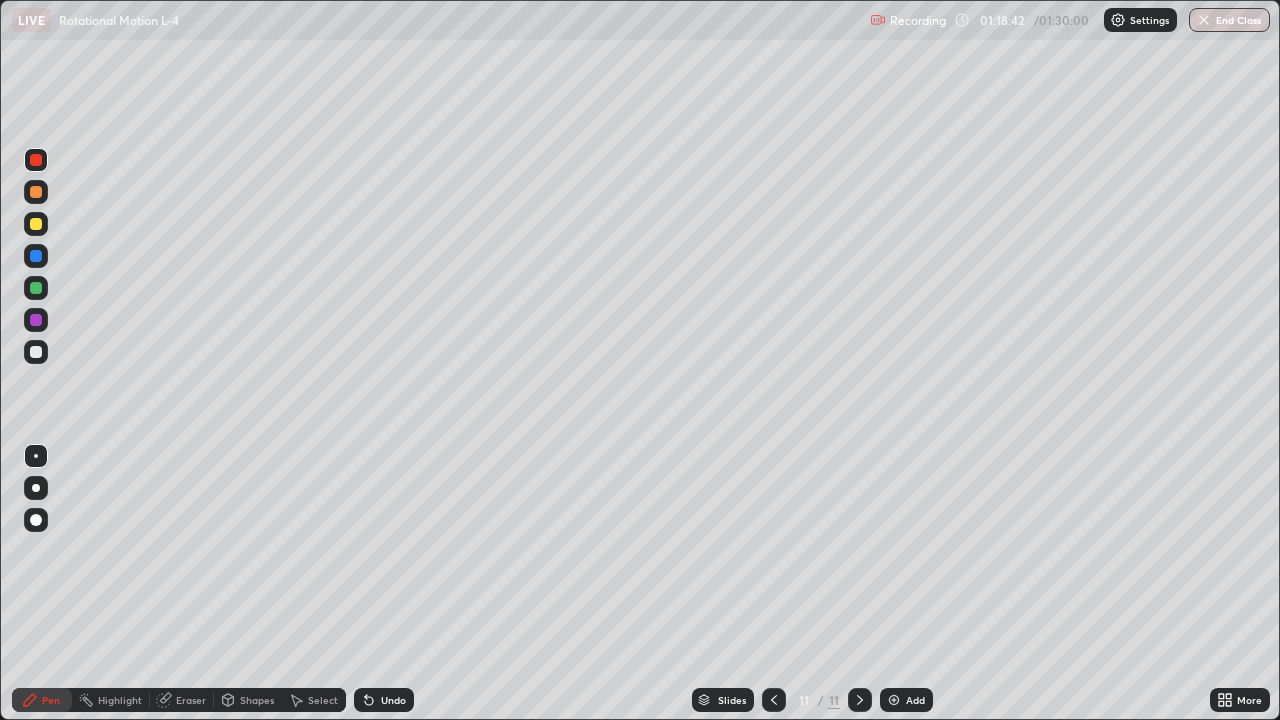 click at bounding box center (36, 352) 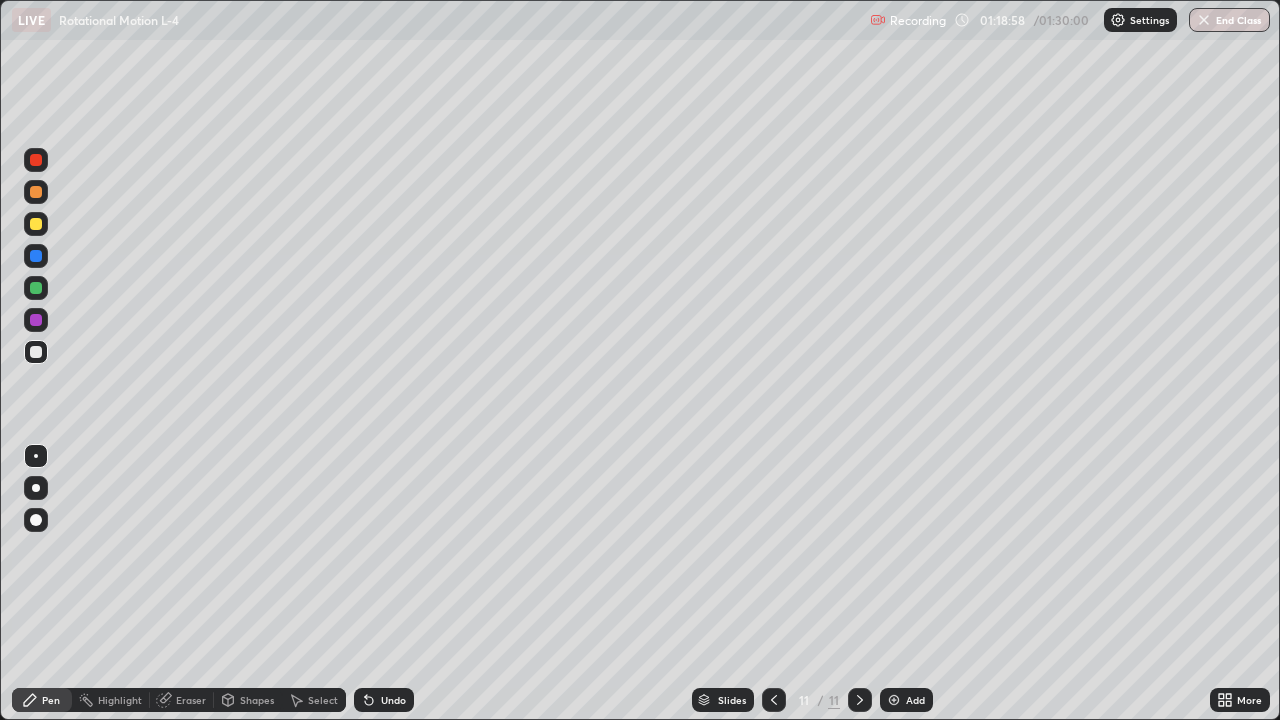 click on "Shapes" at bounding box center (257, 700) 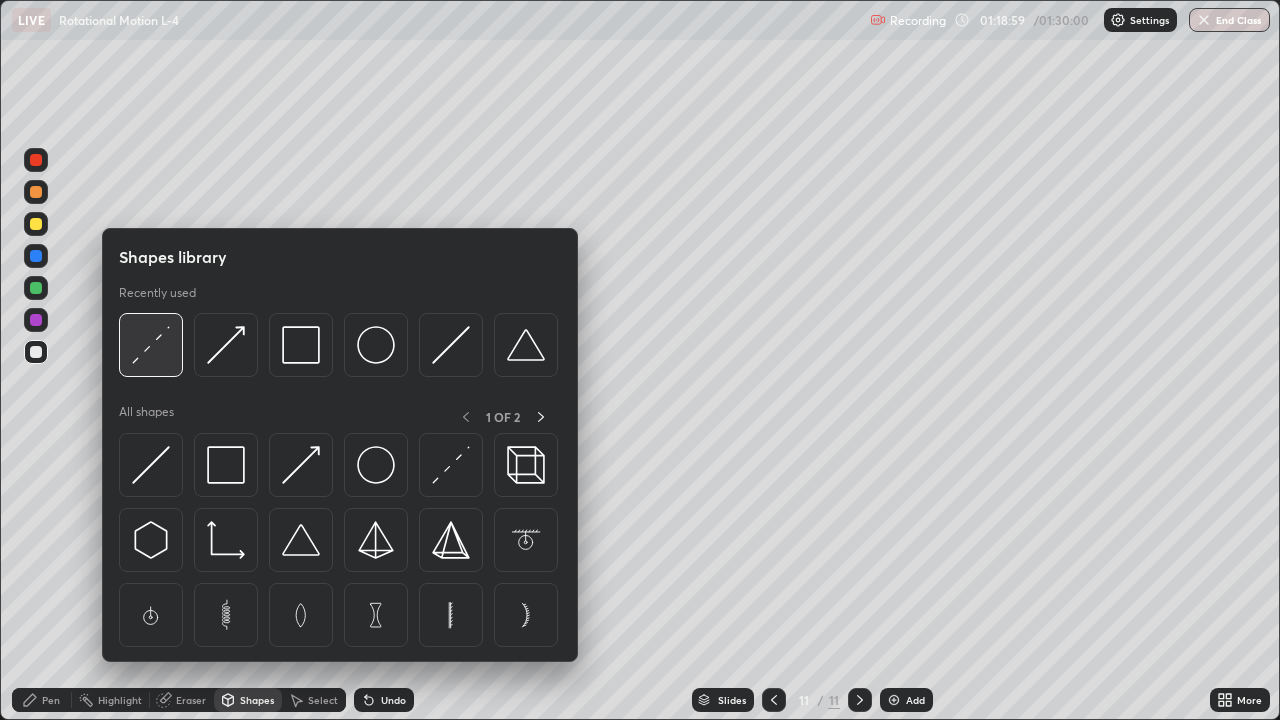 click at bounding box center [151, 345] 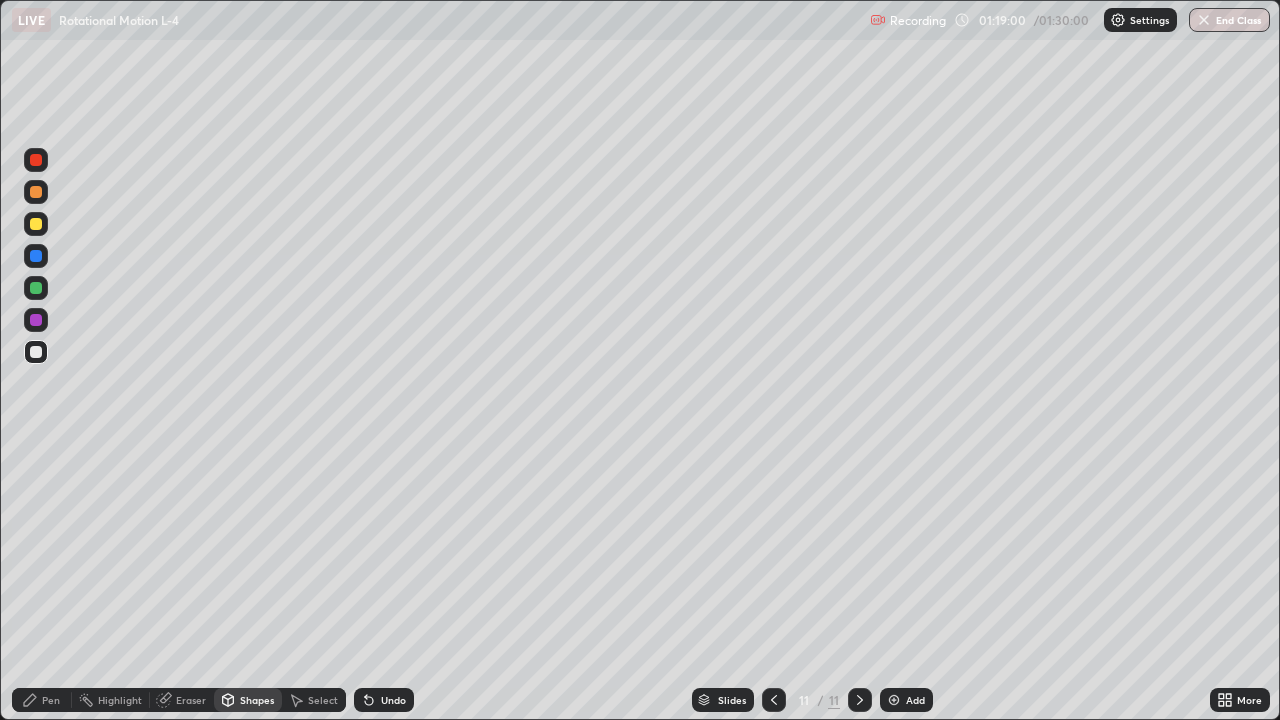 click at bounding box center (36, 320) 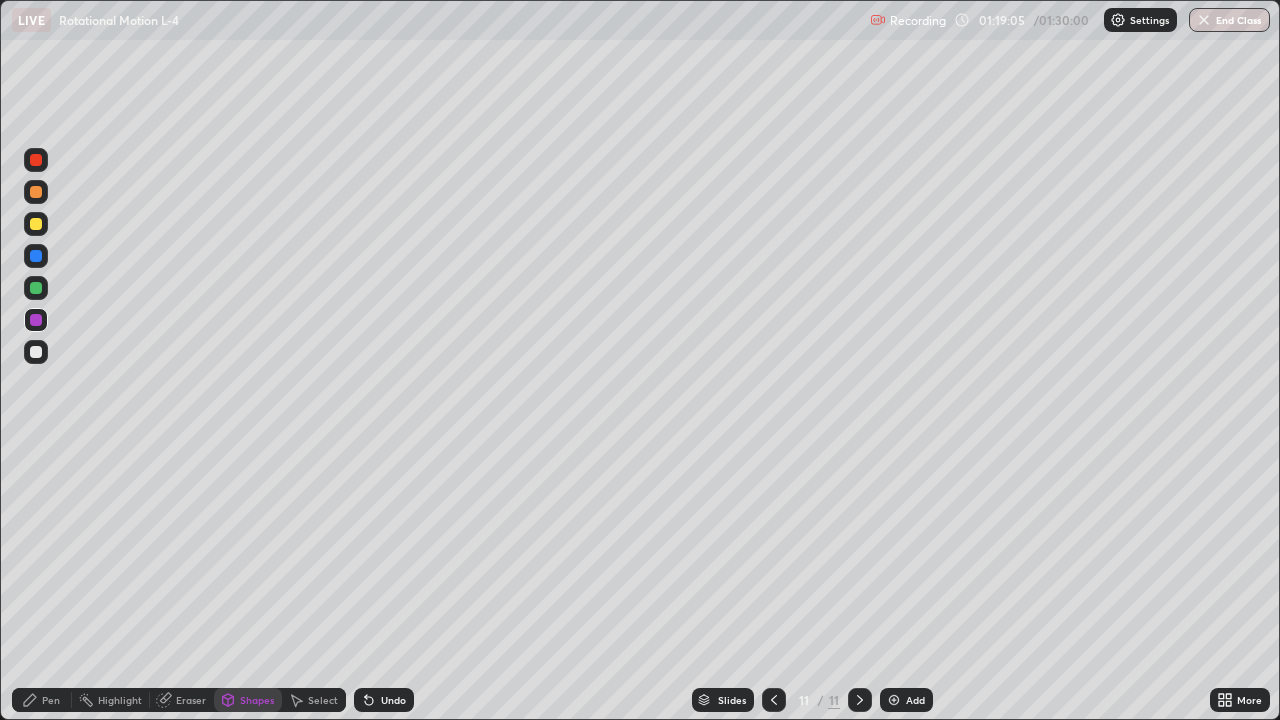 click on "Undo" at bounding box center [393, 700] 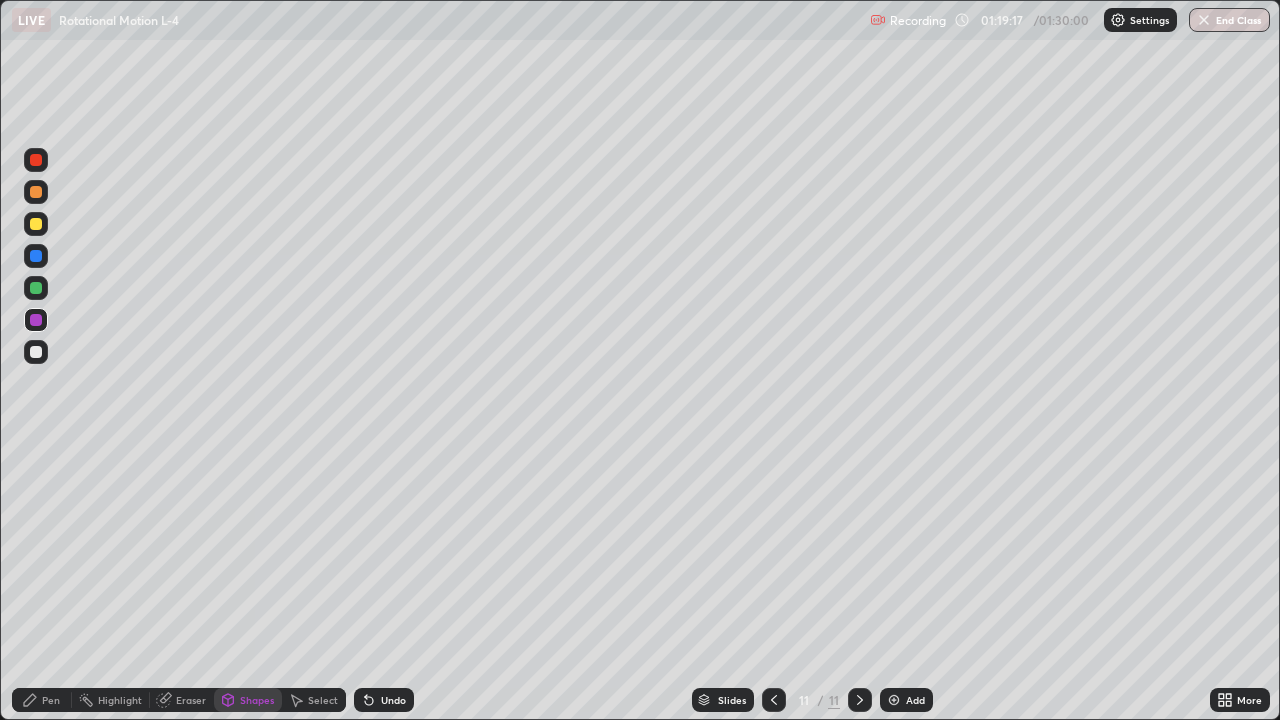 click on "Pen" at bounding box center (51, 700) 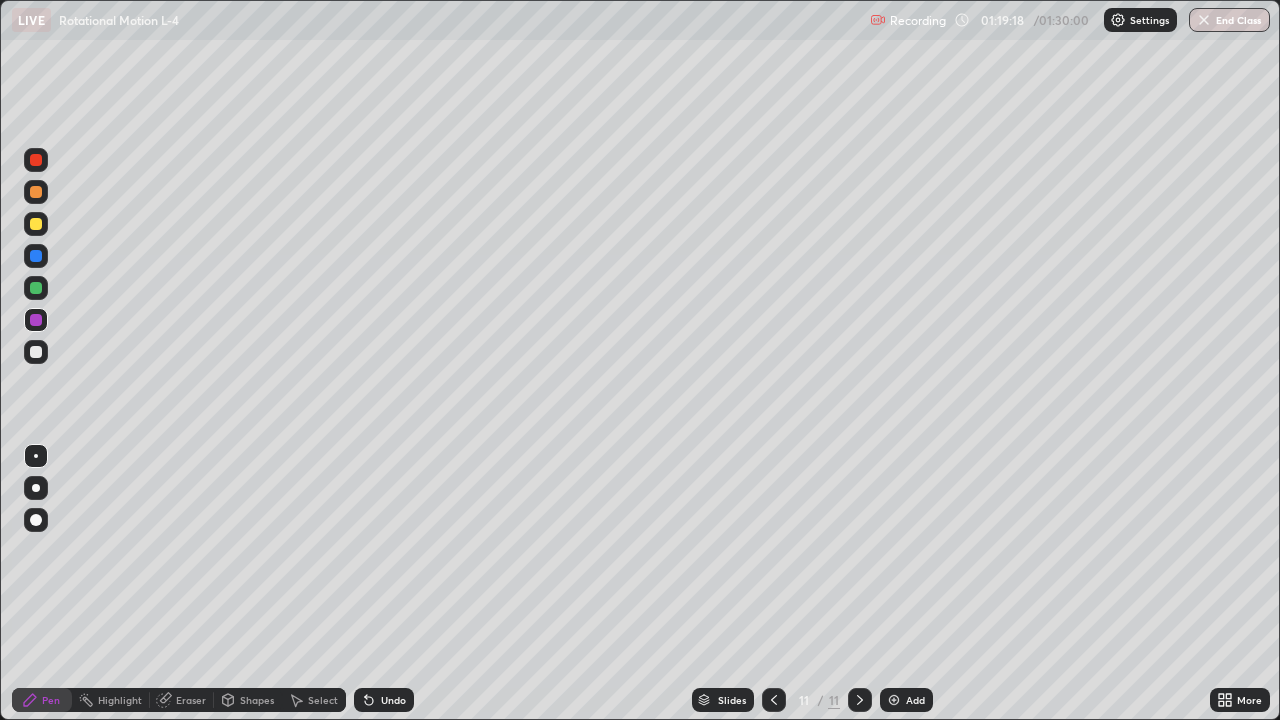 click at bounding box center (36, 352) 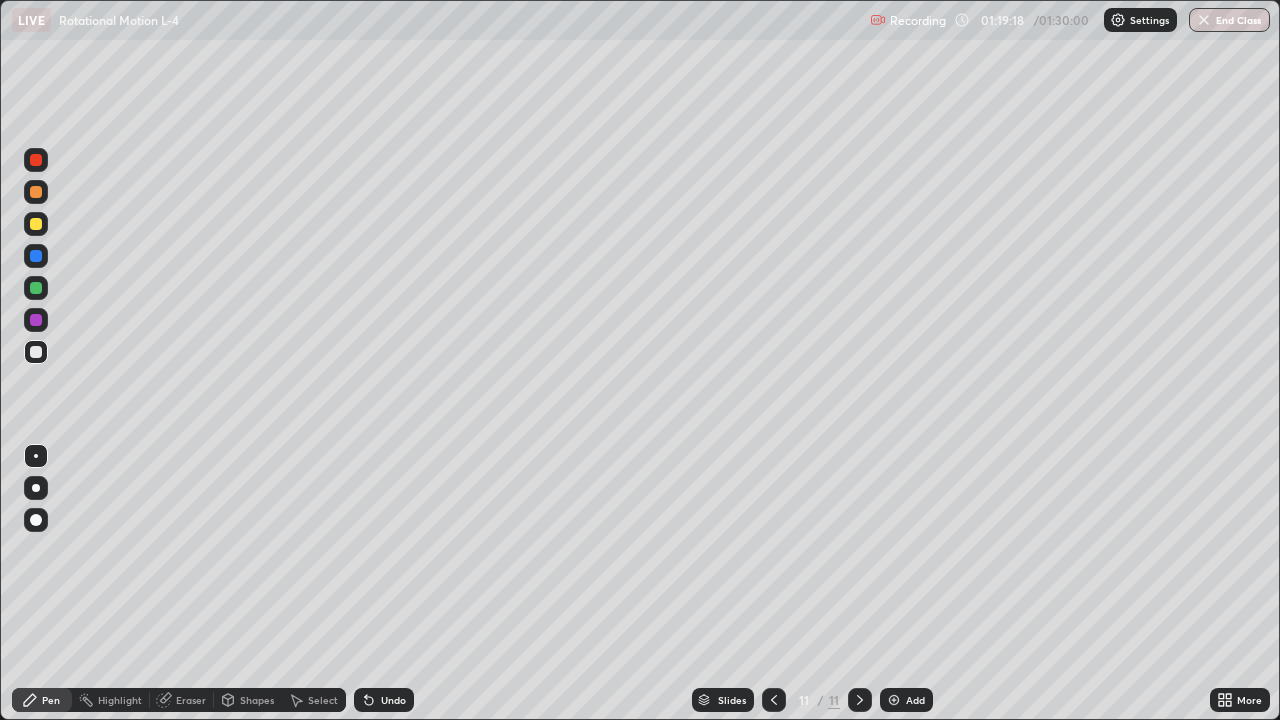 click at bounding box center [36, 288] 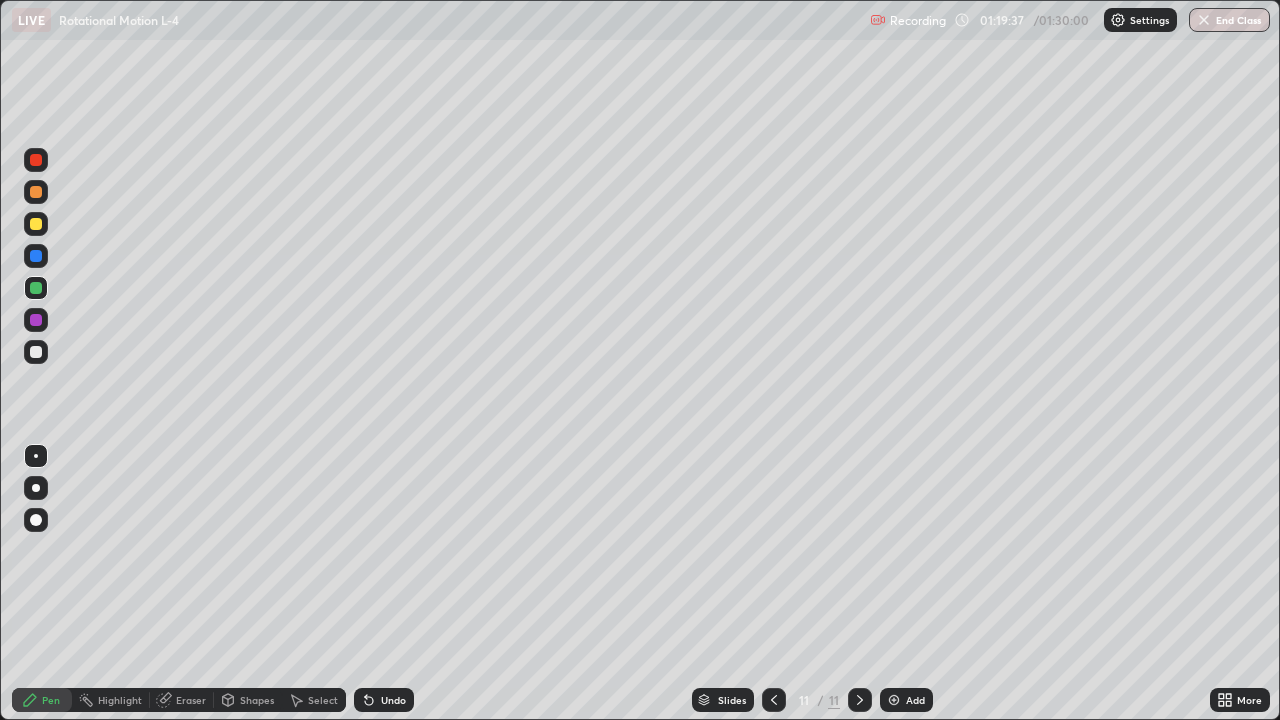 click on "Undo" at bounding box center [393, 700] 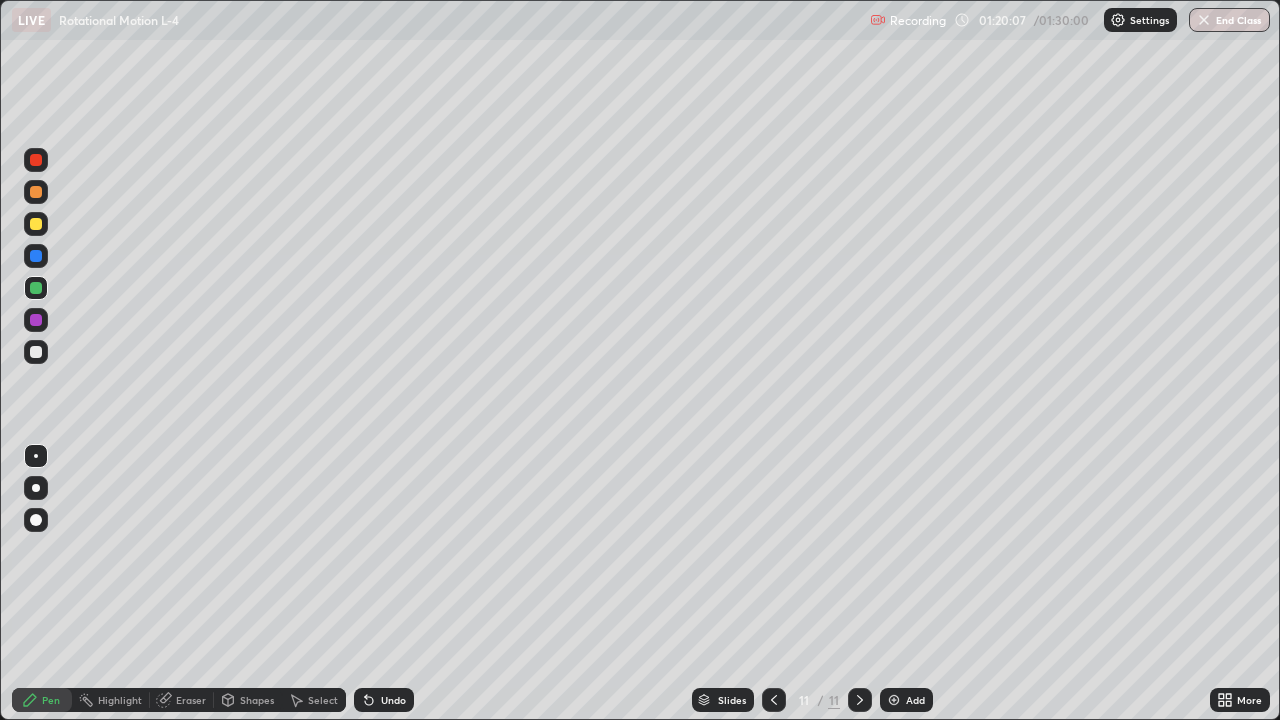 click at bounding box center [36, 352] 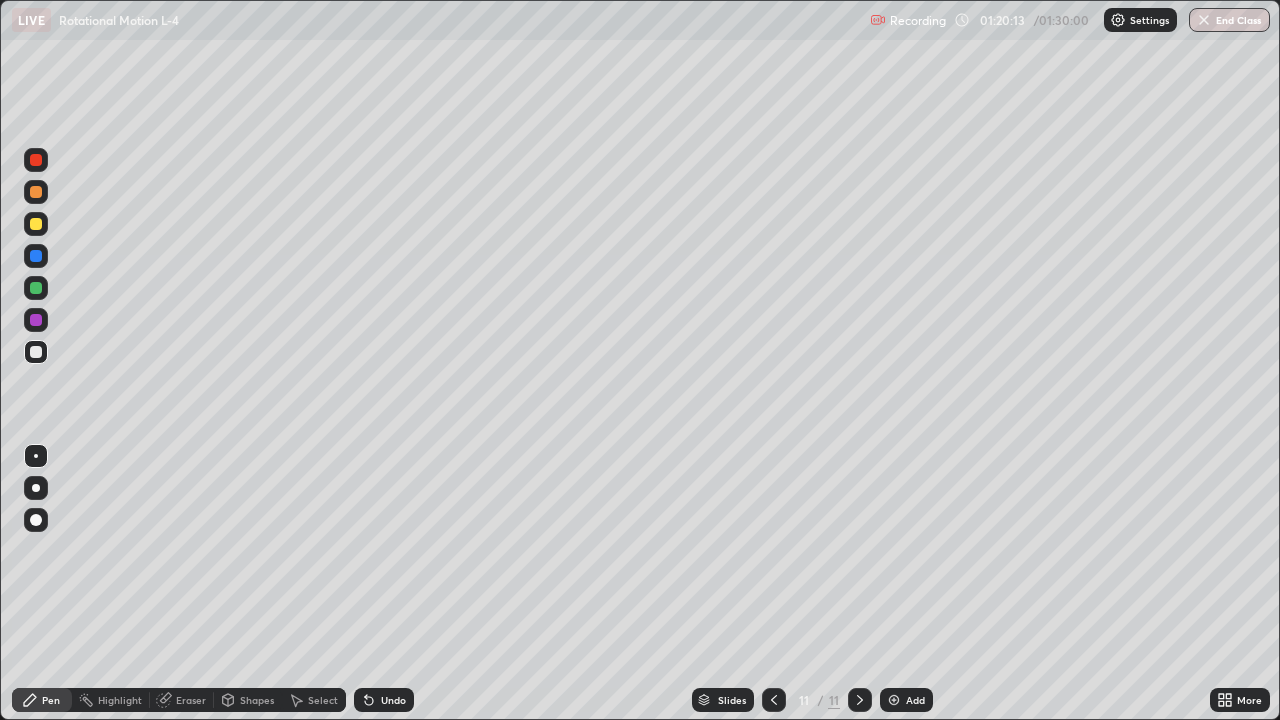click at bounding box center (36, 160) 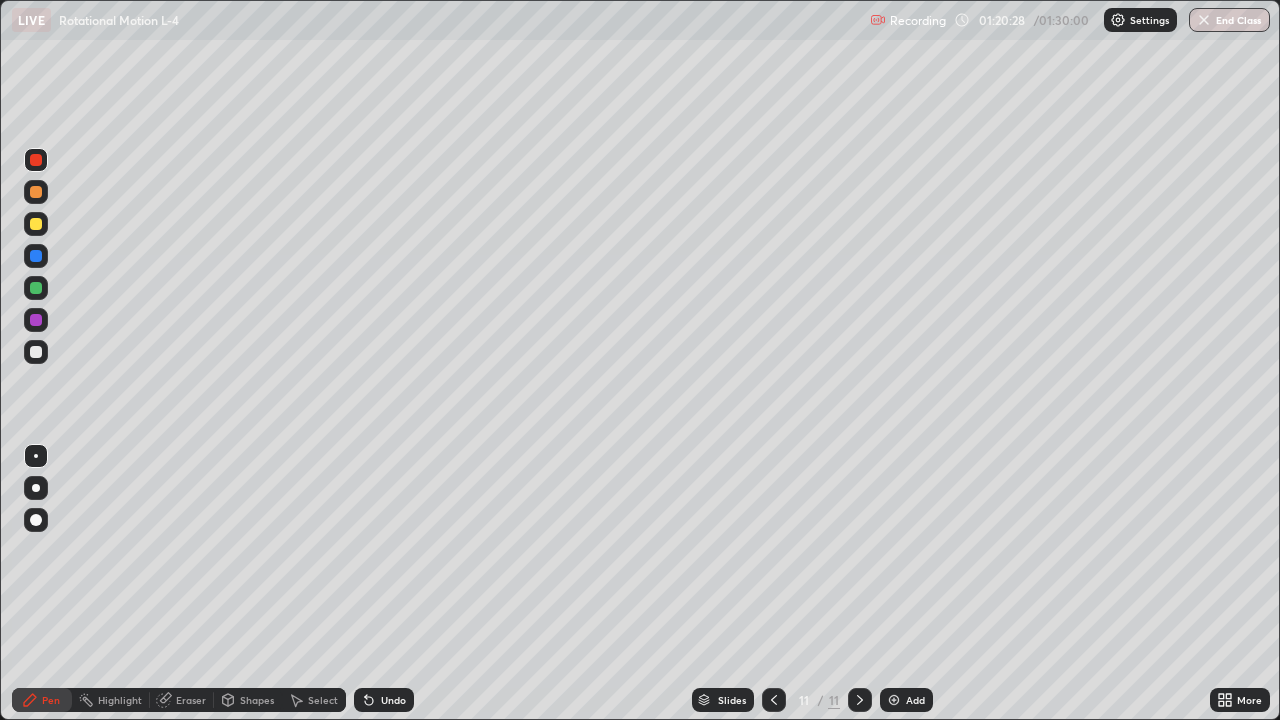 click at bounding box center [36, 352] 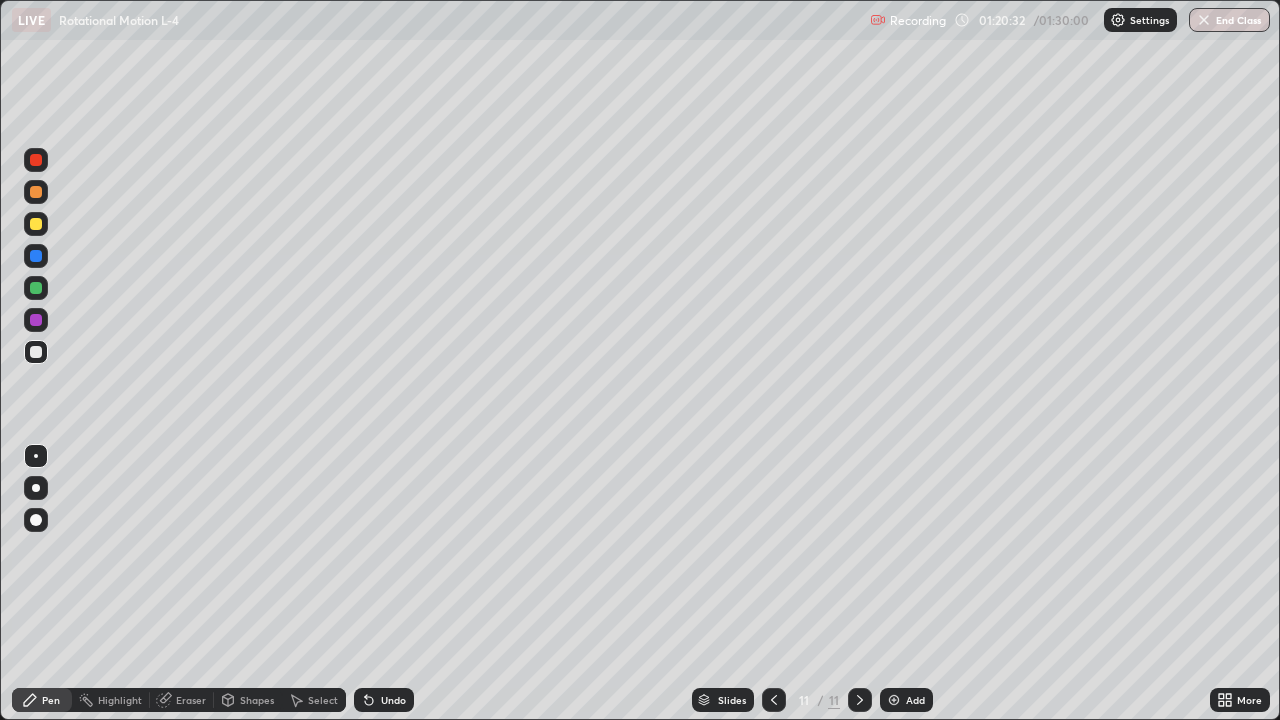click at bounding box center (36, 192) 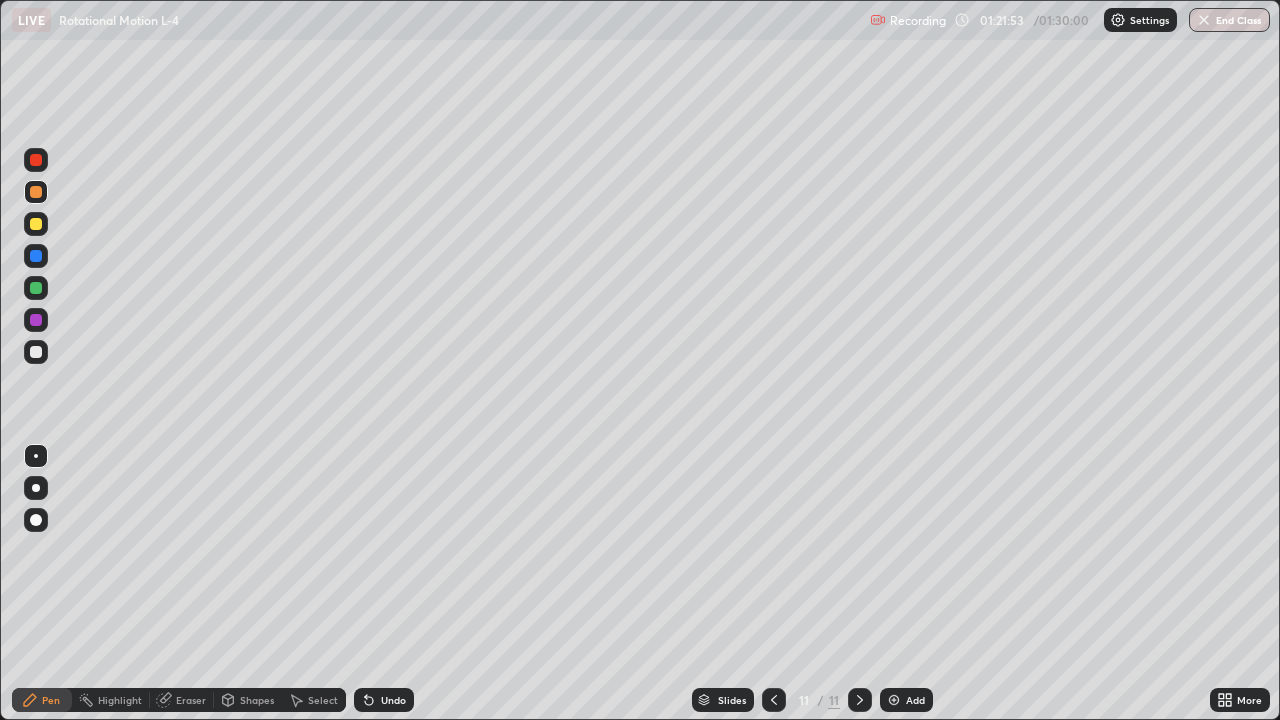 click on "Undo" at bounding box center [393, 700] 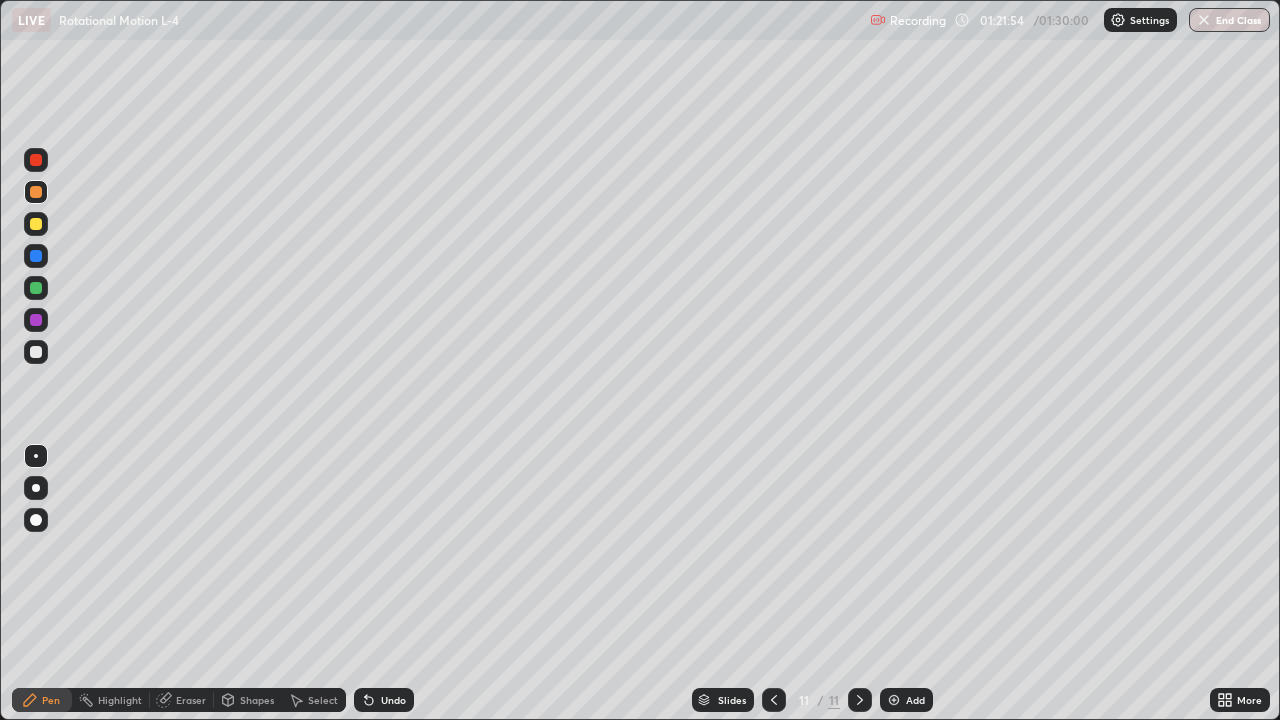 click on "Undo" at bounding box center (384, 700) 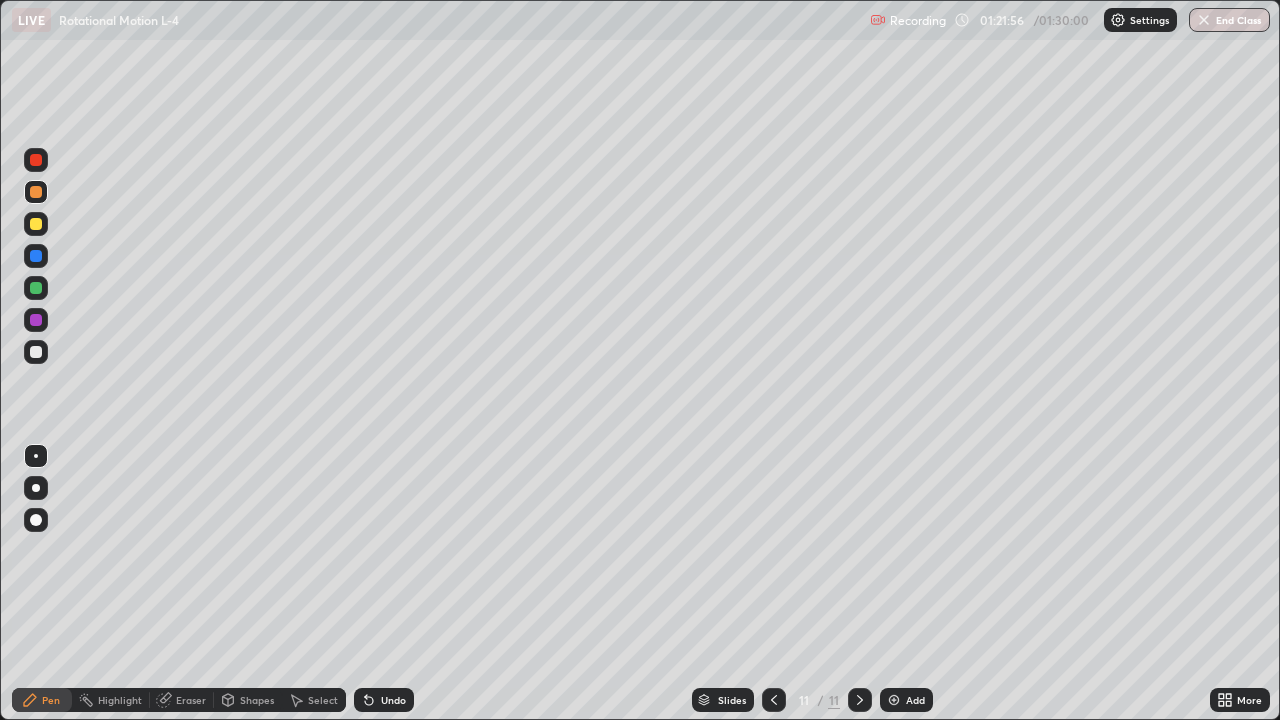 click on "Undo" at bounding box center [393, 700] 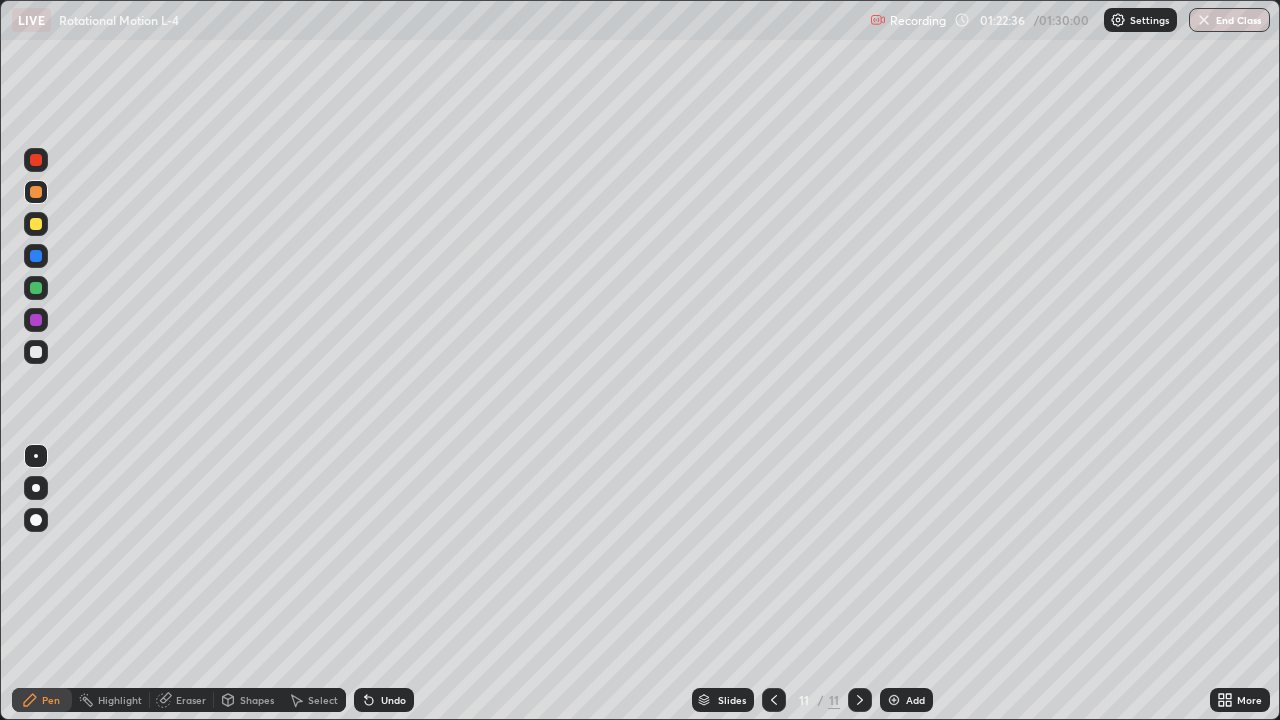 click at bounding box center (36, 352) 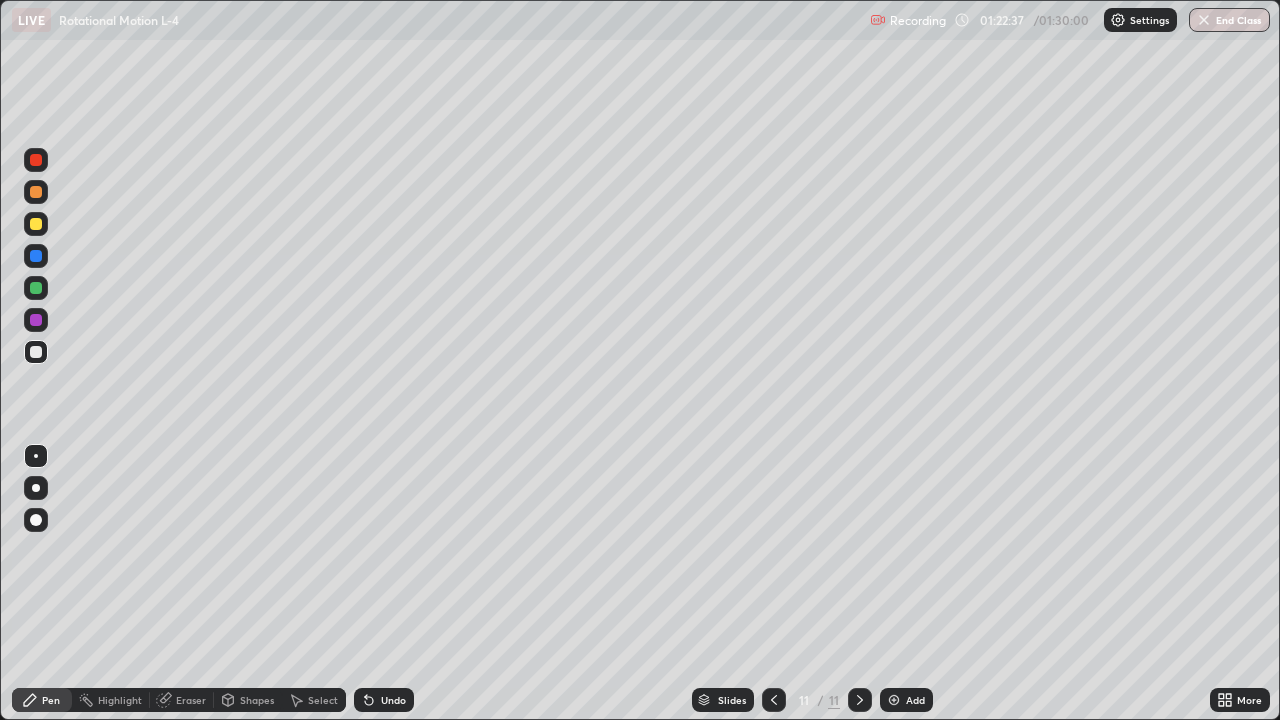 click at bounding box center (36, 160) 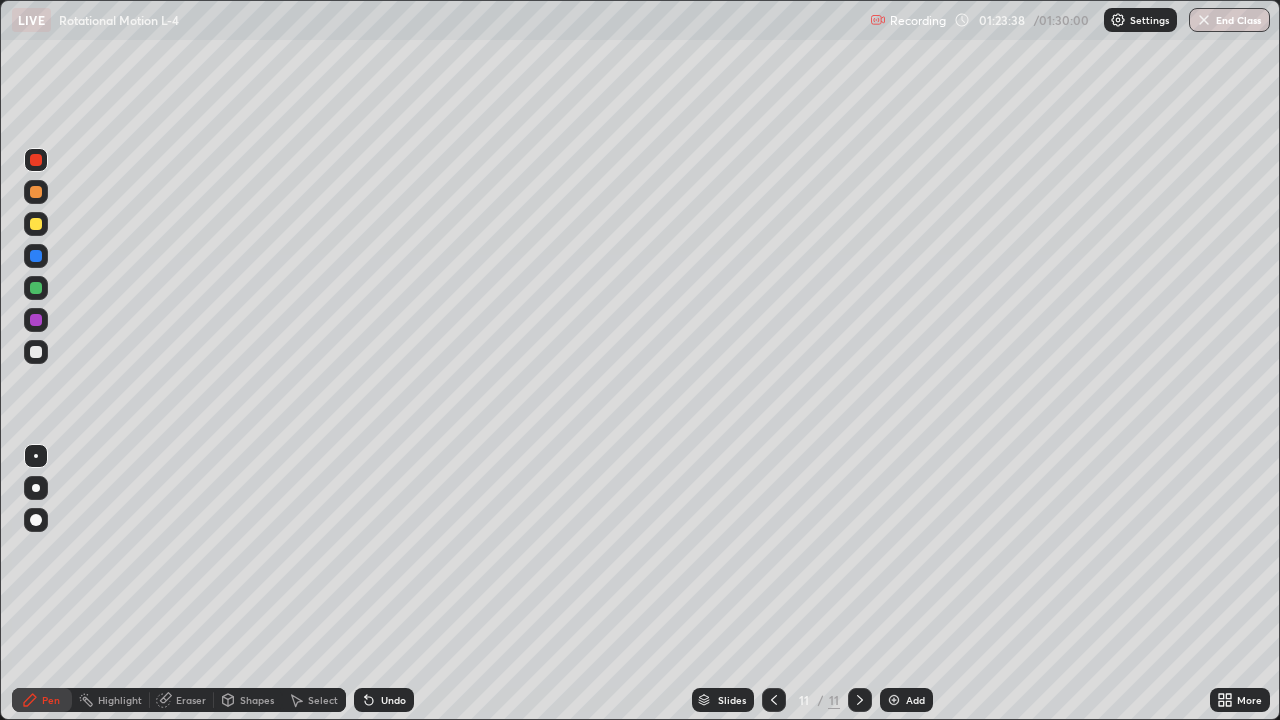 click at bounding box center [36, 352] 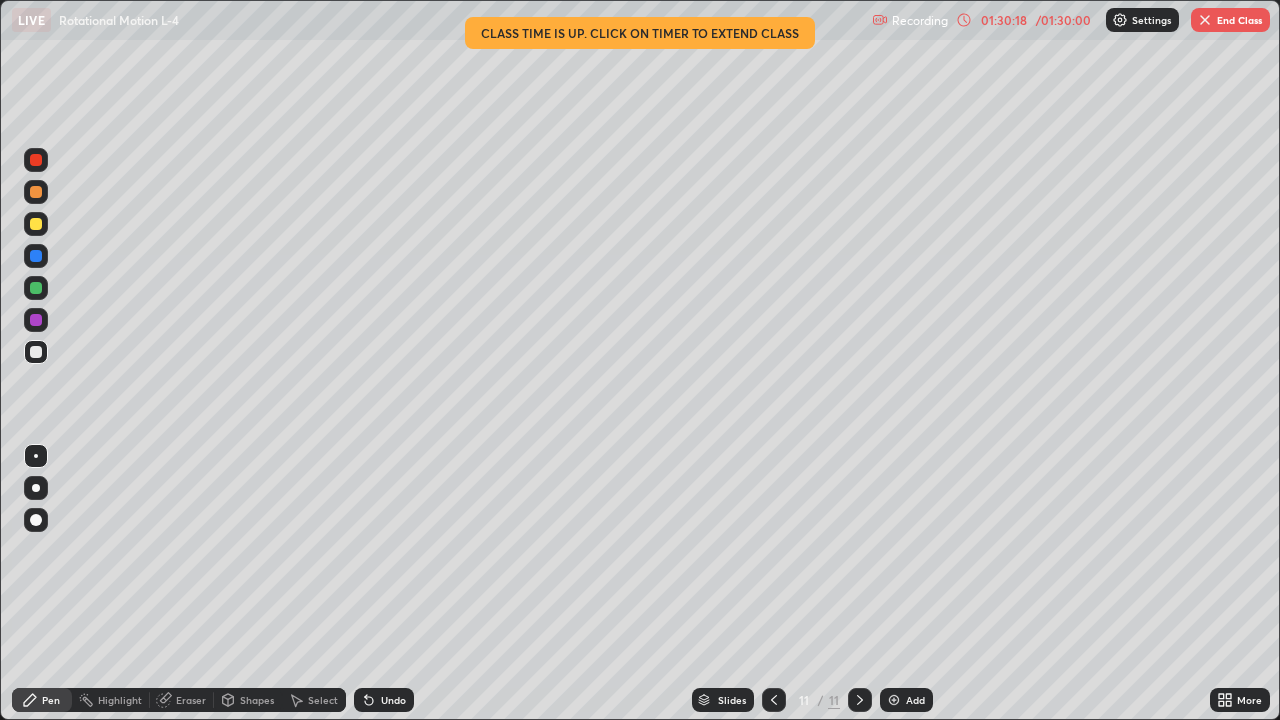 click on "End Class" at bounding box center [1230, 20] 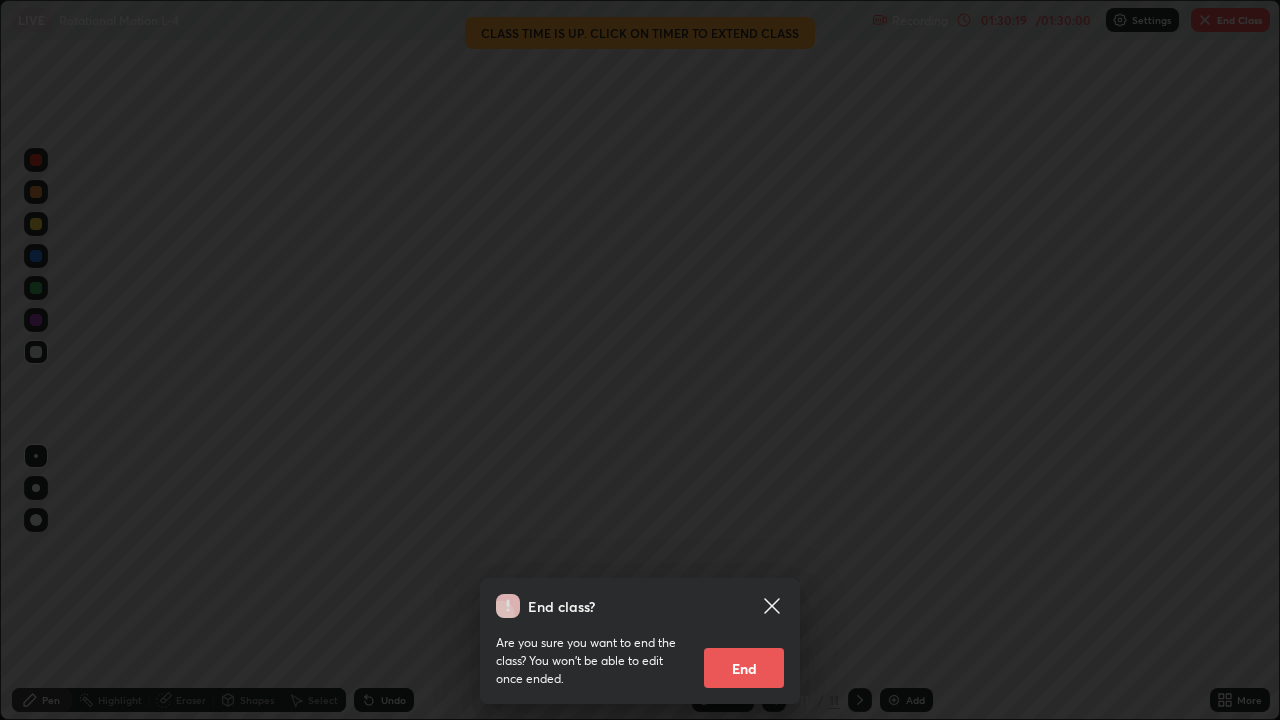 click on "End" at bounding box center (744, 668) 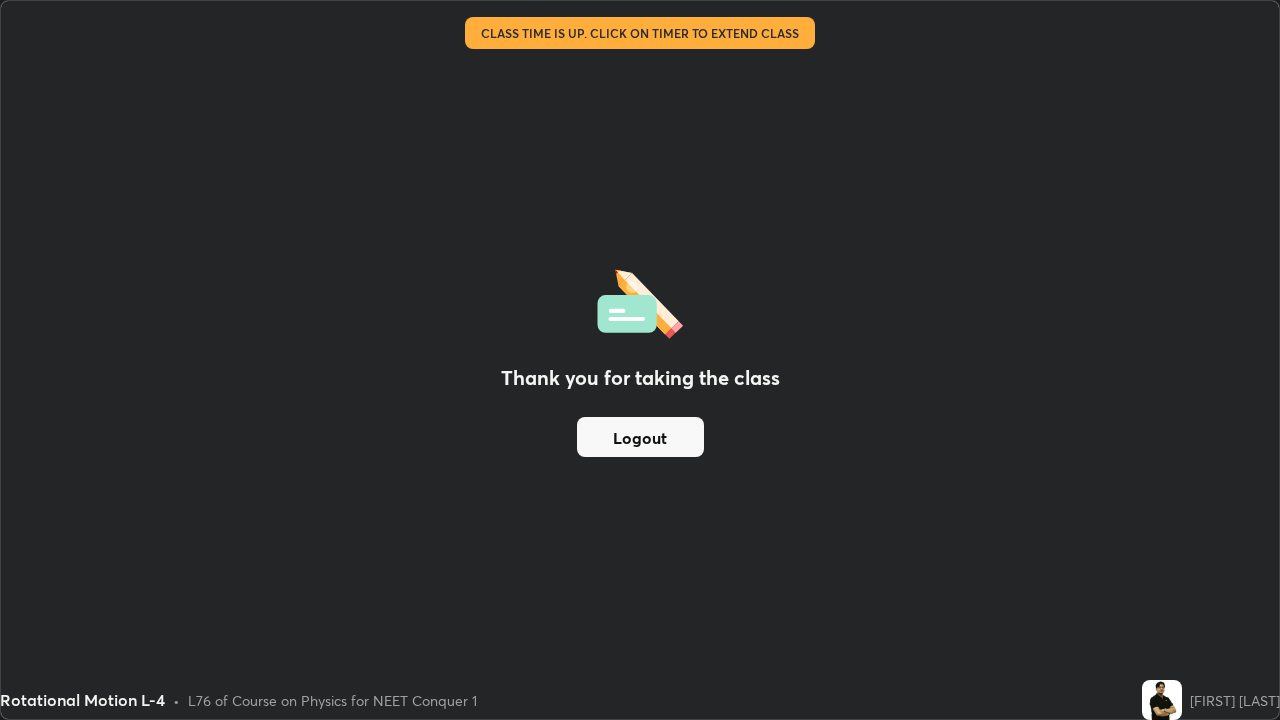 click on "Logout" at bounding box center (640, 437) 